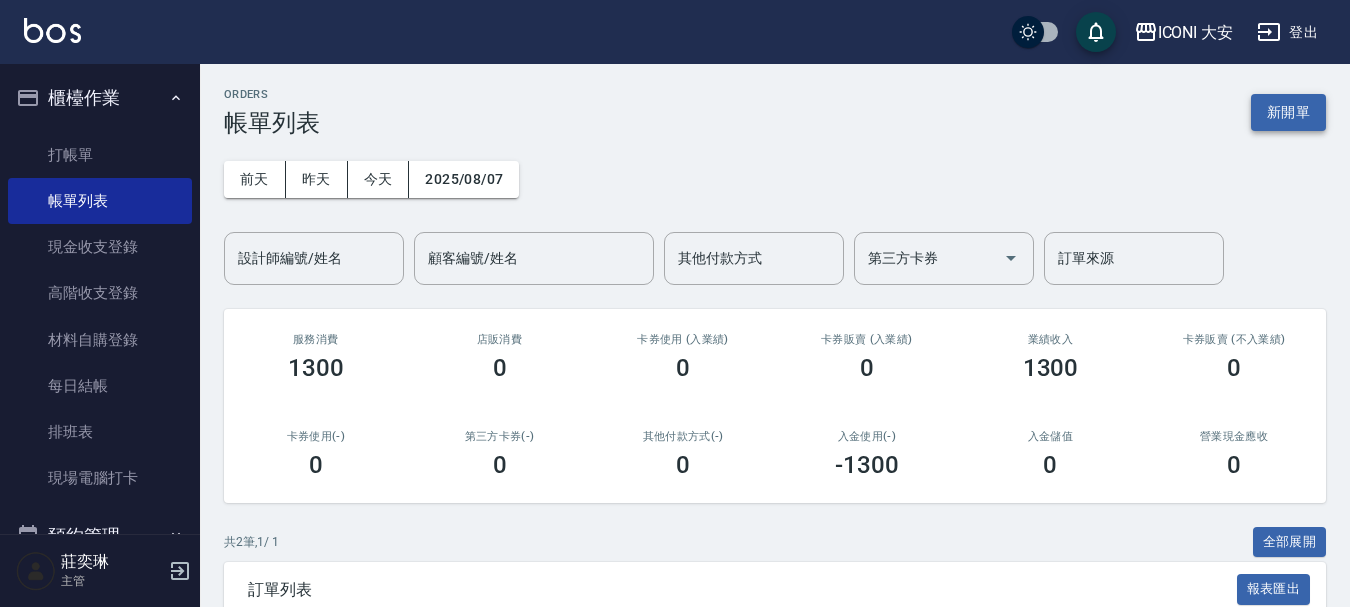 scroll, scrollTop: 0, scrollLeft: 0, axis: both 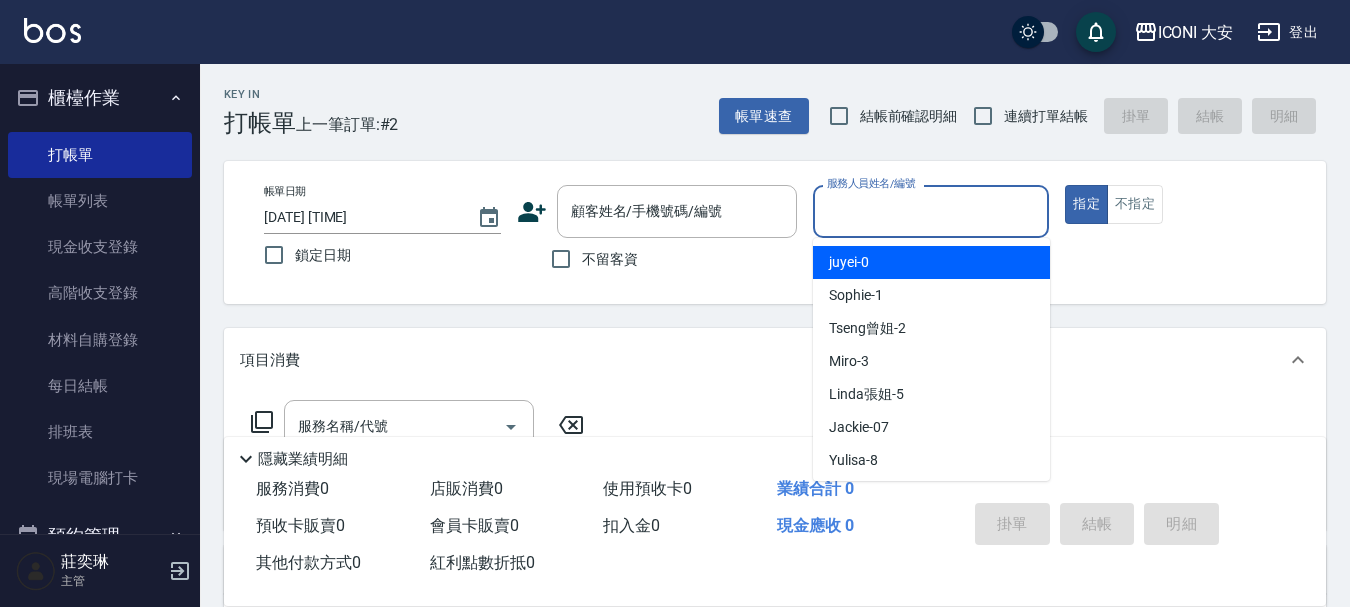click on "服務人員姓名/編號" at bounding box center [931, 211] 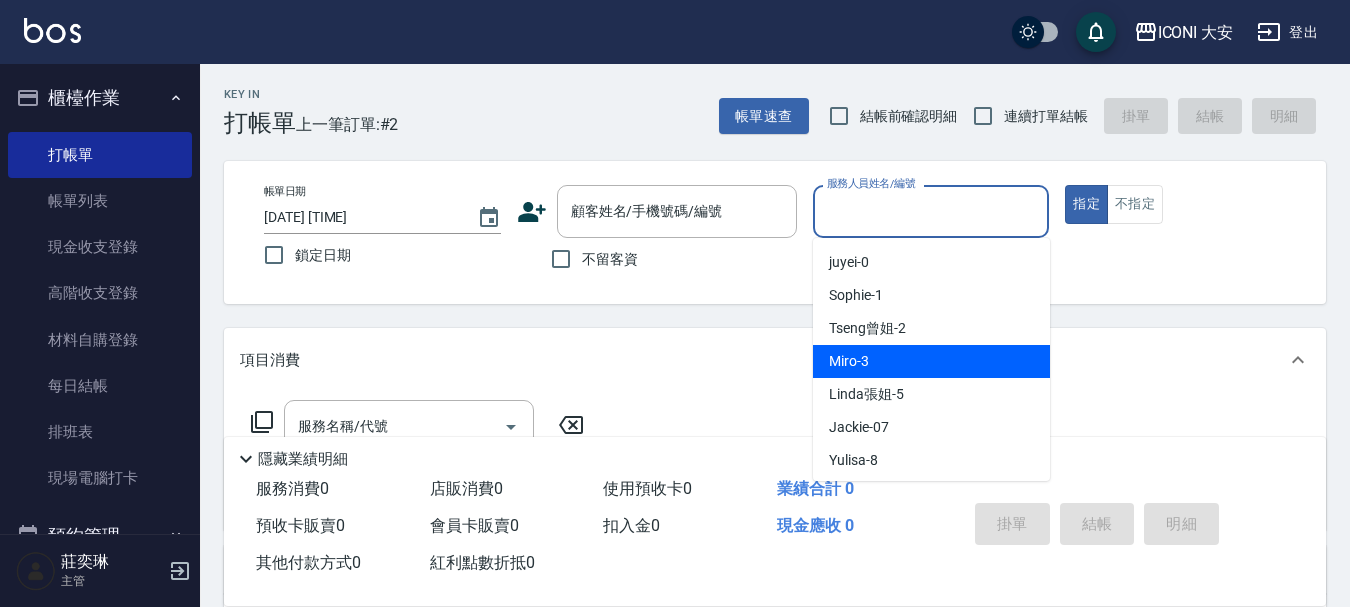 click on "Miro -3" at bounding box center (849, 361) 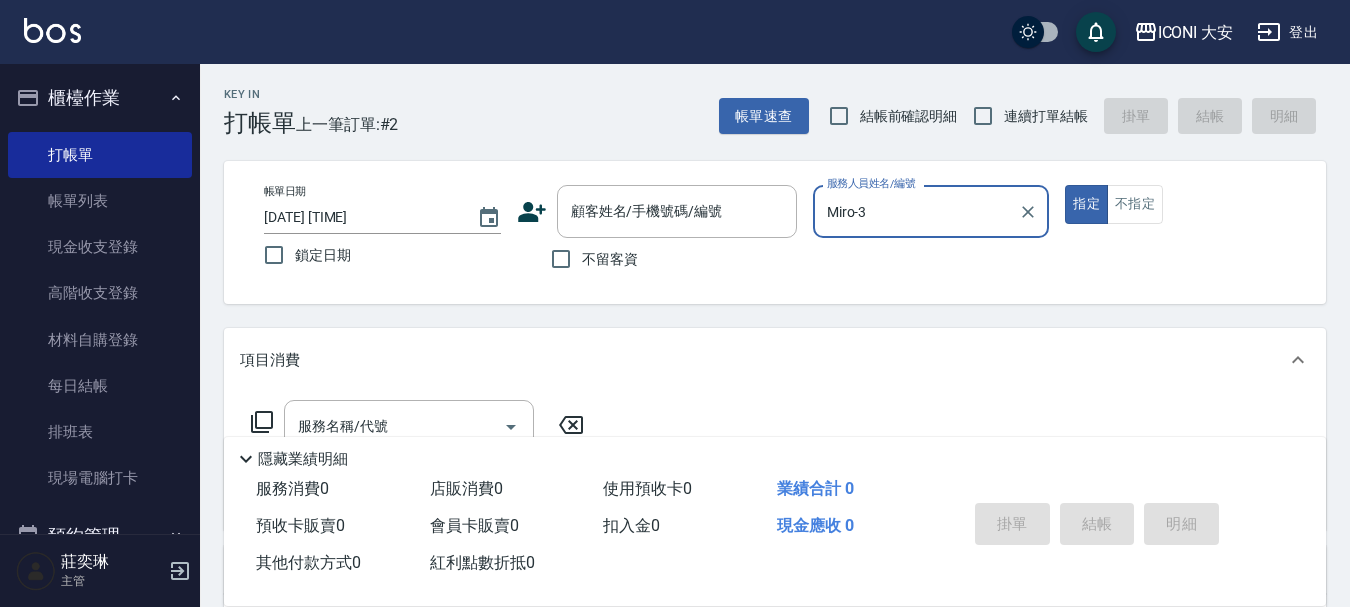 type on "Miro-3" 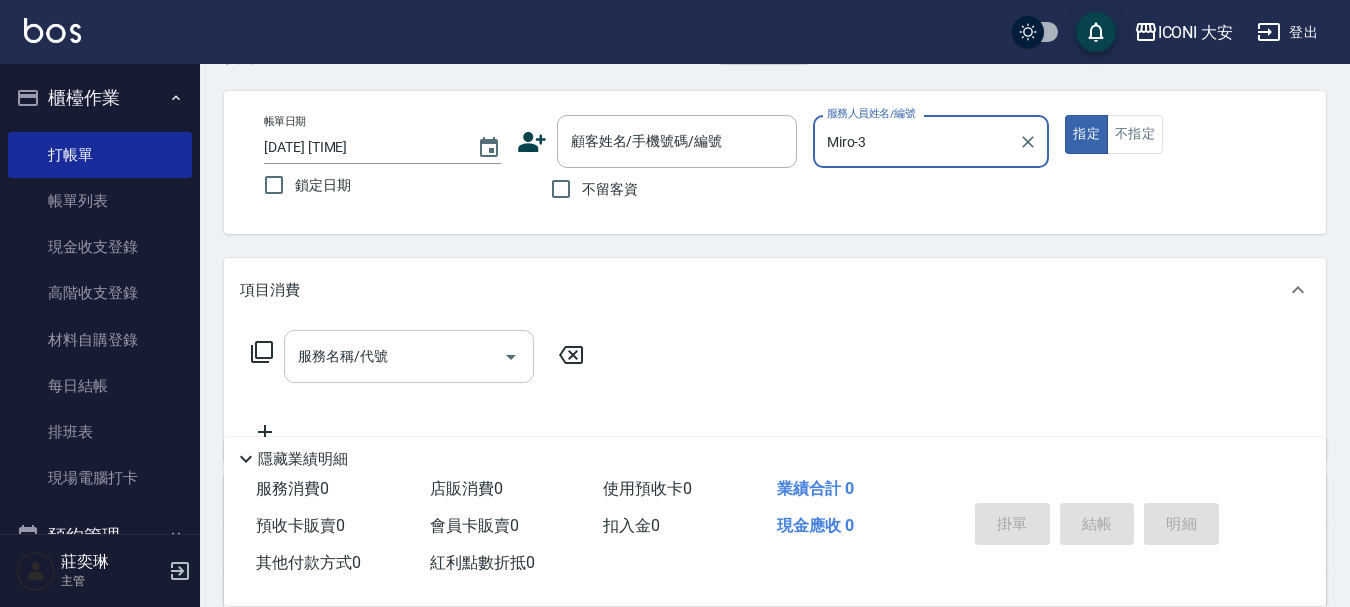 scroll, scrollTop: 100, scrollLeft: 0, axis: vertical 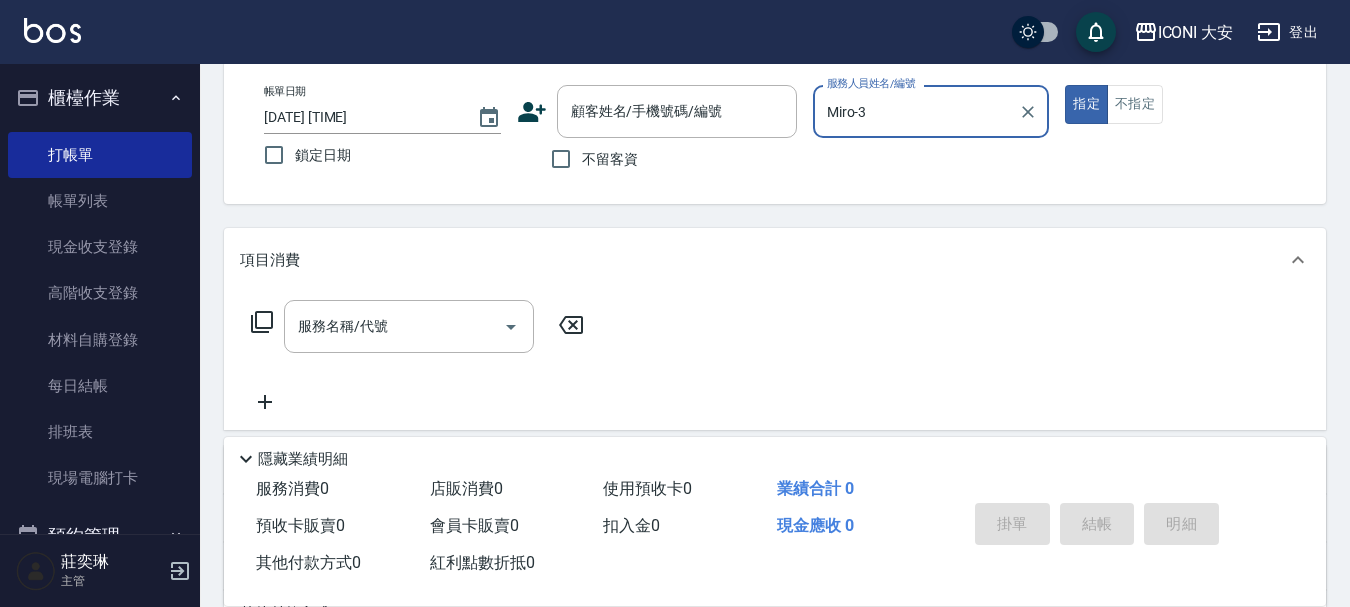 click 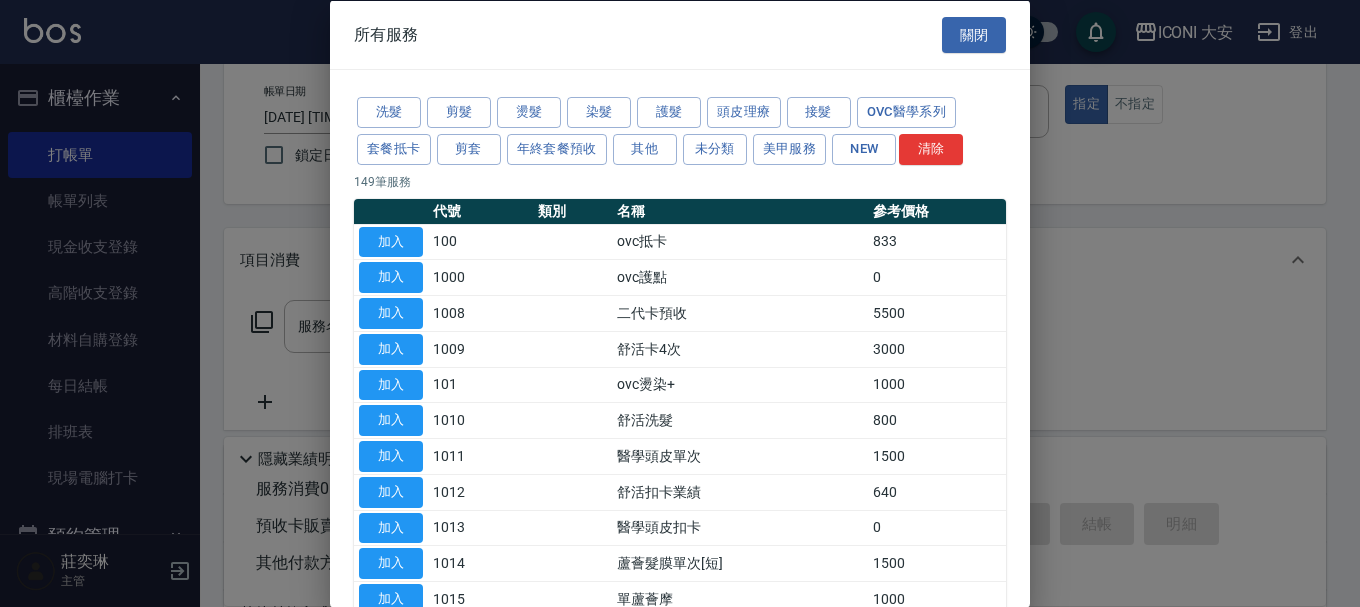 click on "NEW" at bounding box center (864, 148) 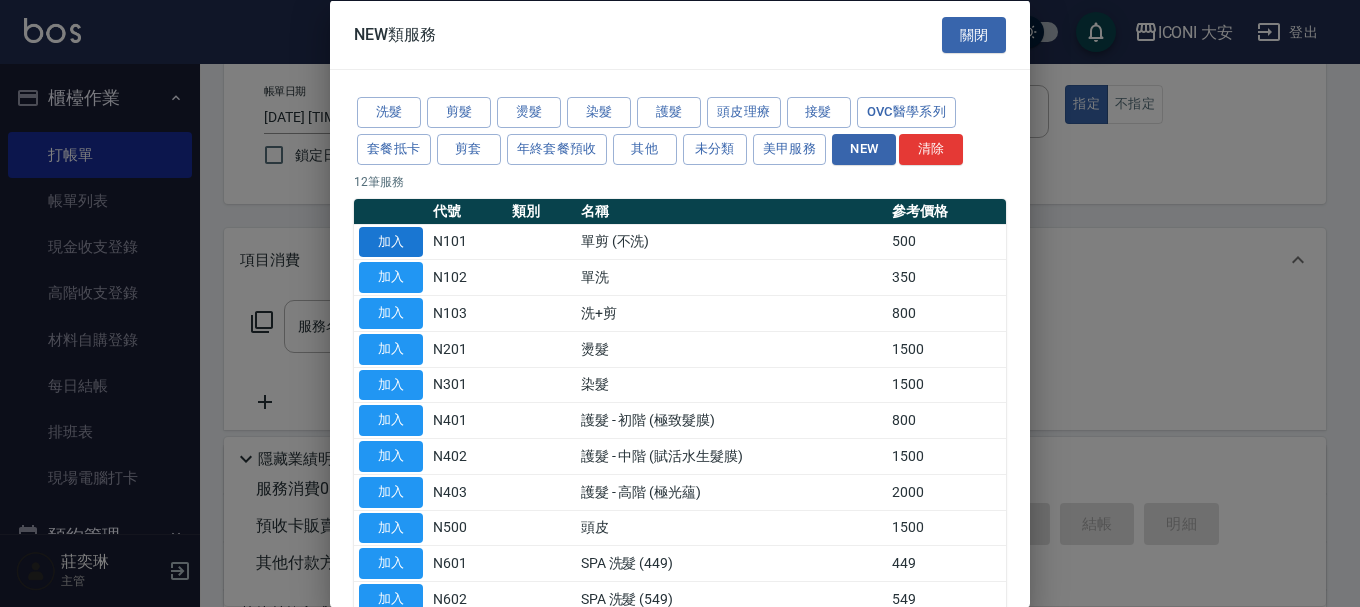 click on "加入" at bounding box center (391, 241) 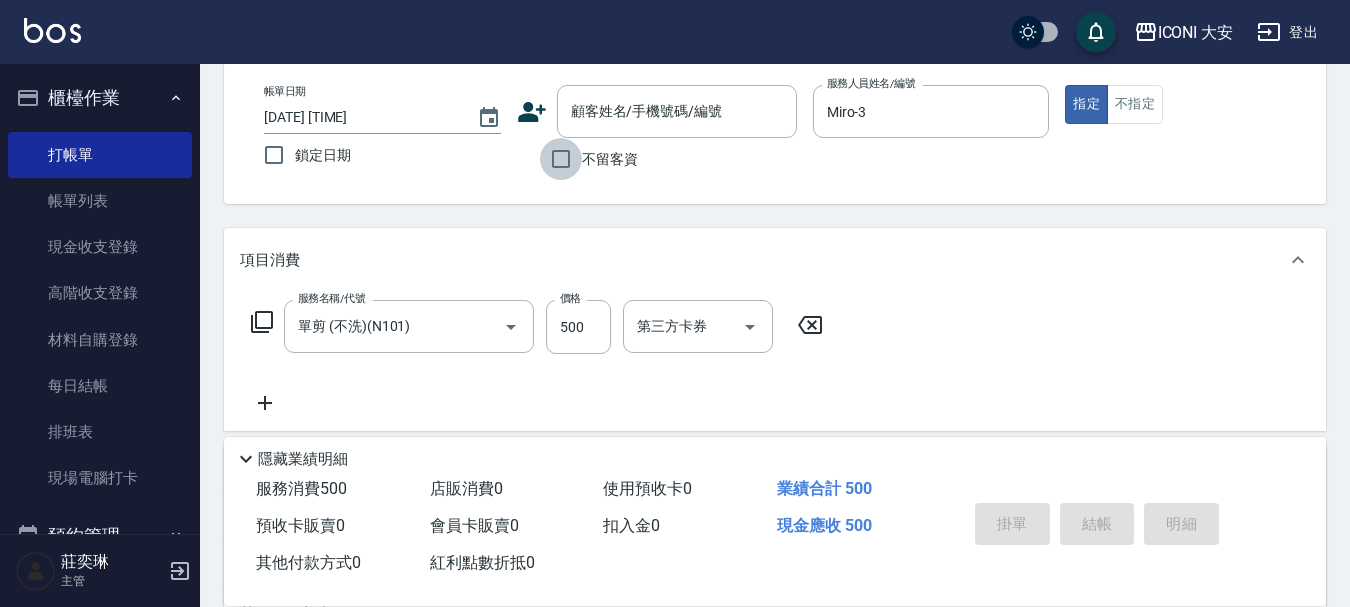 click on "不留客資" at bounding box center (561, 159) 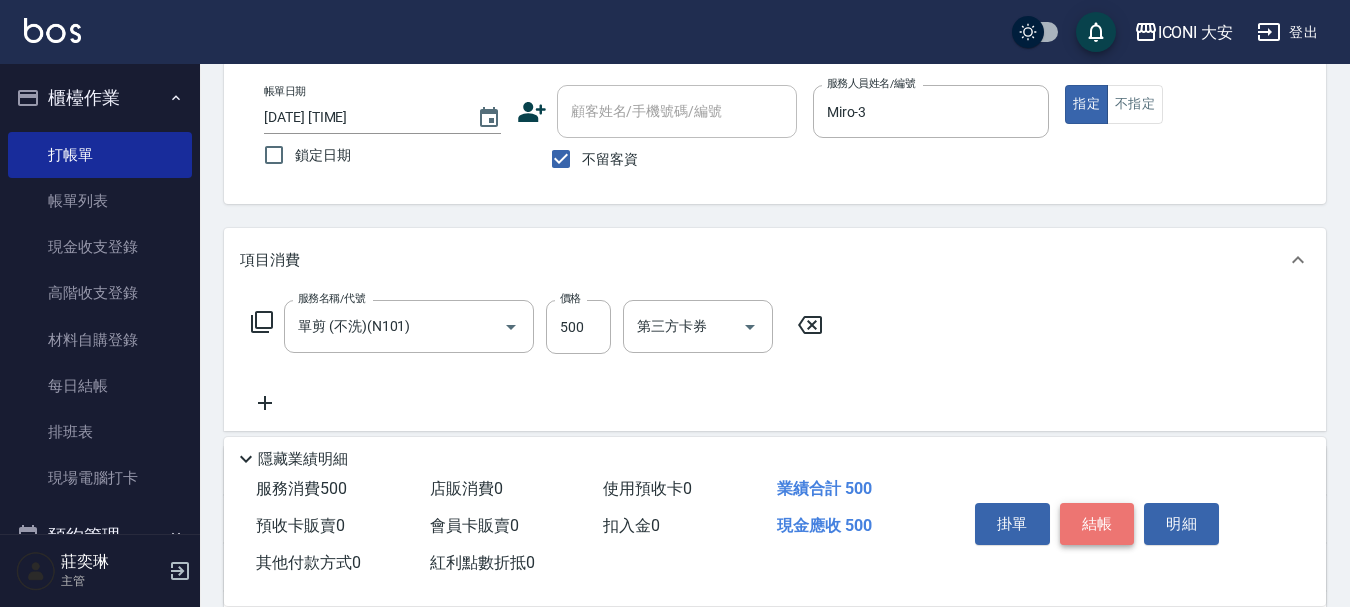 click on "結帳" at bounding box center (1097, 524) 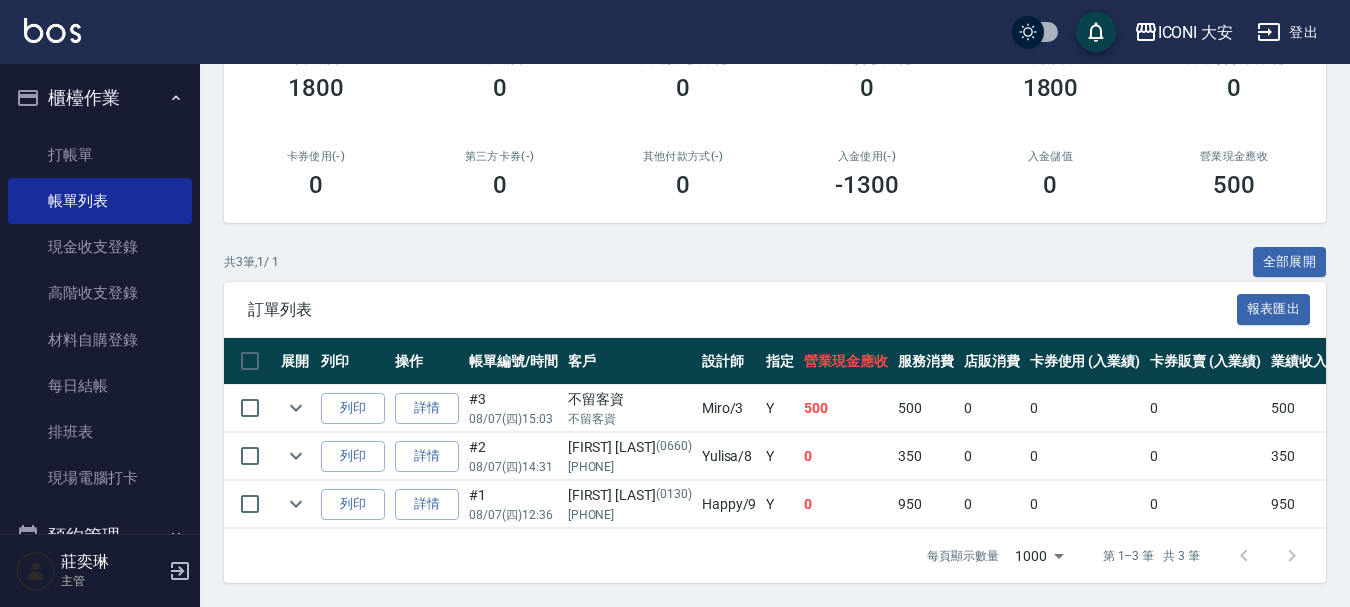 scroll, scrollTop: 295, scrollLeft: 0, axis: vertical 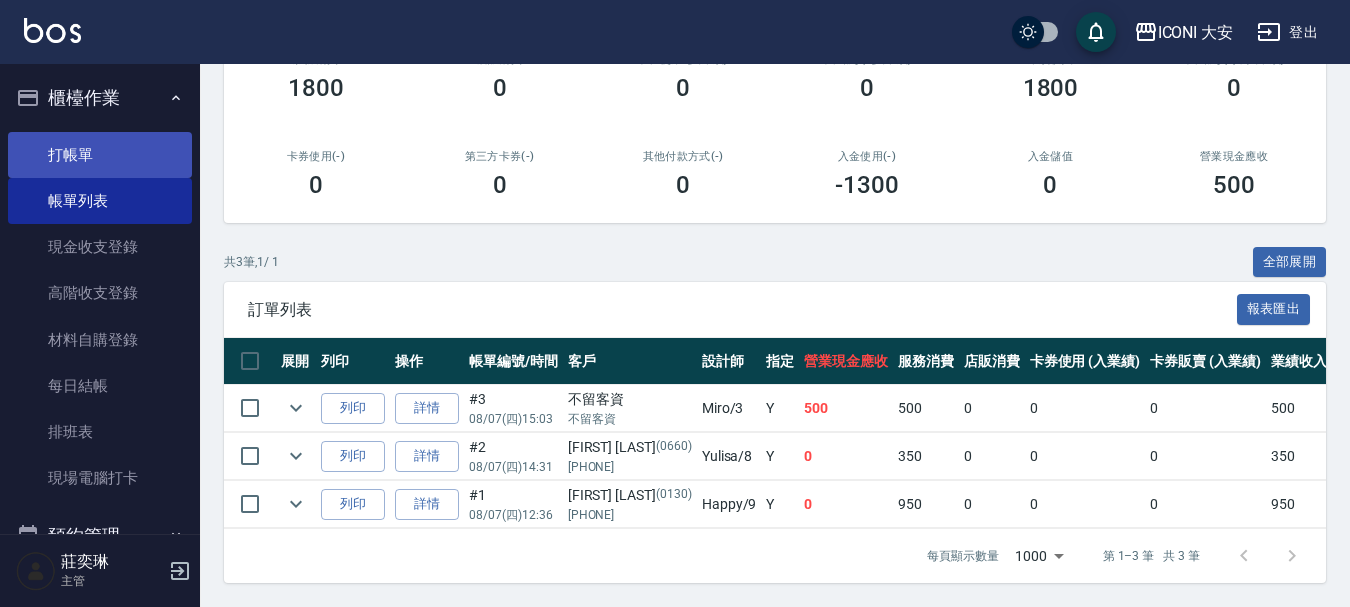 click on "打帳單" at bounding box center (100, 155) 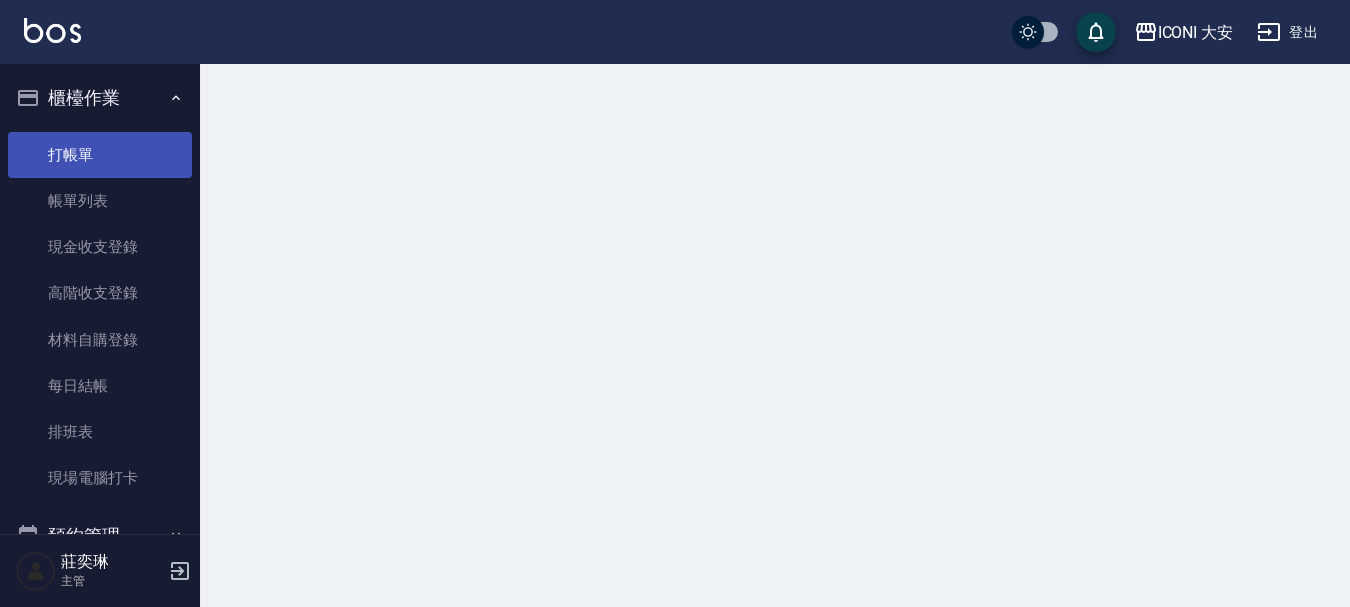 scroll, scrollTop: 0, scrollLeft: 0, axis: both 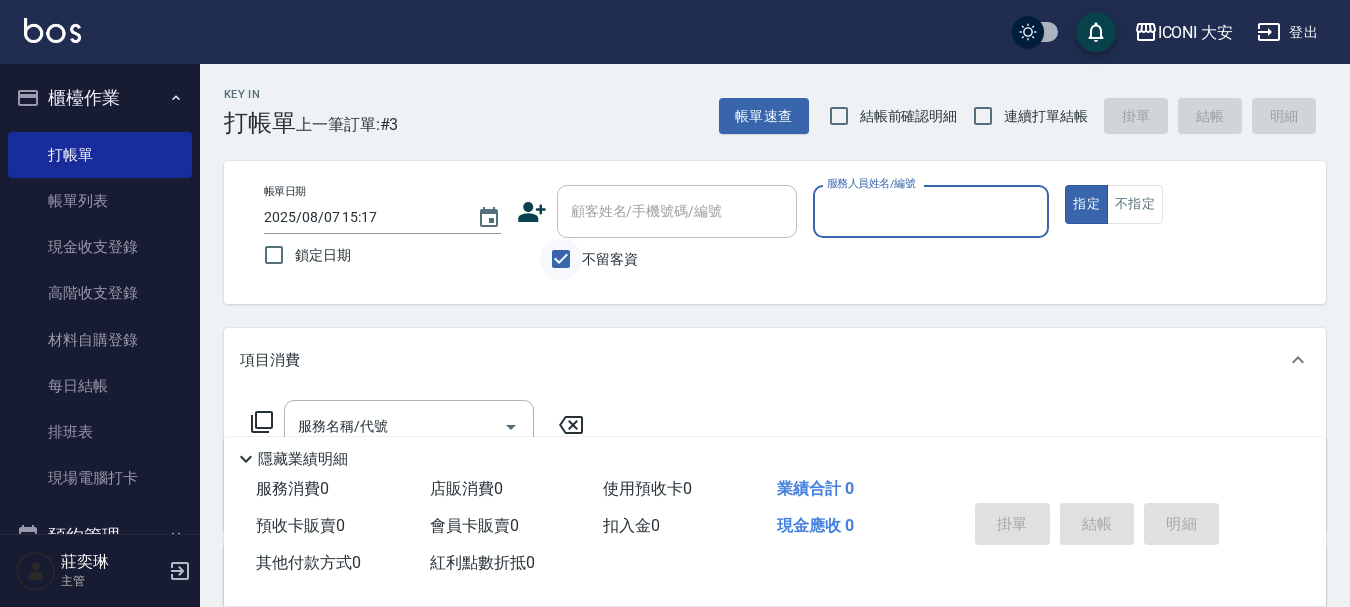 click on "不留客資" at bounding box center [561, 259] 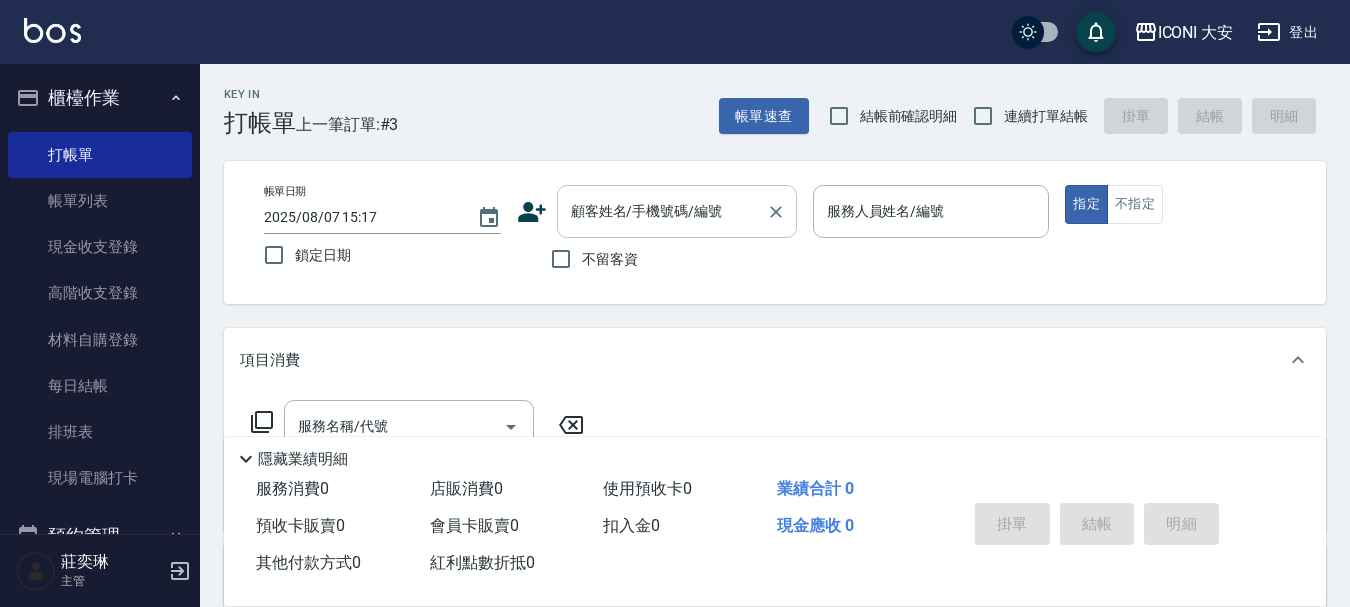 click on "顧客姓名/手機號碼/編號" at bounding box center (662, 211) 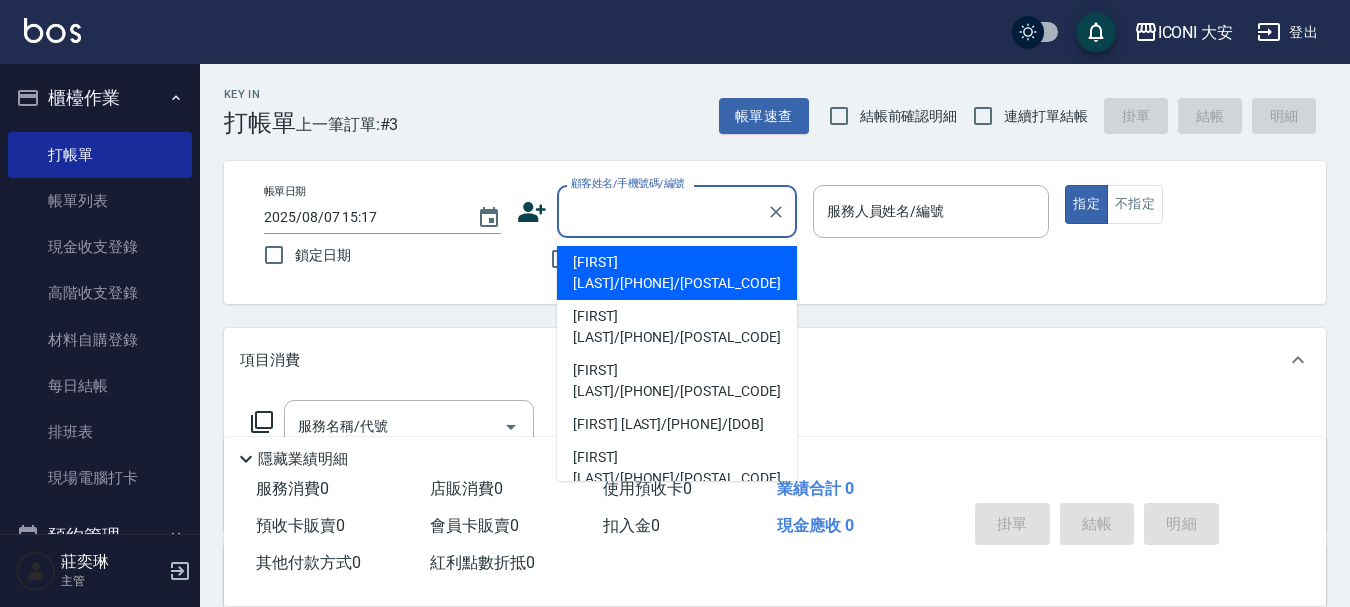 click on "[FIRST] [LAST]/[PHONE]/[POSTAL_CODE]" at bounding box center [677, 273] 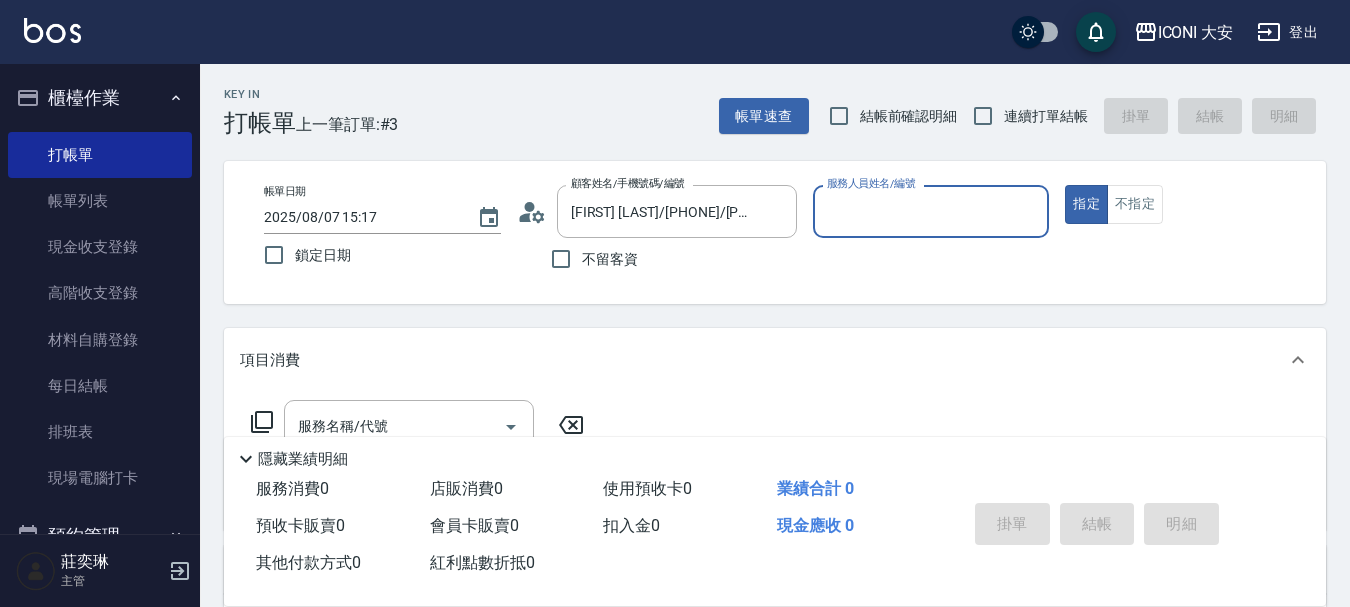 type on "Happy-9" 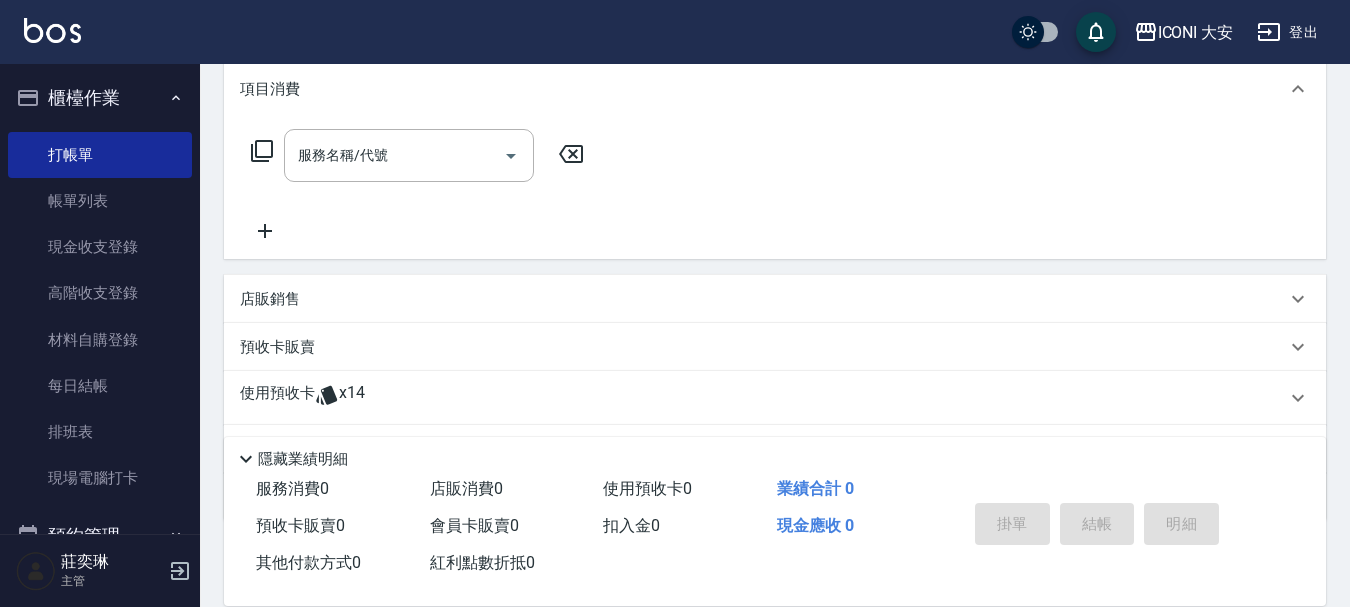 scroll, scrollTop: 300, scrollLeft: 0, axis: vertical 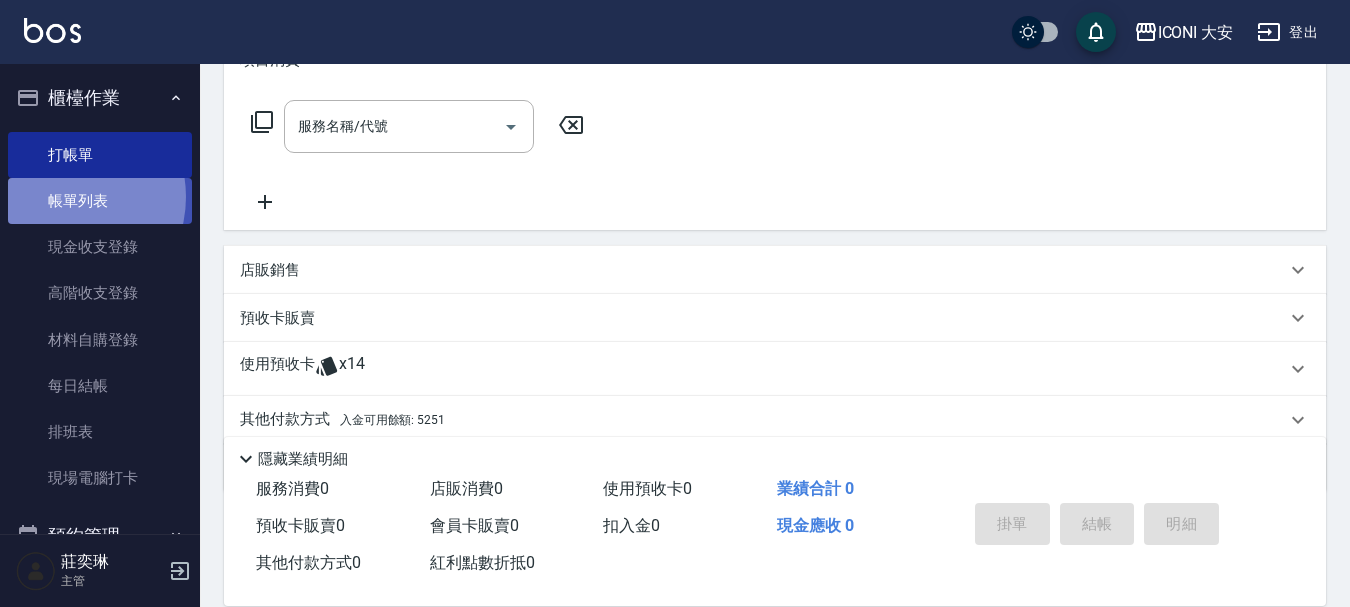 click on "帳單列表" at bounding box center [100, 201] 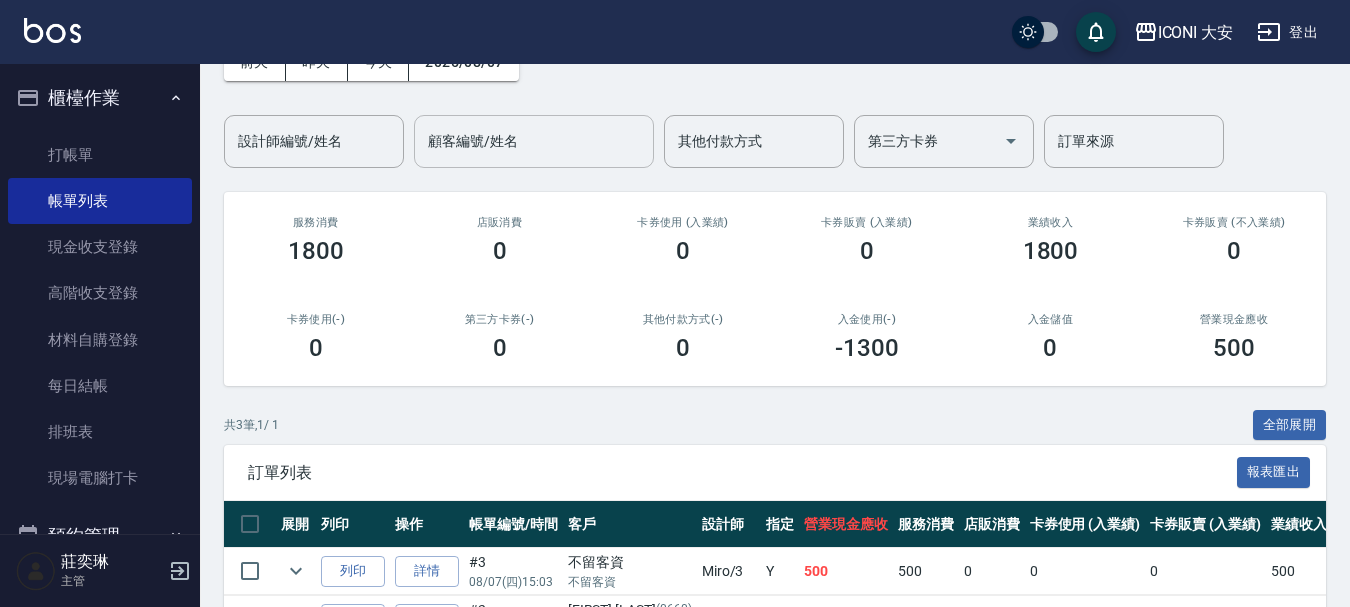 scroll, scrollTop: 295, scrollLeft: 0, axis: vertical 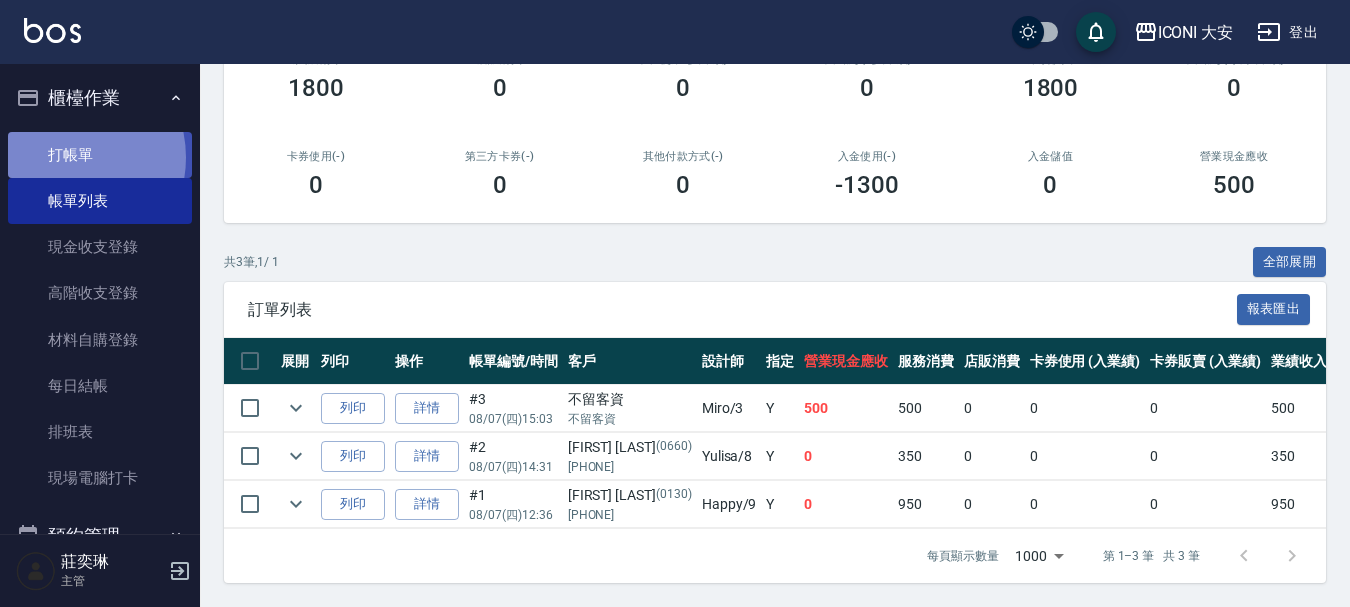 click on "打帳單" at bounding box center [100, 155] 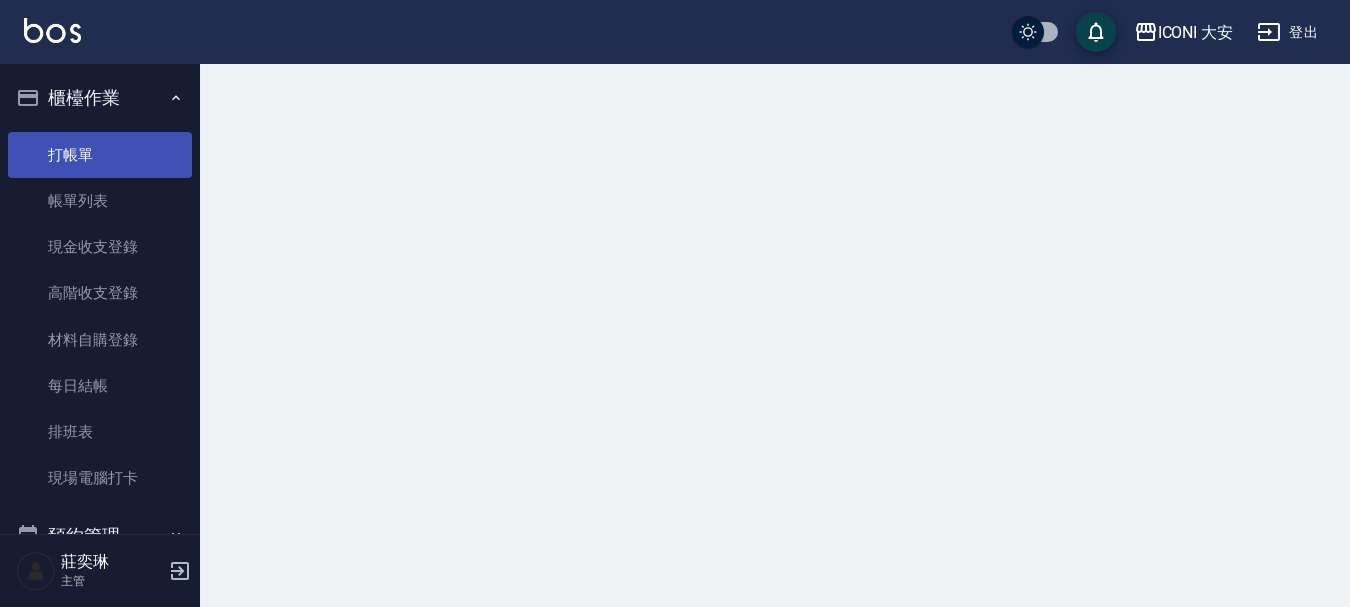 scroll, scrollTop: 0, scrollLeft: 0, axis: both 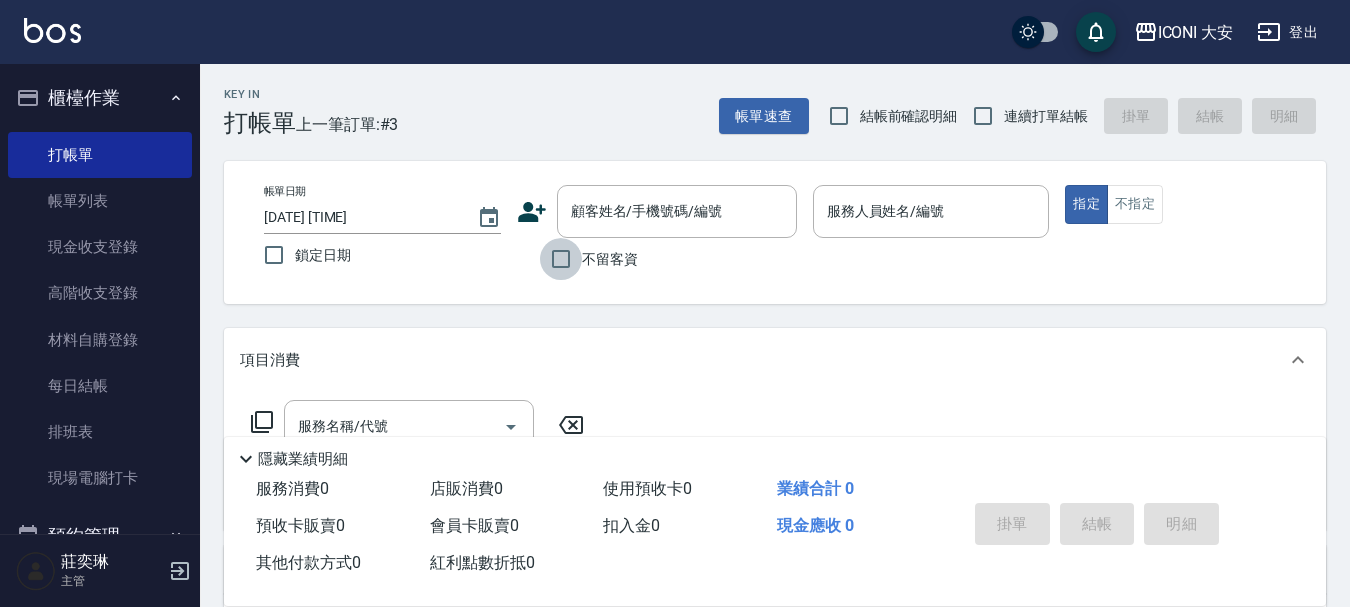 click on "不留客資" at bounding box center [561, 259] 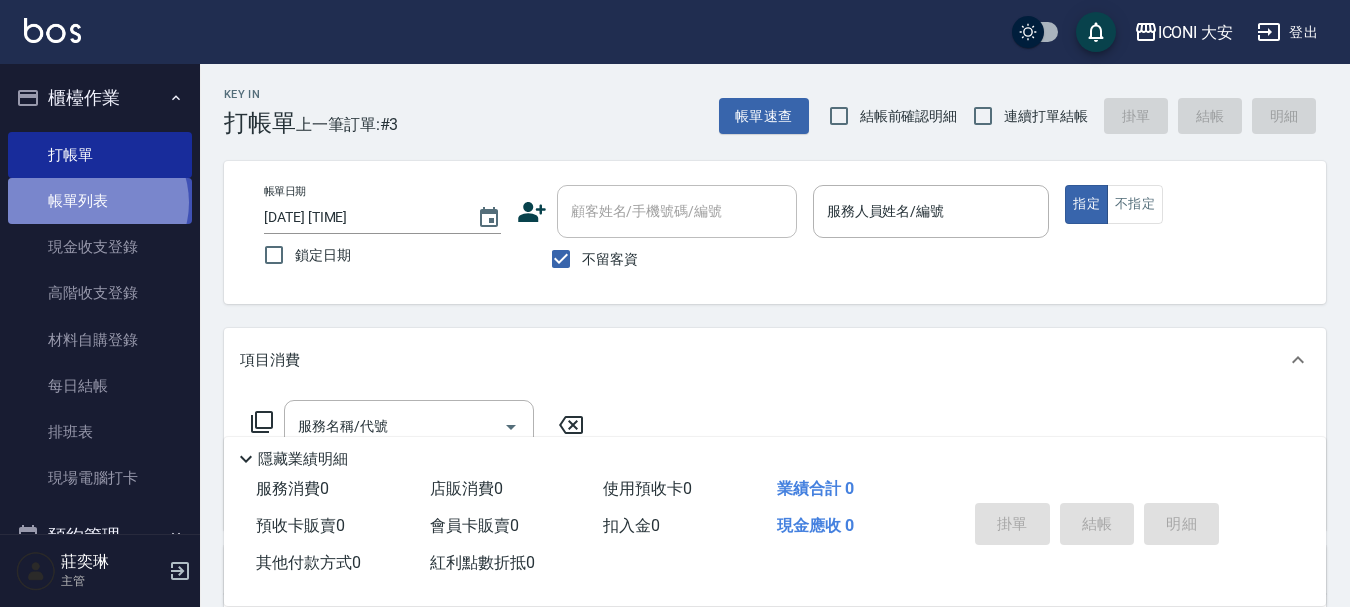 click on "帳單列表" at bounding box center [100, 201] 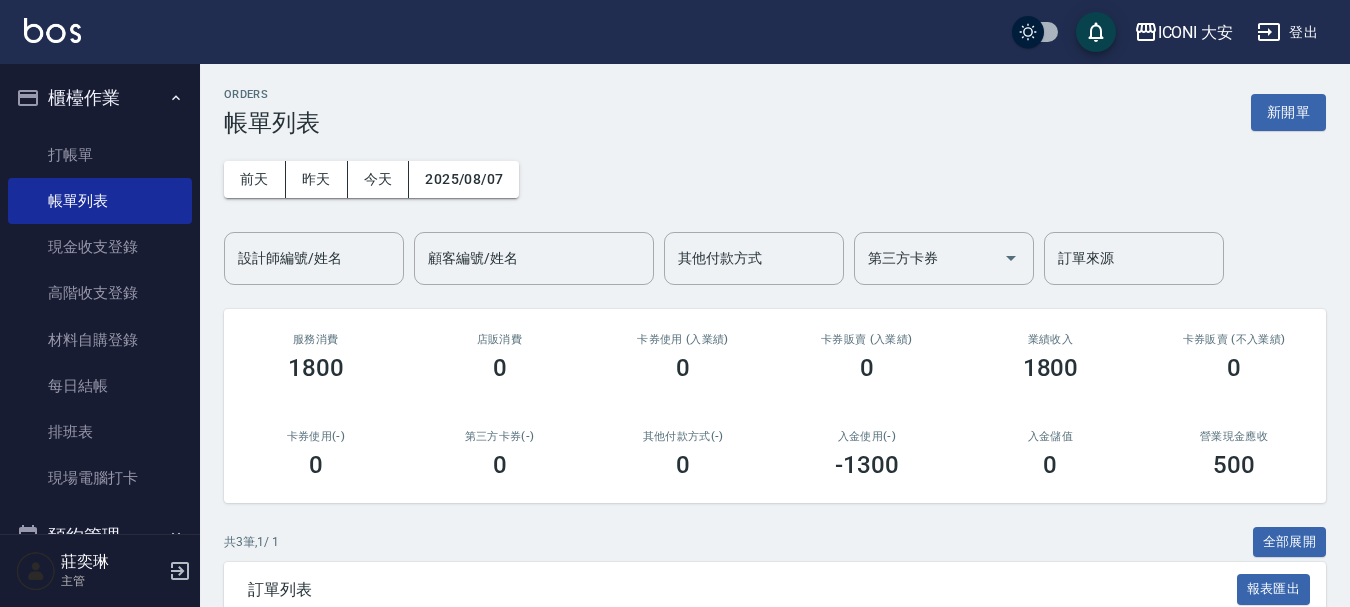 scroll, scrollTop: 295, scrollLeft: 0, axis: vertical 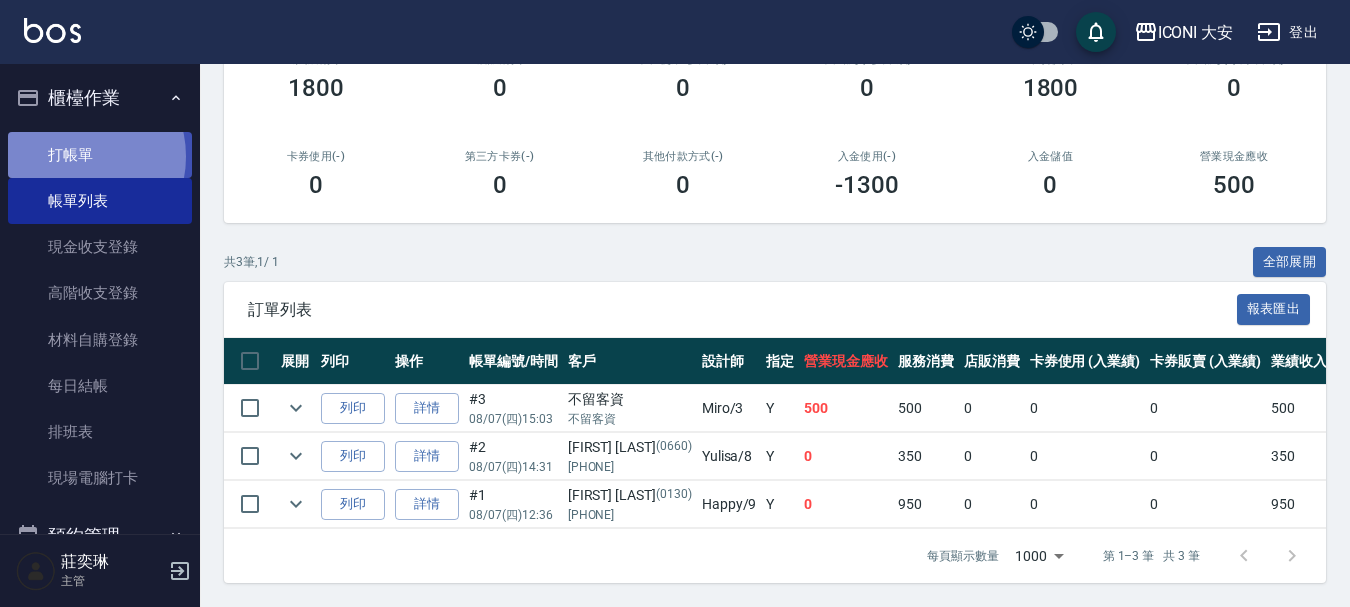 click on "打帳單" at bounding box center (100, 155) 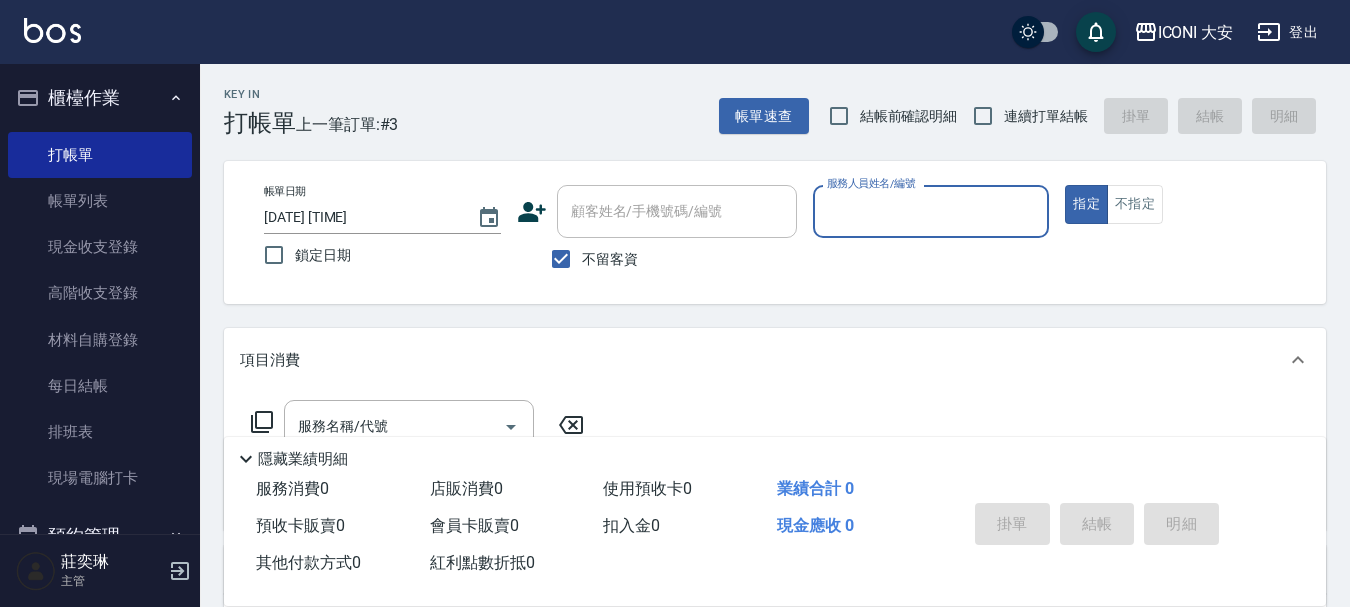 click on "服務人員姓名/編號" at bounding box center (931, 211) 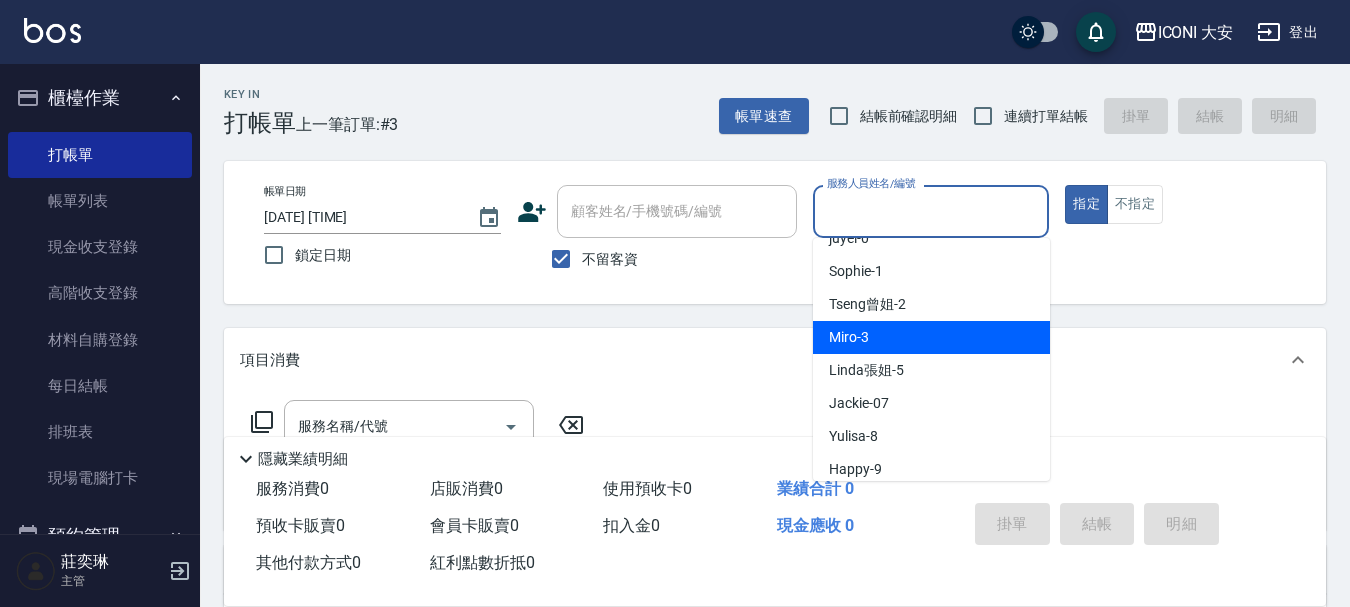 scroll, scrollTop: 37, scrollLeft: 0, axis: vertical 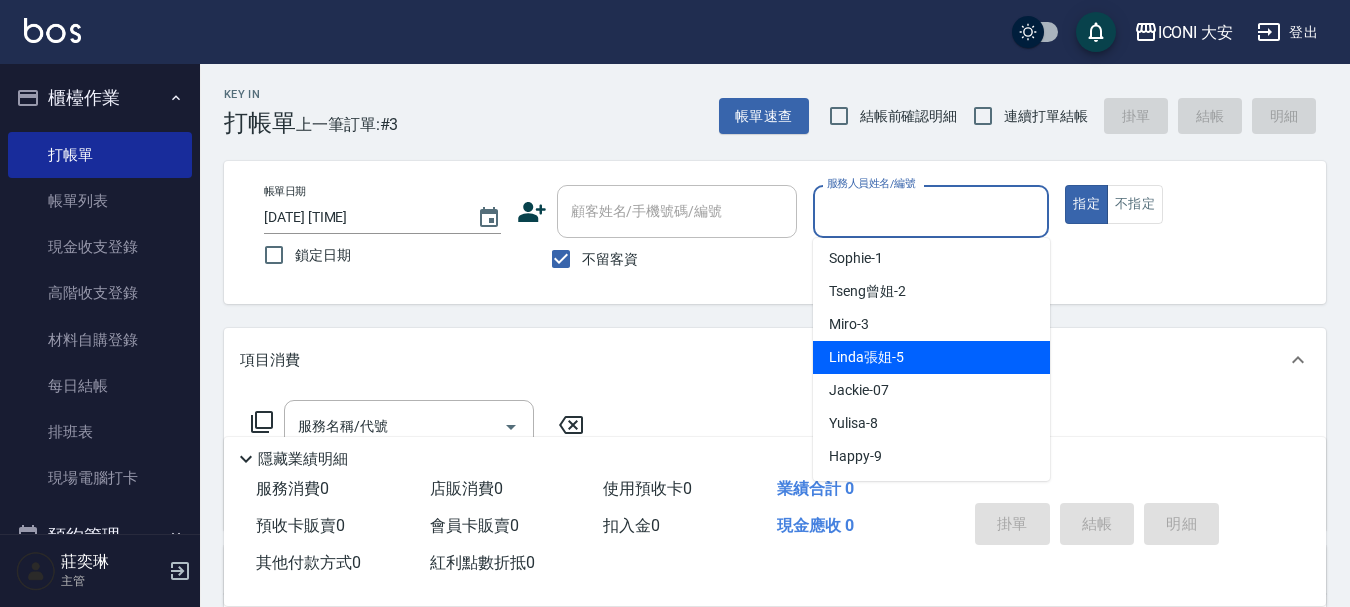 click on "[TITLE] [LAST] [LAST] -[NUMBER]" at bounding box center [866, 357] 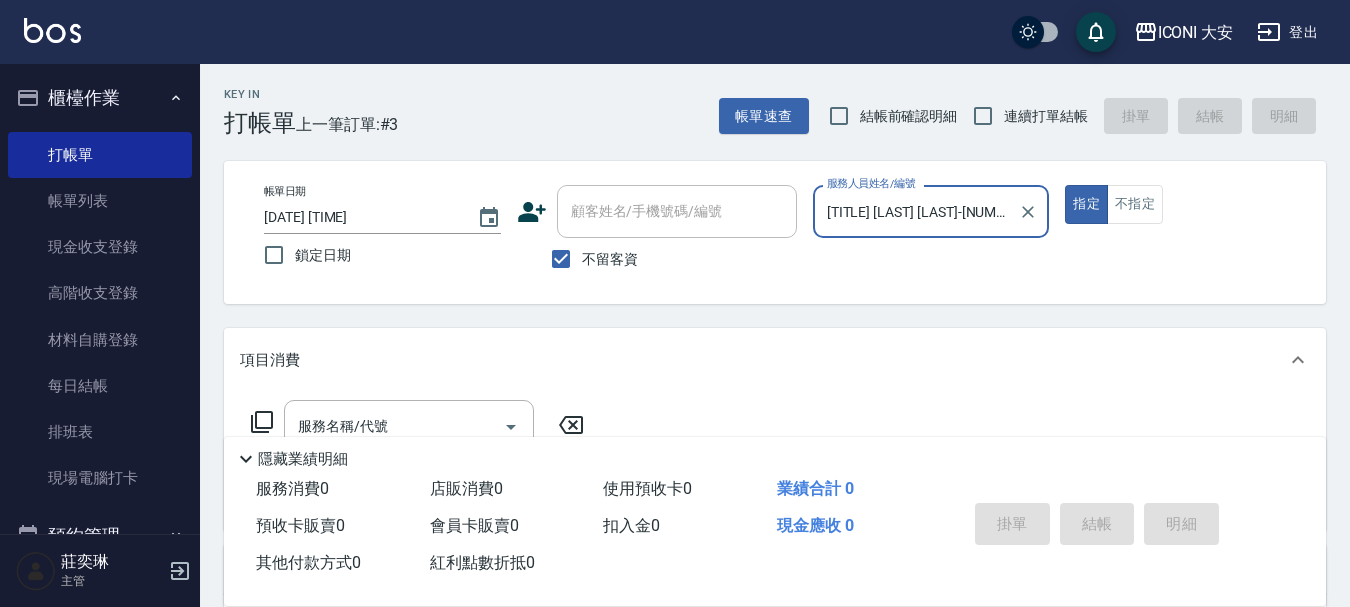 scroll, scrollTop: 100, scrollLeft: 0, axis: vertical 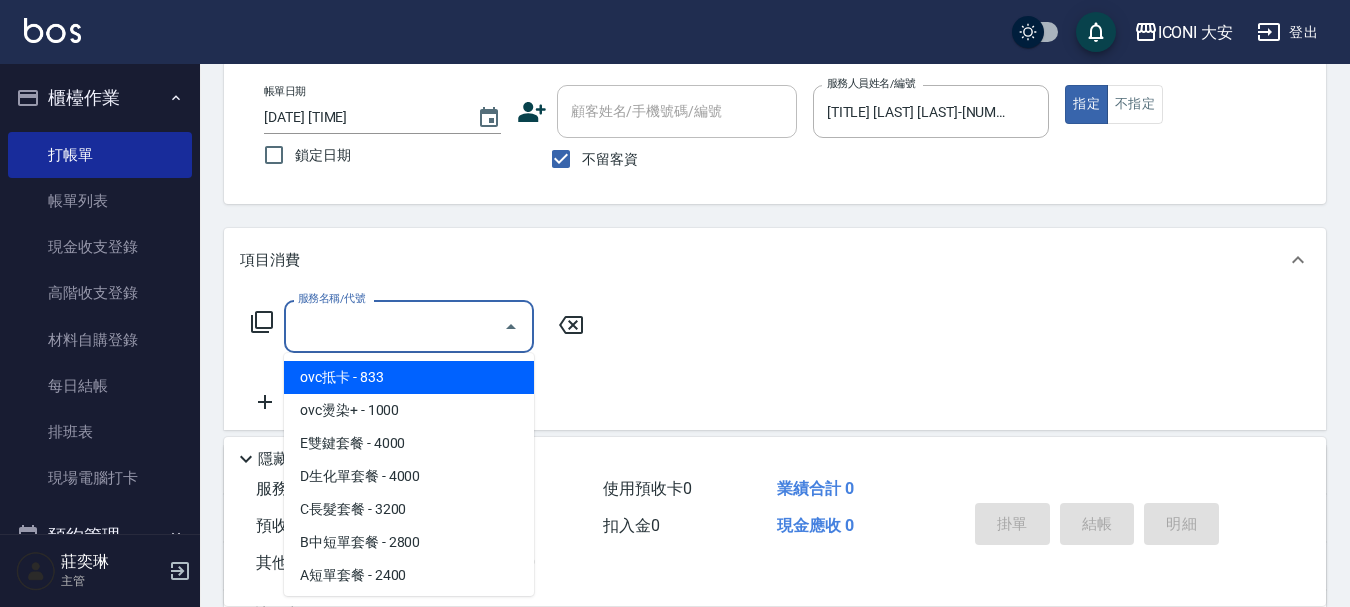 click on "服務名稱/代號" at bounding box center [394, 326] 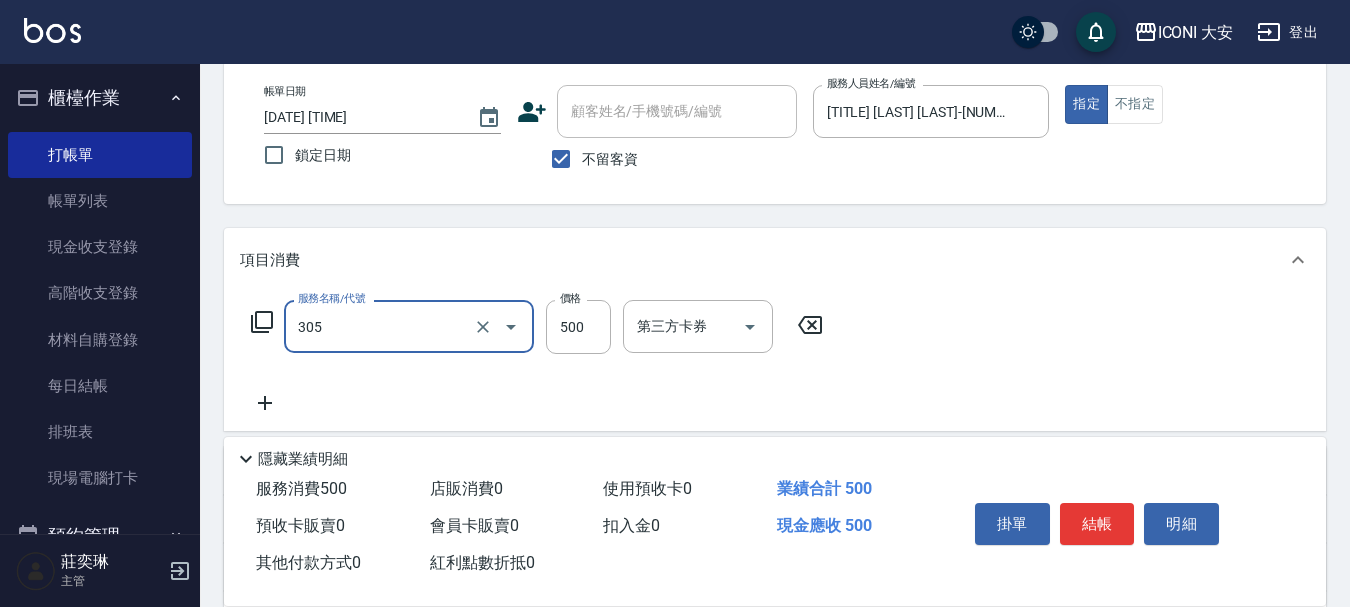 type on "剪髮(305)" 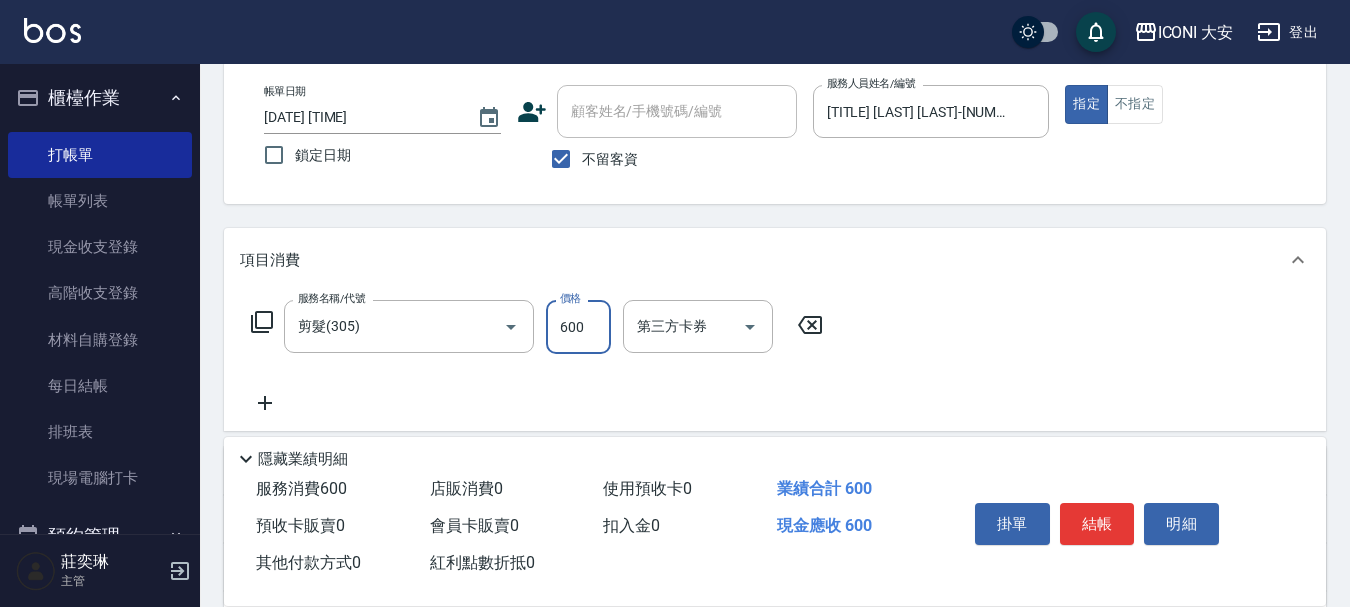 type on "600" 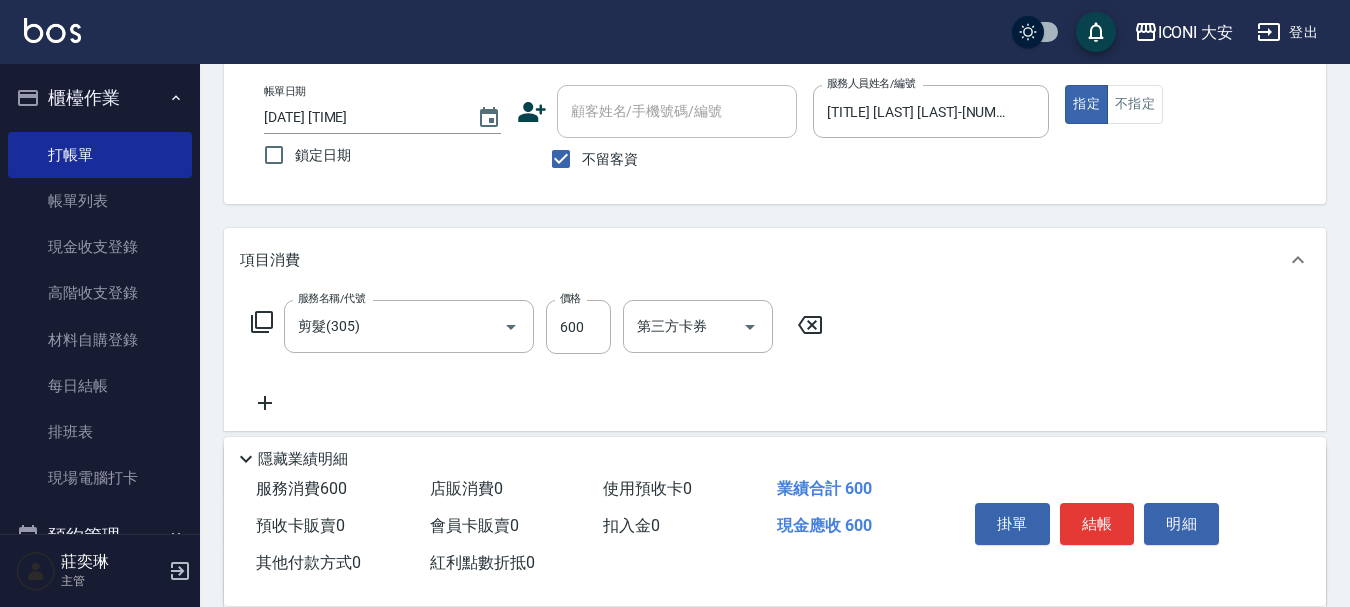 click 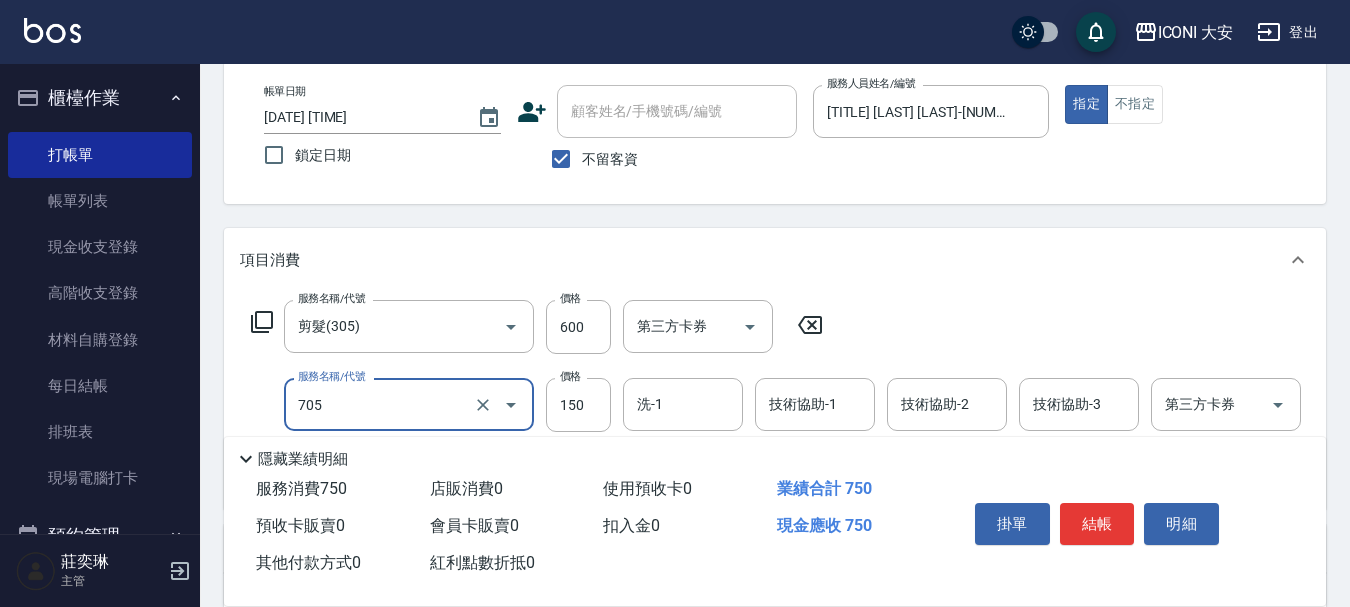 type on "吹風(705)" 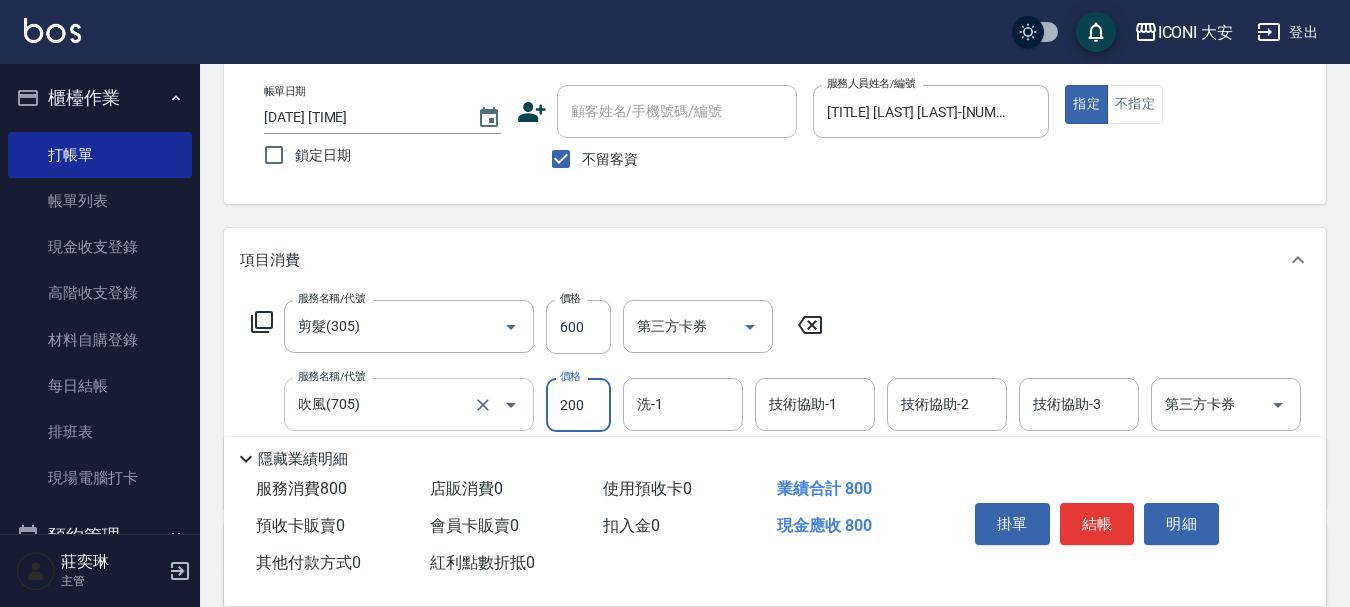 type on "200" 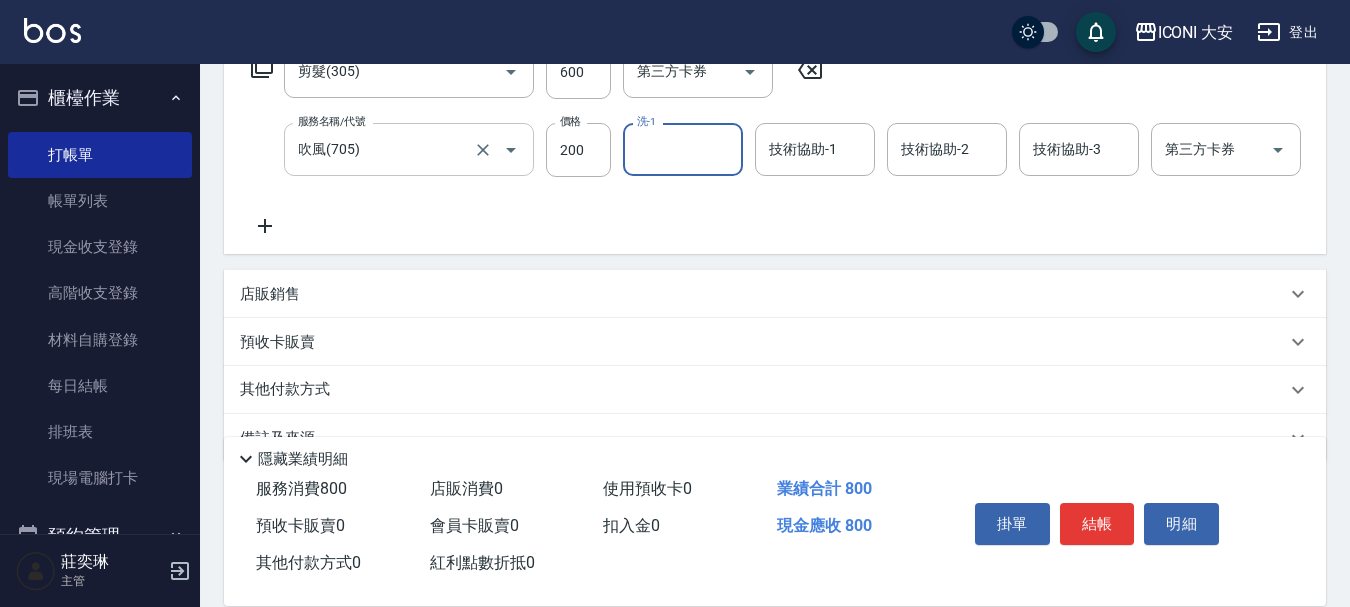 scroll, scrollTop: 417, scrollLeft: 0, axis: vertical 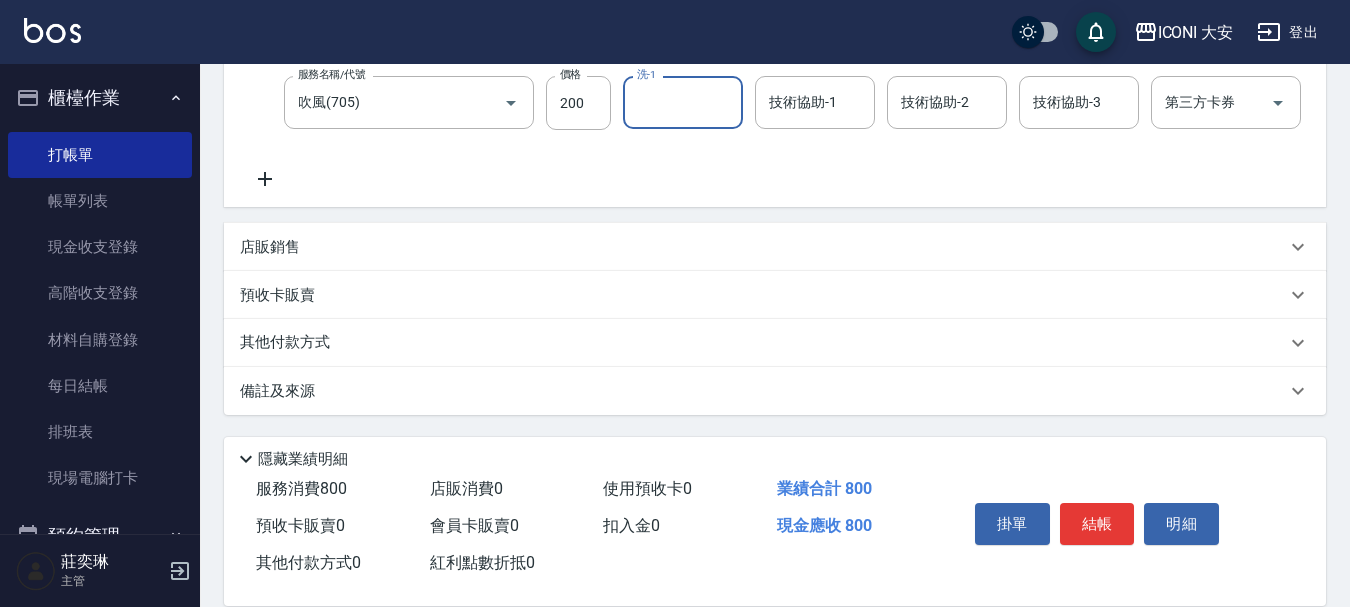click 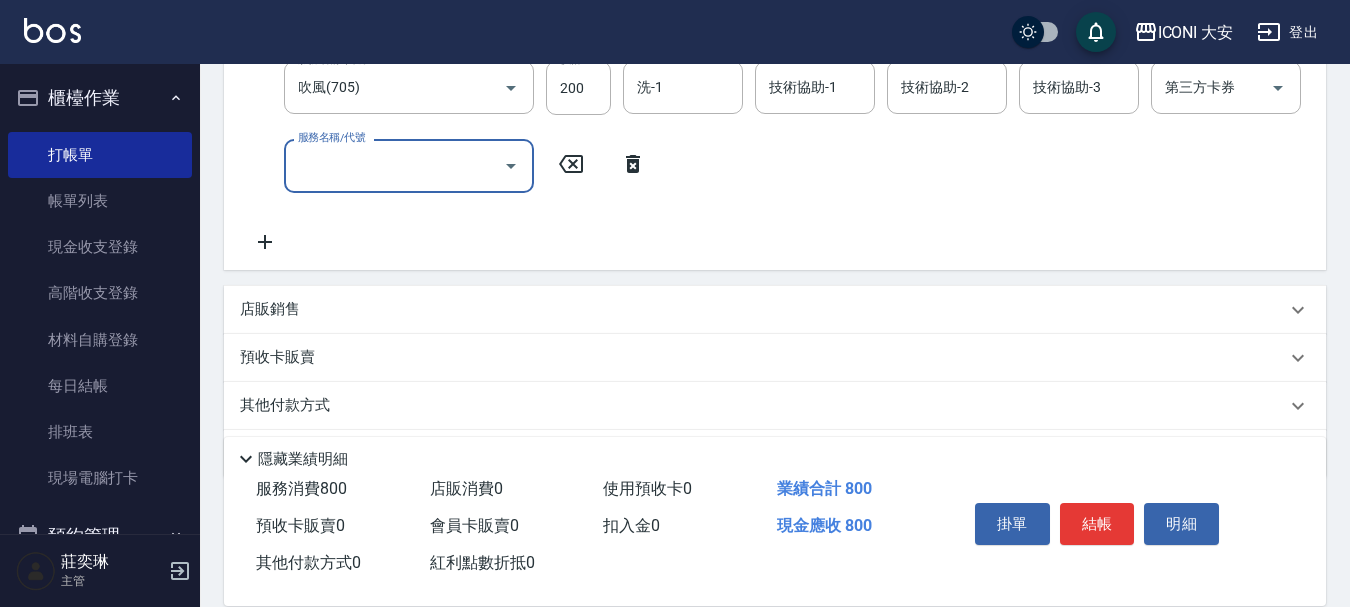 scroll, scrollTop: 409, scrollLeft: 0, axis: vertical 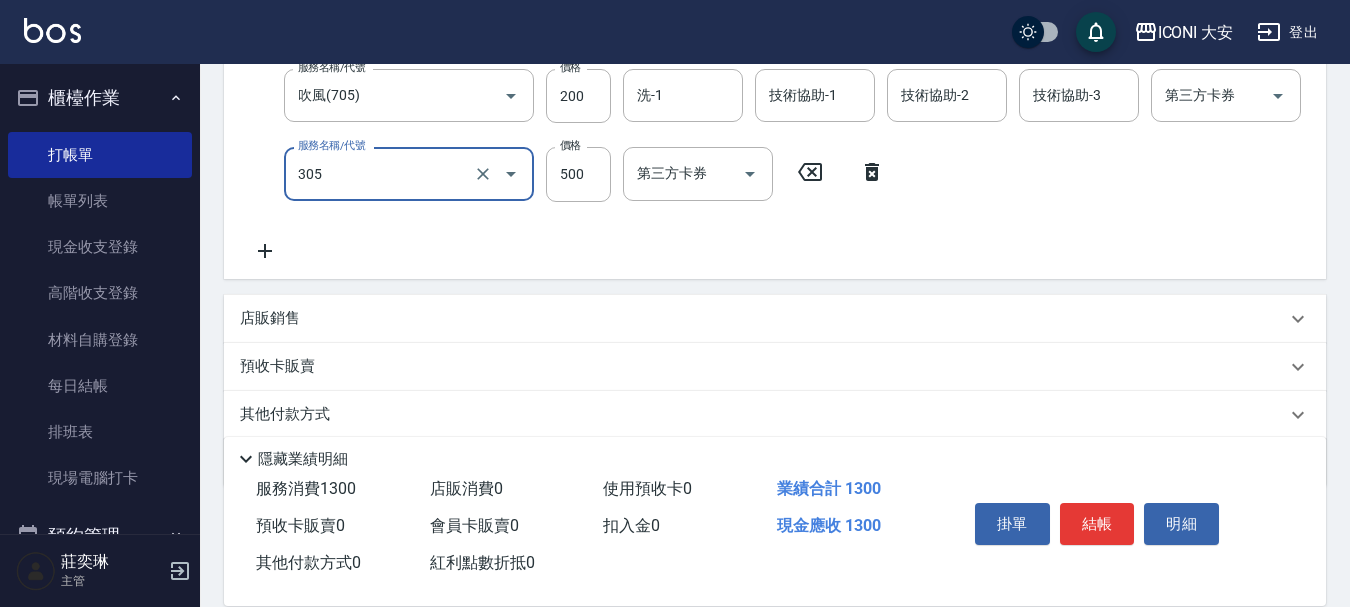 type on "剪髮(305)" 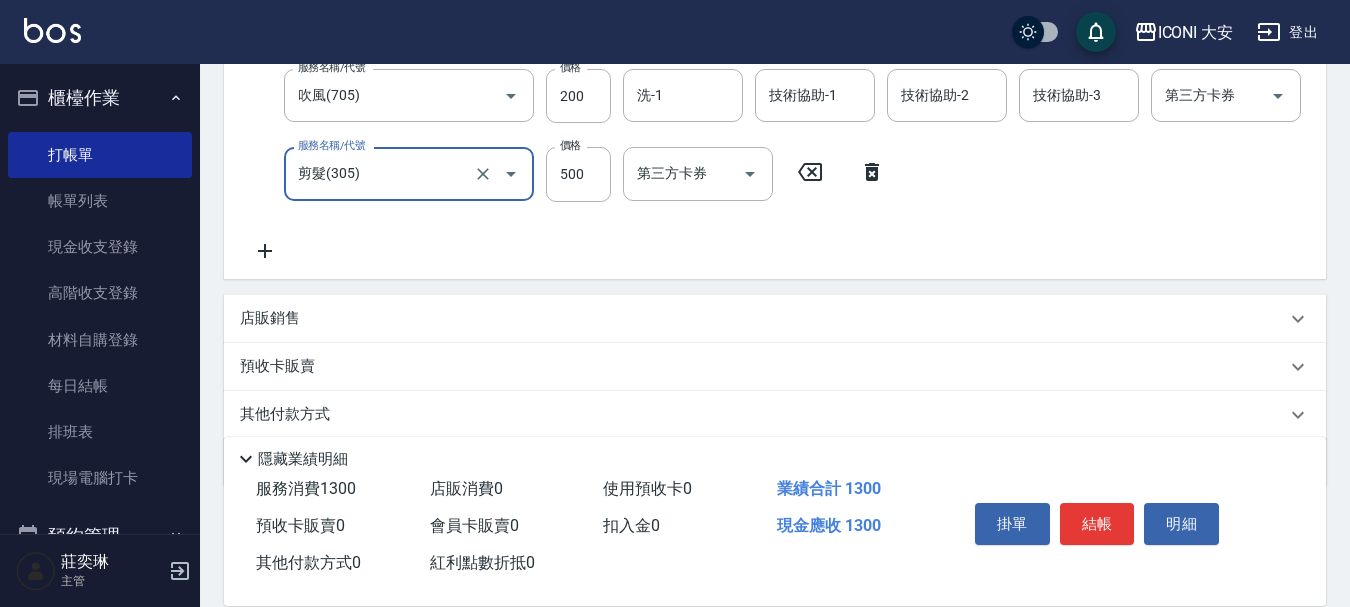 scroll, scrollTop: 400, scrollLeft: 0, axis: vertical 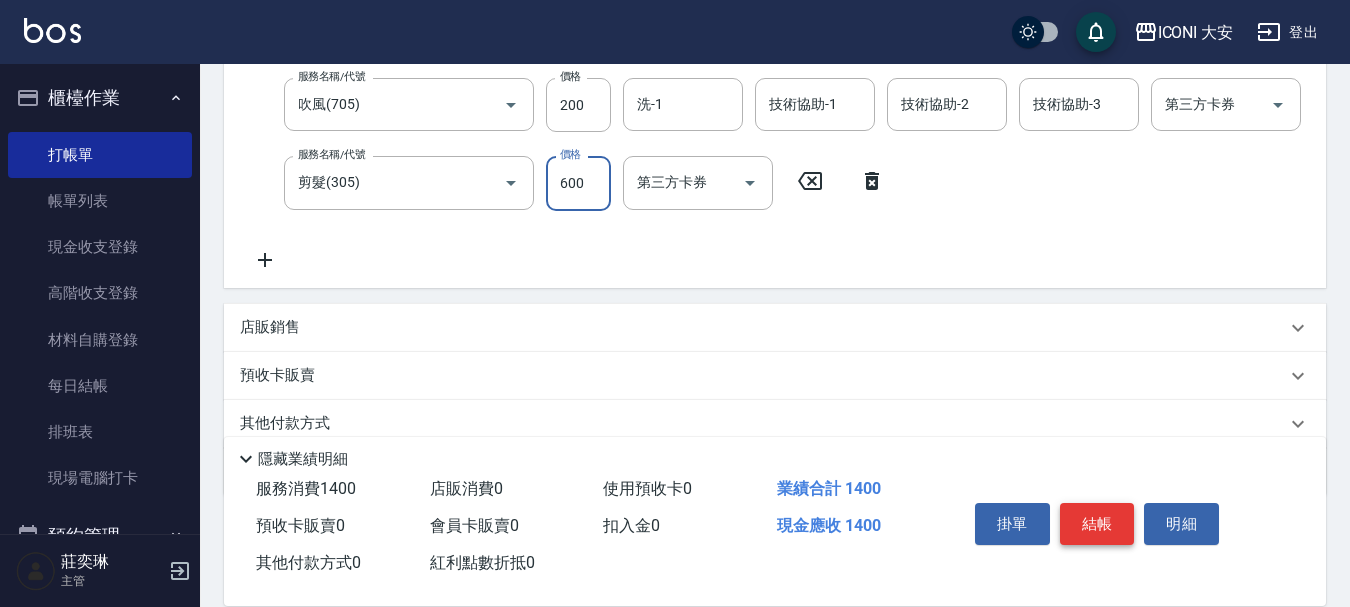 type on "600" 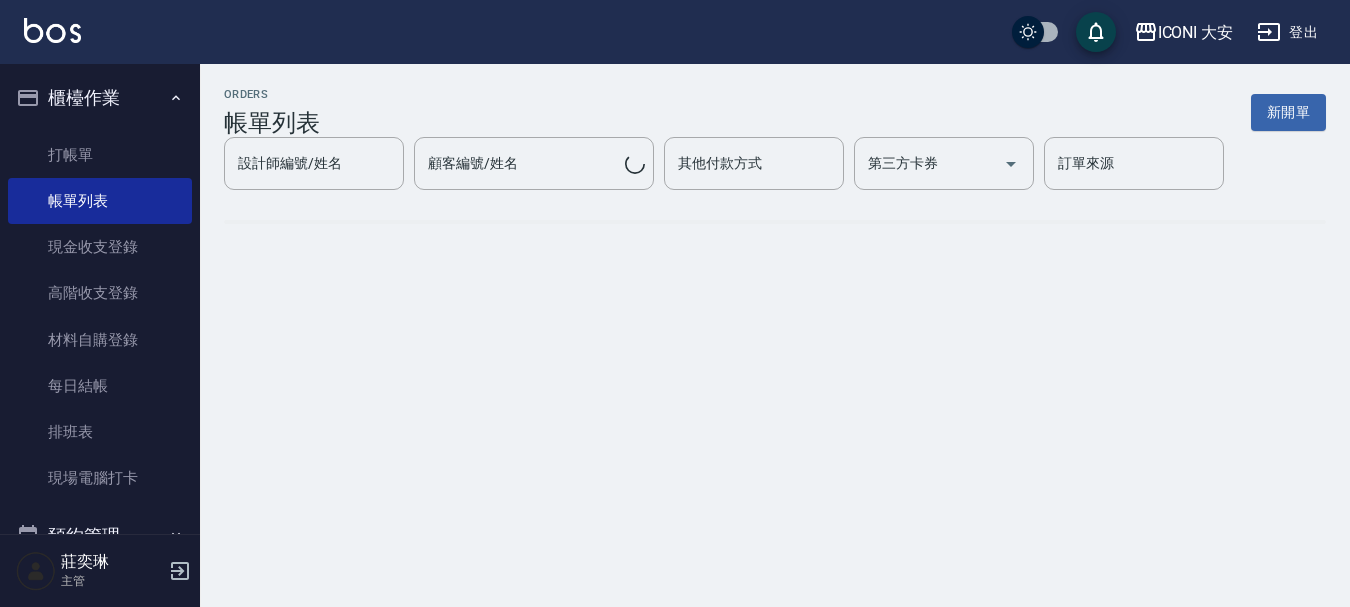 scroll, scrollTop: 0, scrollLeft: 0, axis: both 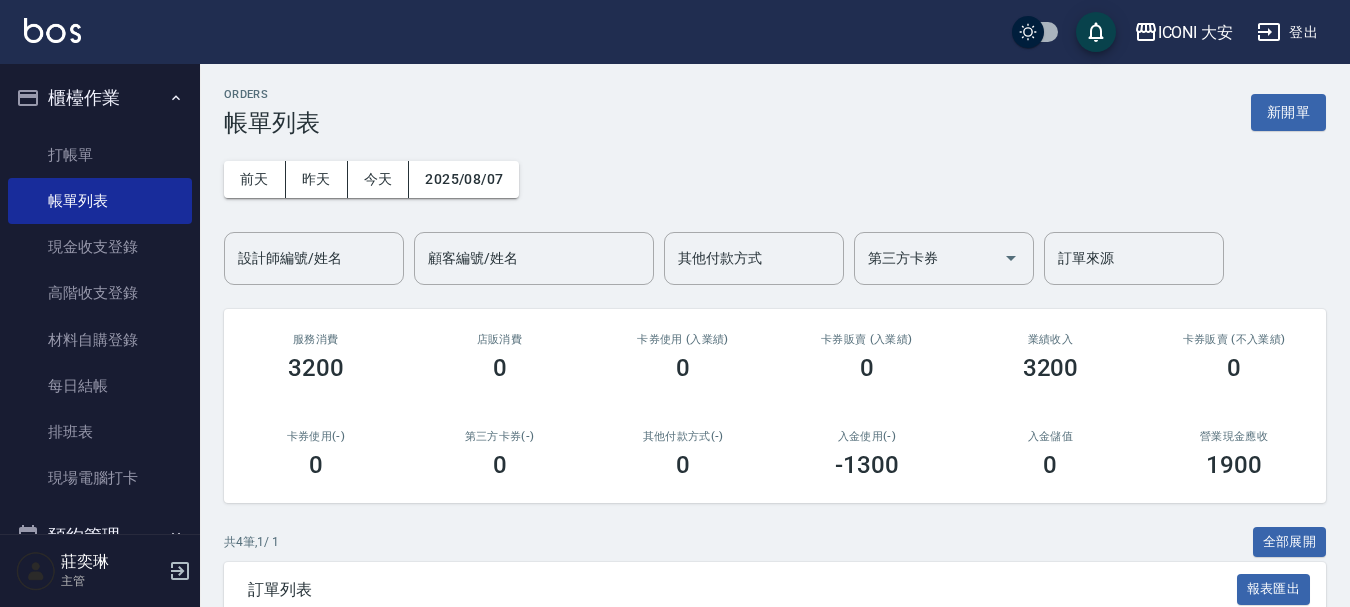 click on "ORDERS 帳單列表 新開單" at bounding box center (775, 112) 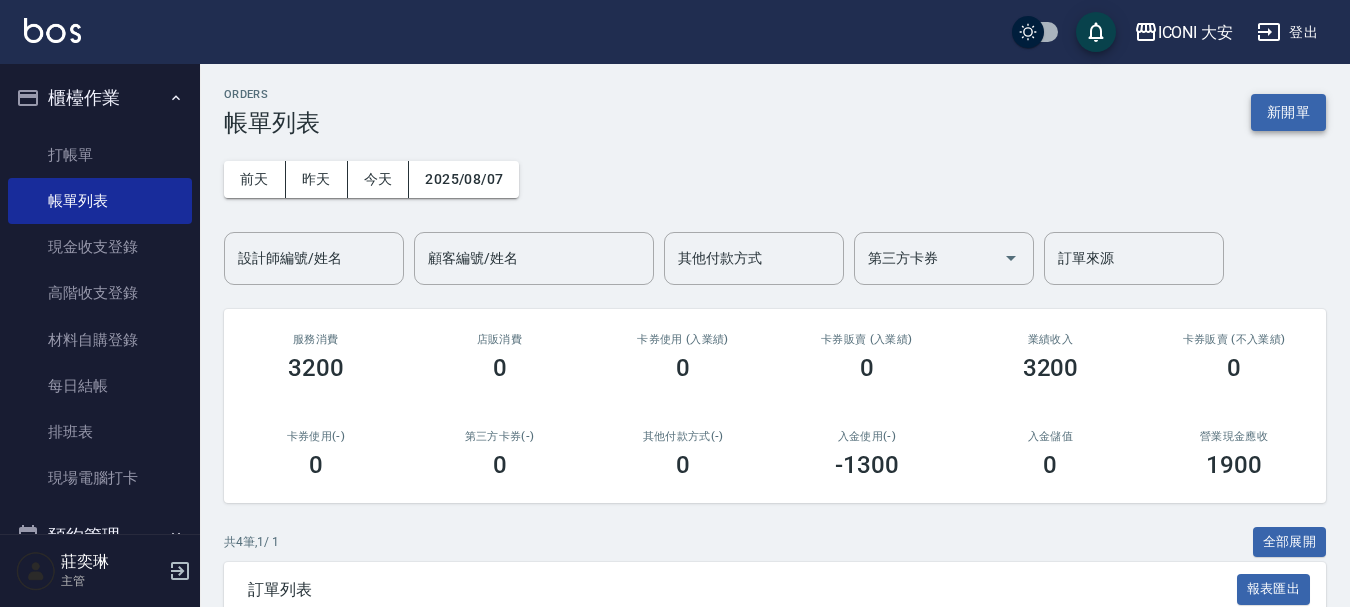 click on "新開單" at bounding box center (1288, 112) 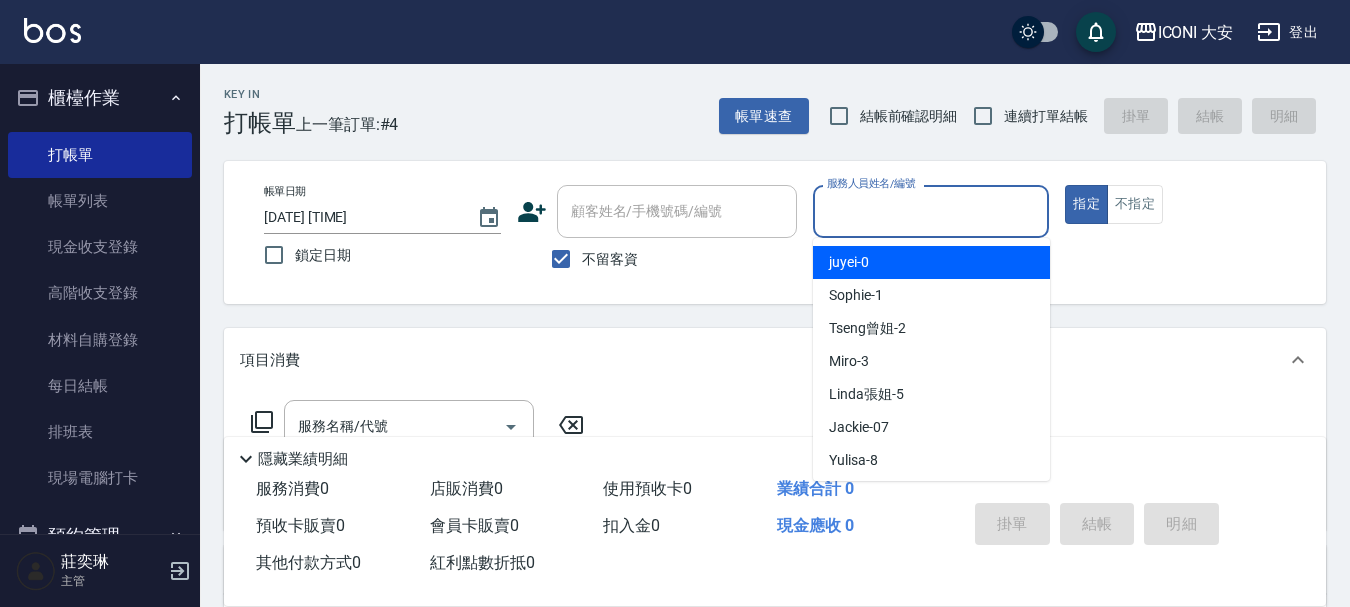 drag, startPoint x: 939, startPoint y: 213, endPoint x: 950, endPoint y: 278, distance: 65.9242 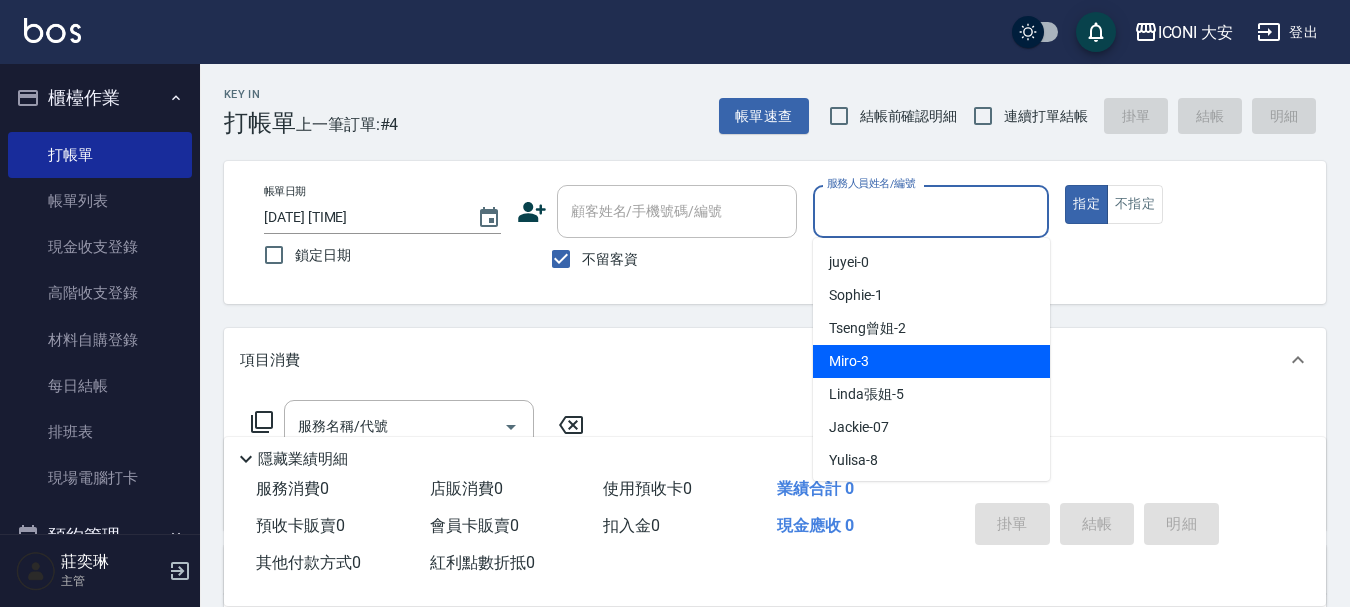click on "Miro -3" at bounding box center (931, 361) 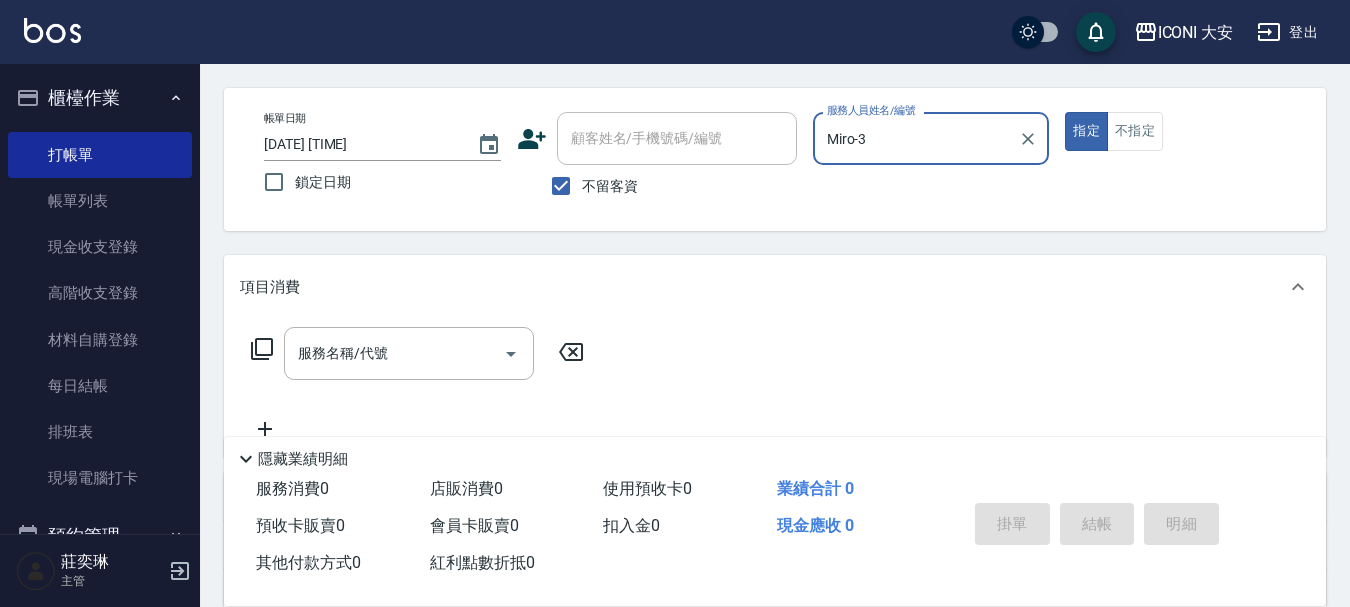 scroll, scrollTop: 200, scrollLeft: 0, axis: vertical 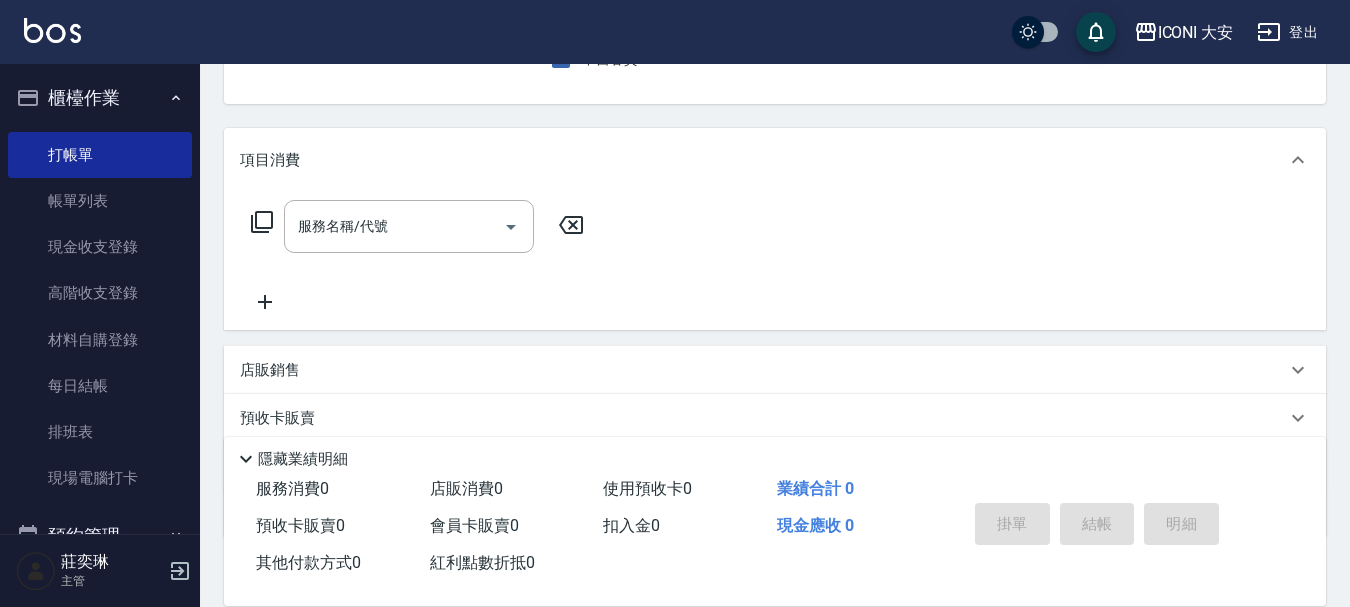 click 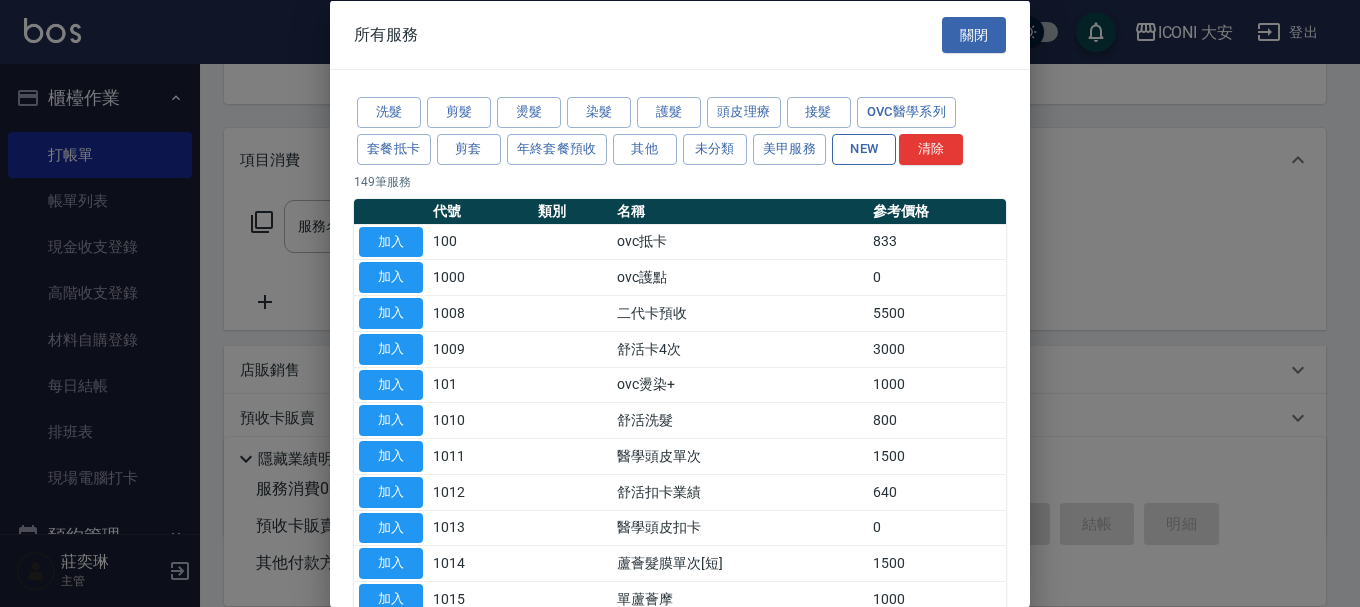 click on "NEW" at bounding box center [864, 148] 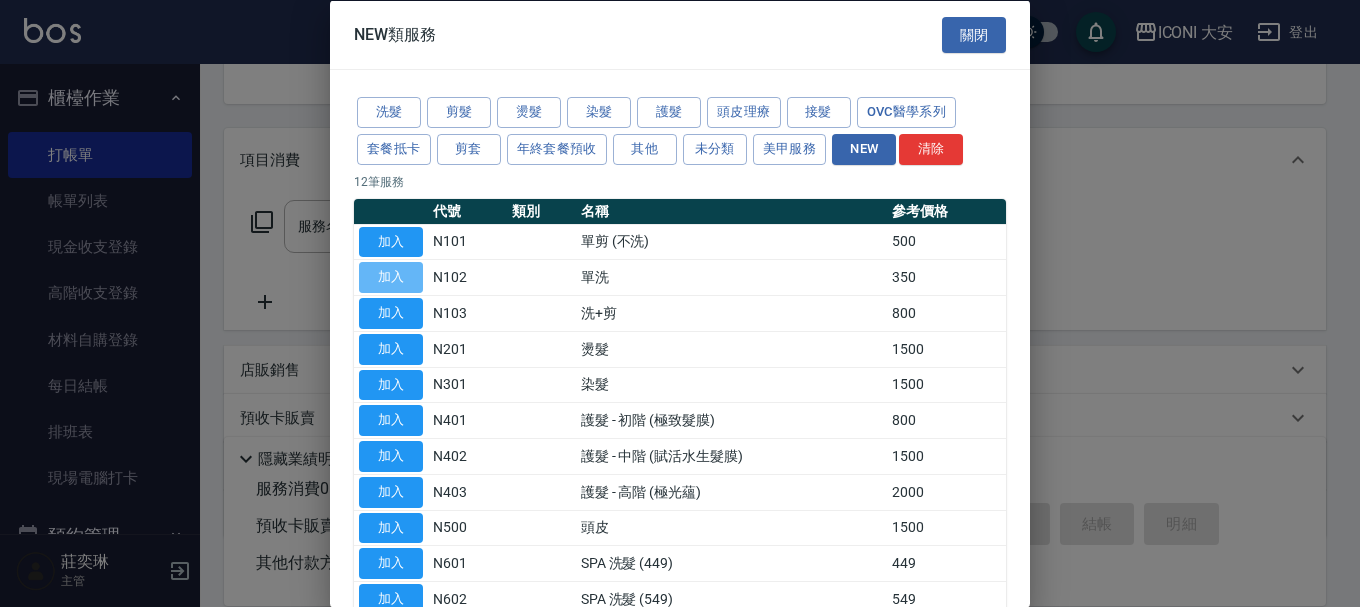 drag, startPoint x: 384, startPoint y: 268, endPoint x: 447, endPoint y: 268, distance: 63 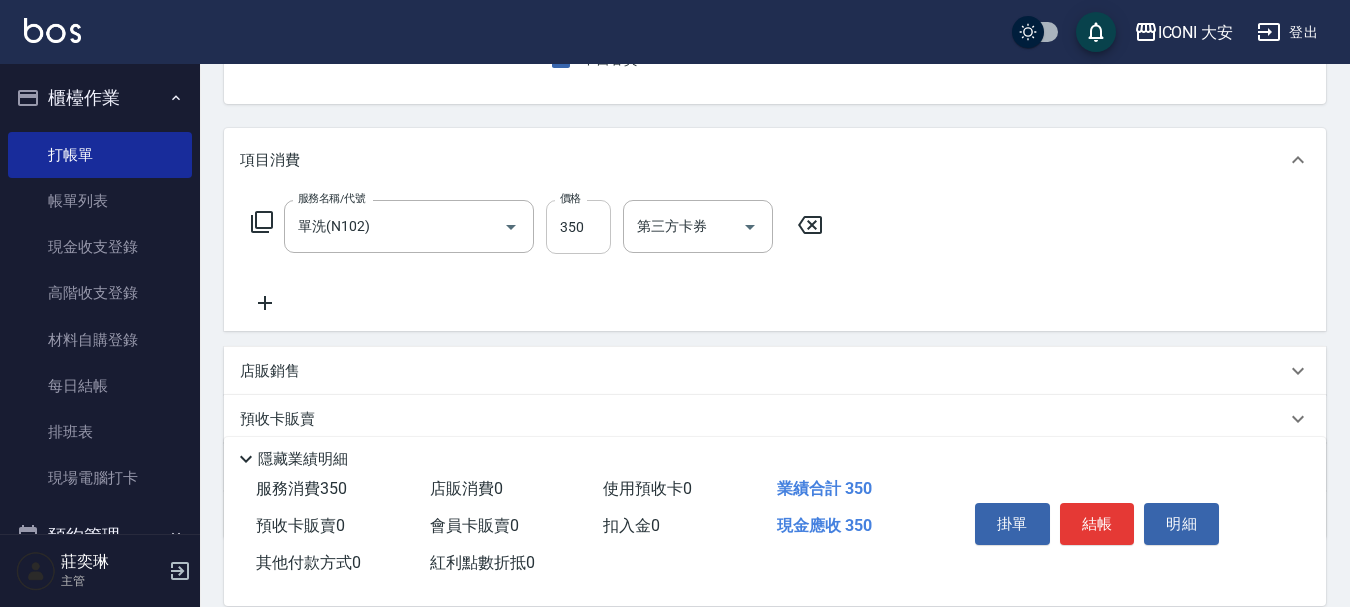click on "350" at bounding box center [578, 227] 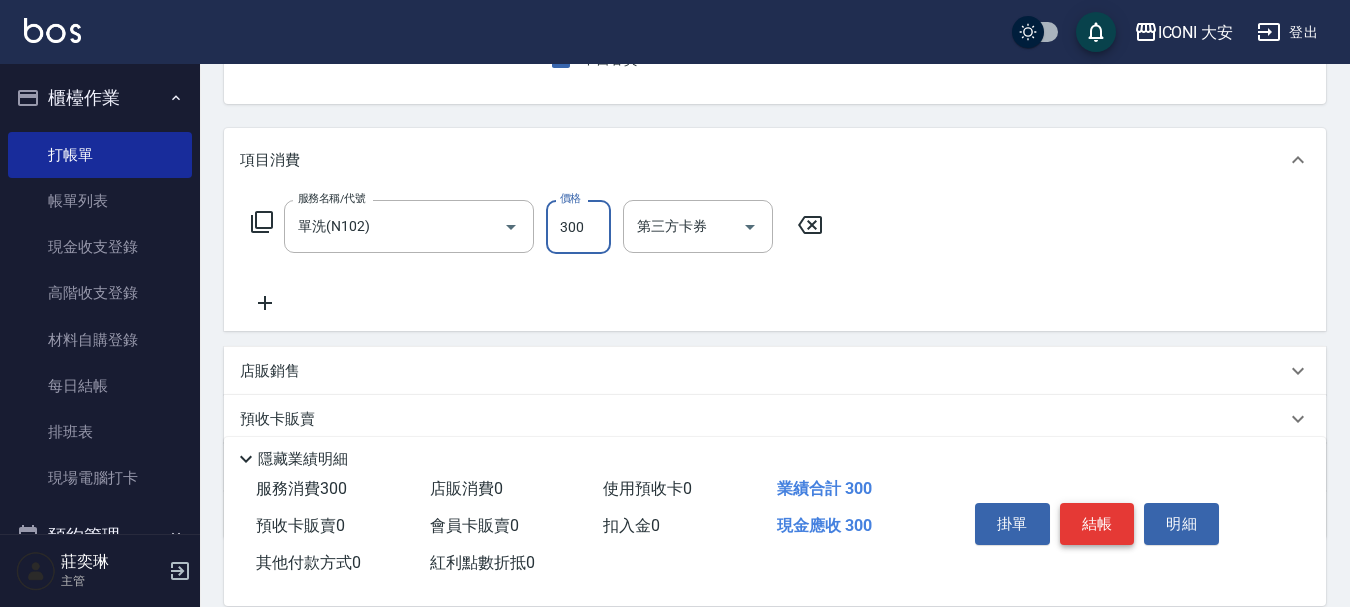type on "300" 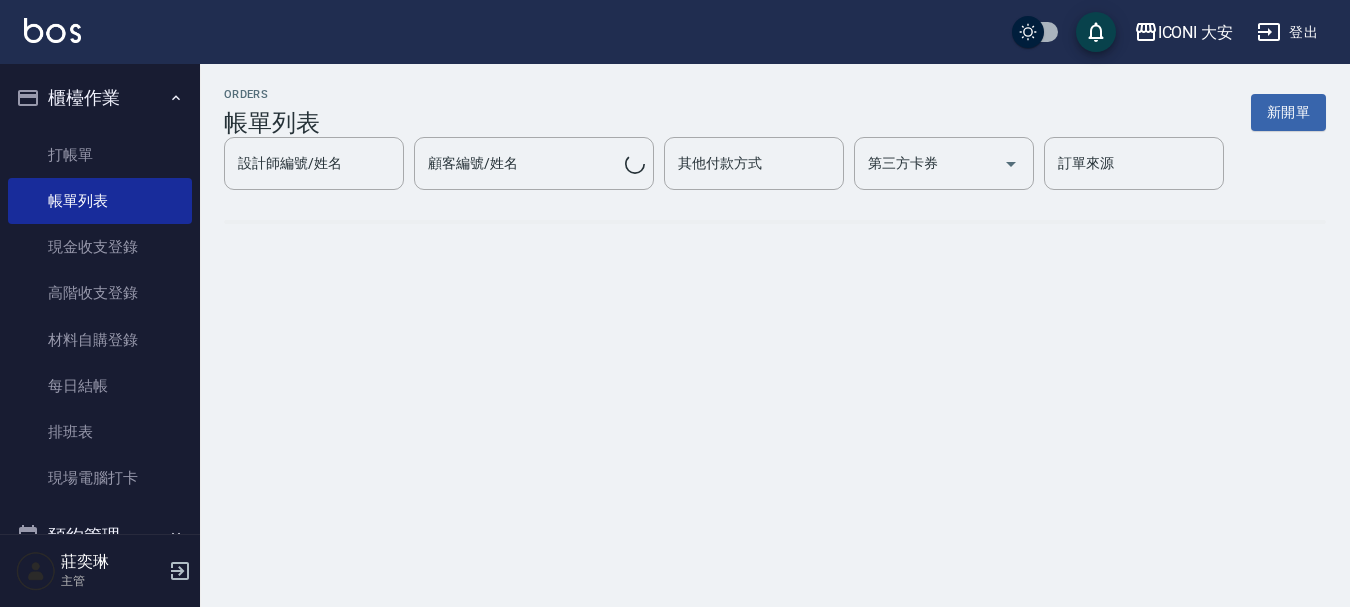 scroll, scrollTop: 0, scrollLeft: 0, axis: both 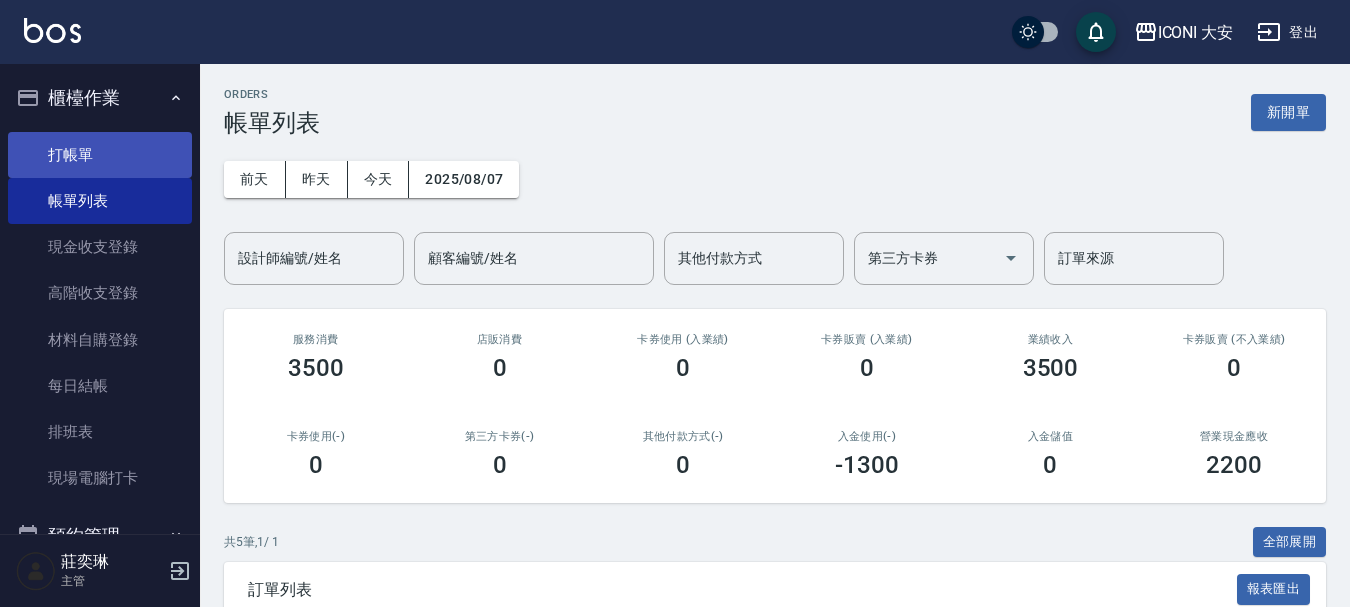 click on "打帳單" at bounding box center [100, 155] 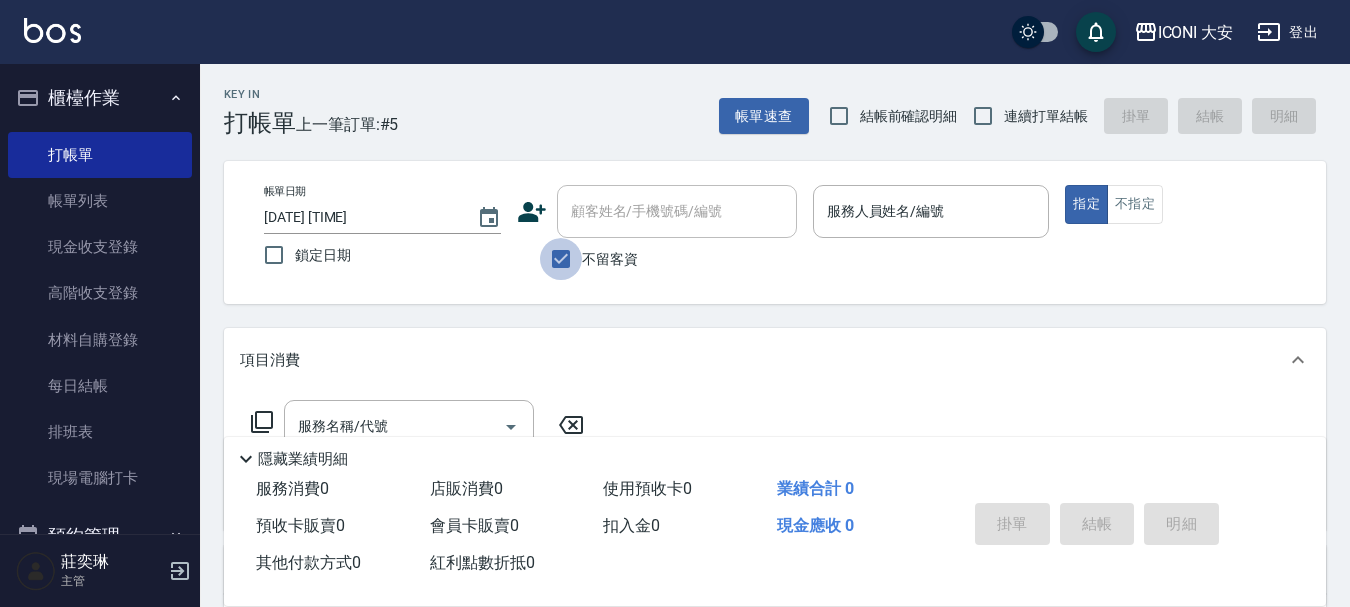 click on "不留客資" at bounding box center (561, 259) 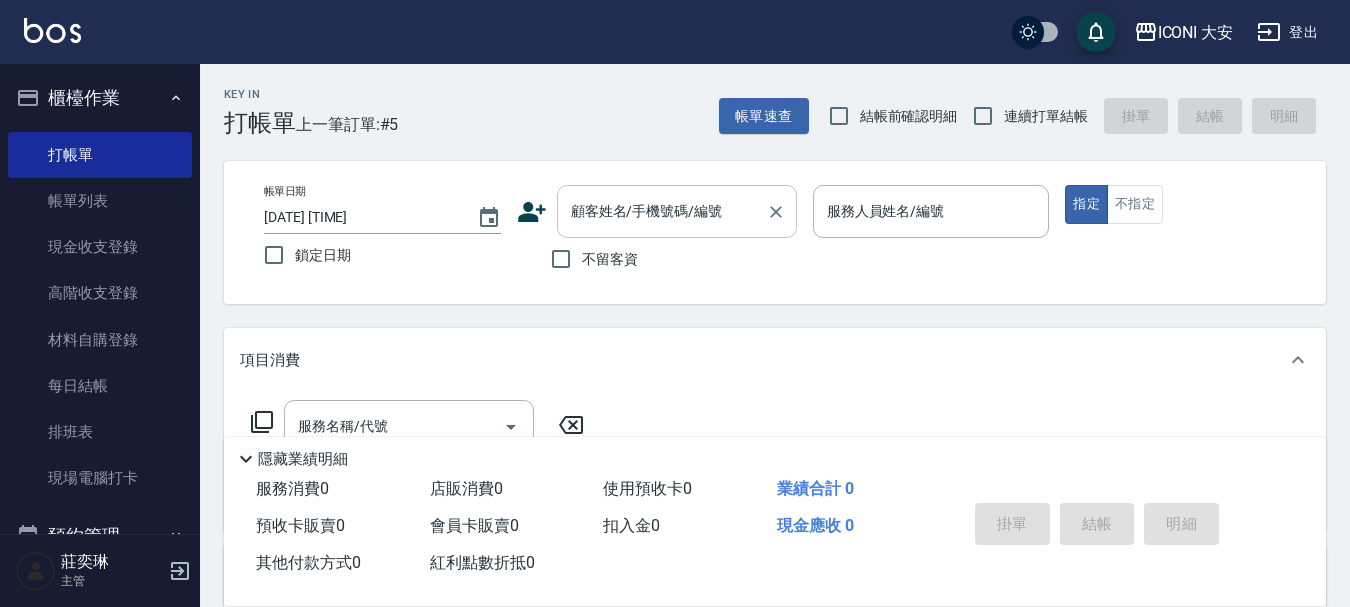 click on "顧客姓名/手機號碼/編號" at bounding box center (662, 211) 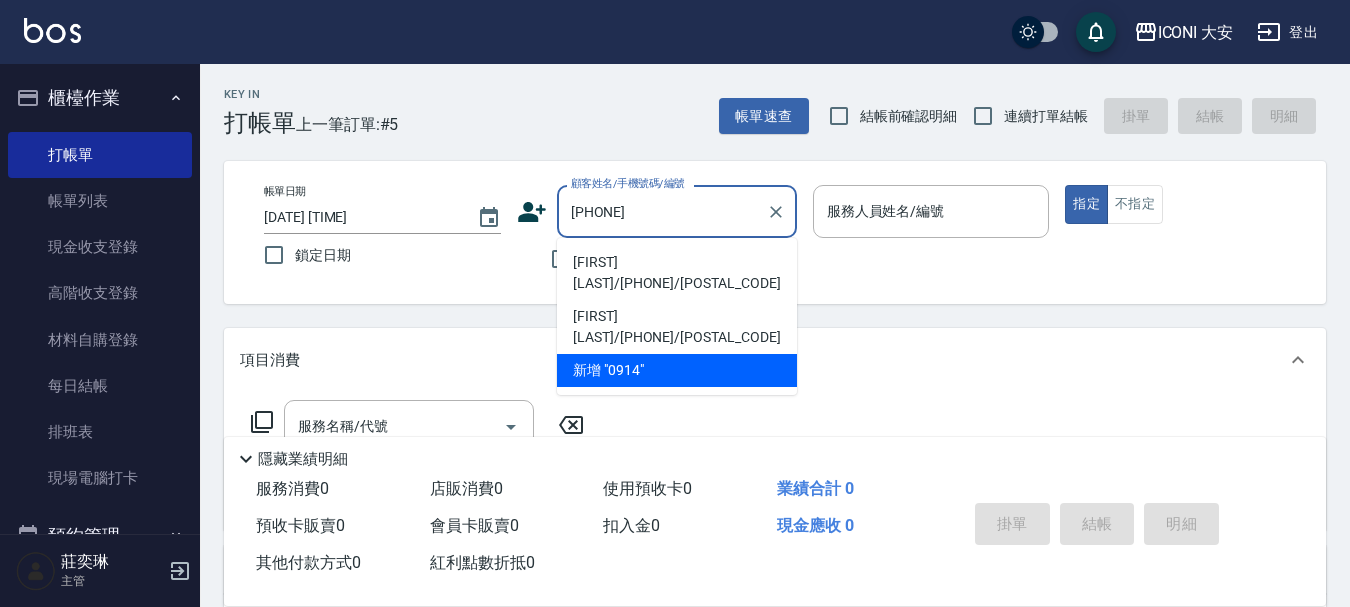 click on "[FIRST] [LAST]/[PHONE]/[POSTAL_CODE]" at bounding box center (677, 273) 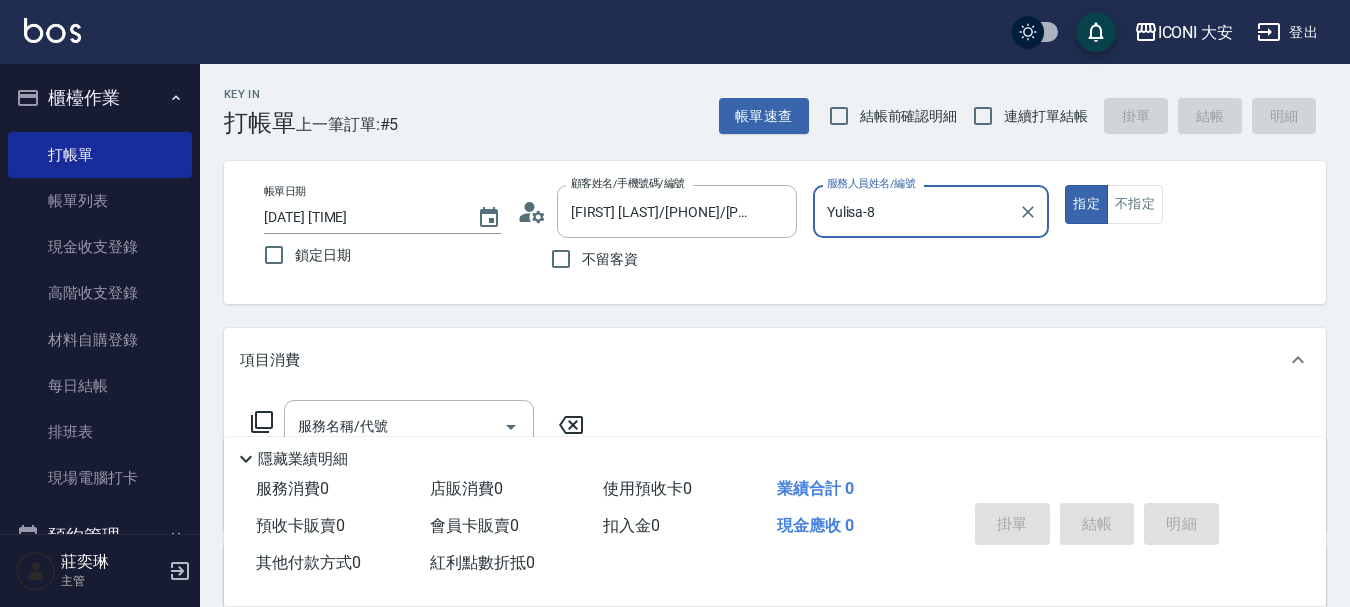 type on "Yulisa-8" 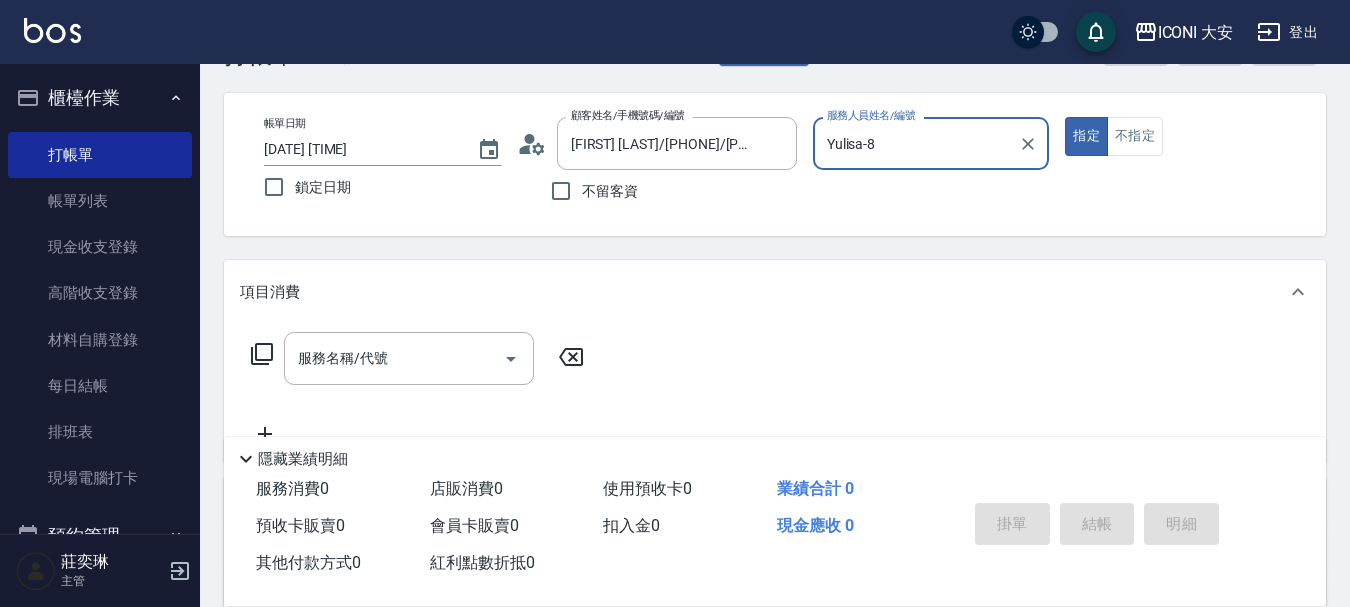 scroll, scrollTop: 100, scrollLeft: 0, axis: vertical 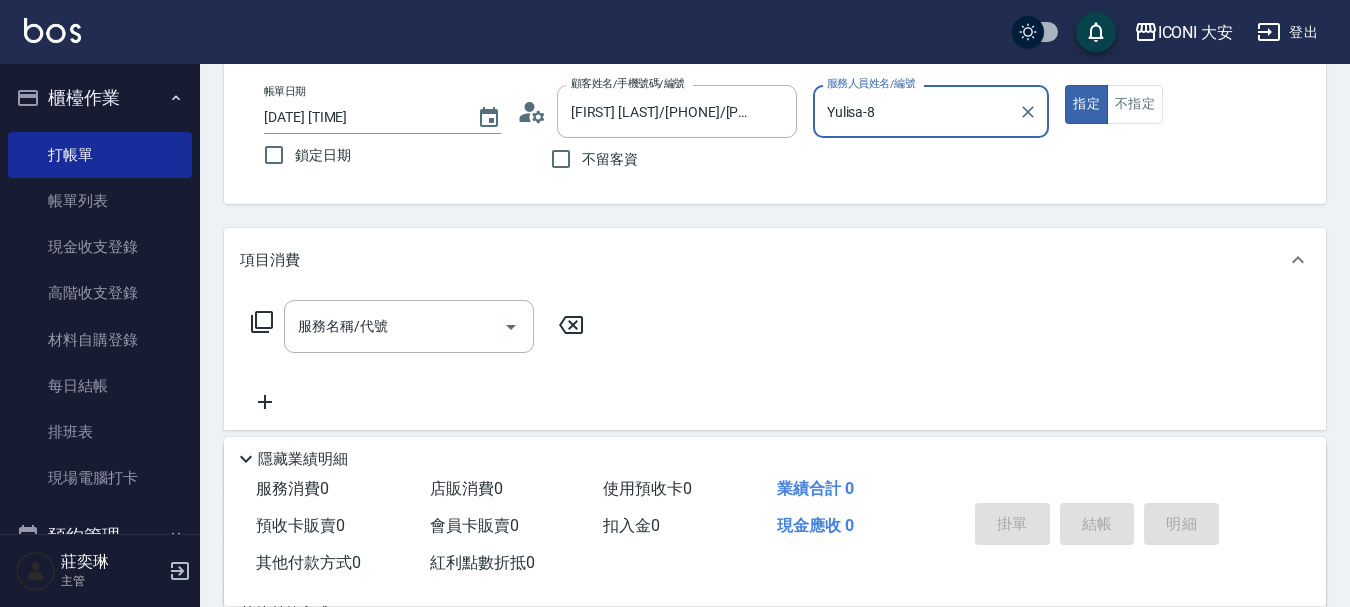 click 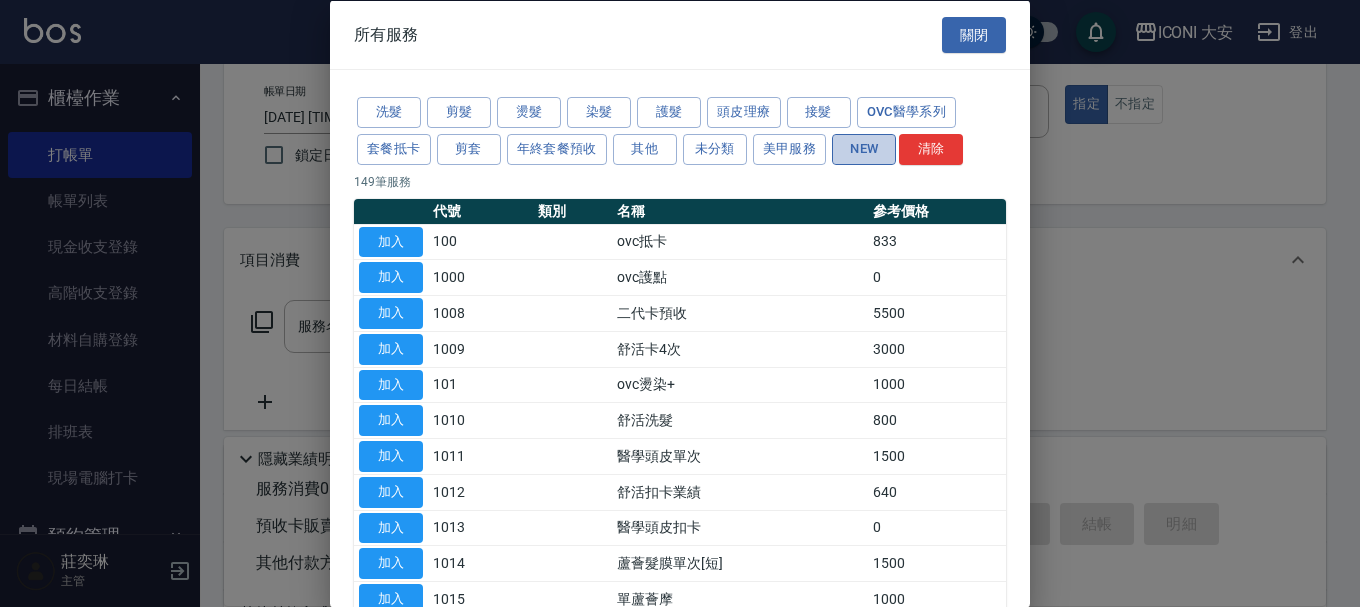 click on "NEW" at bounding box center (864, 148) 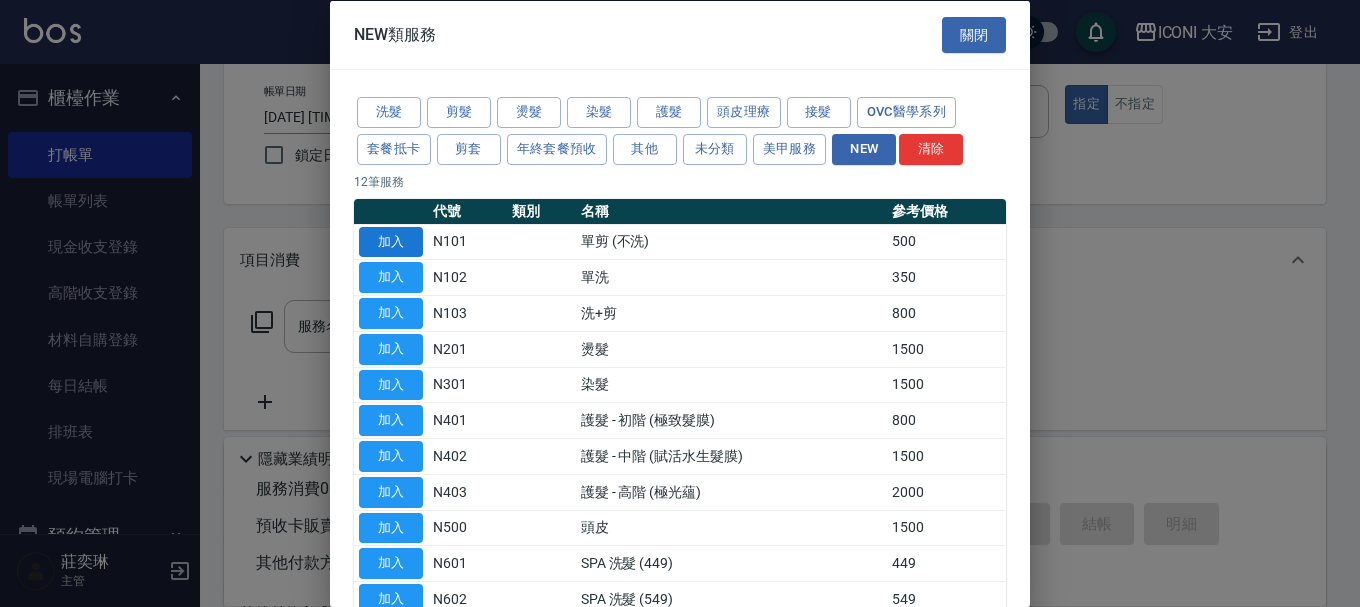 click on "加入" at bounding box center [391, 241] 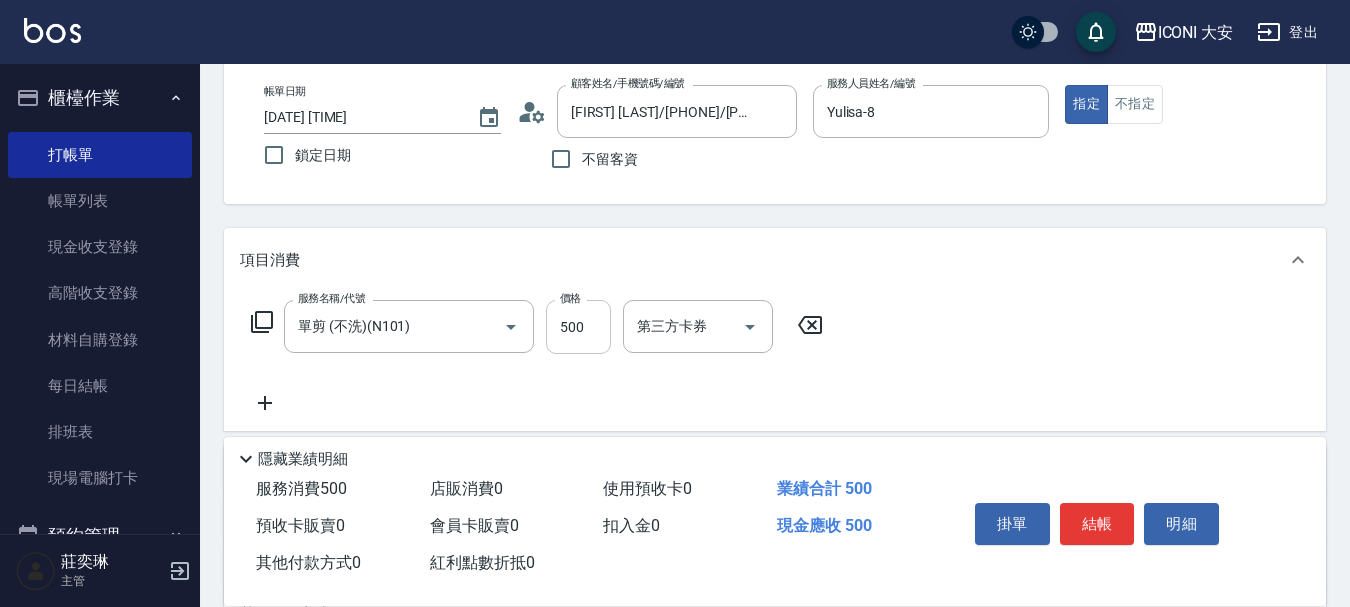 click on "500" at bounding box center (578, 327) 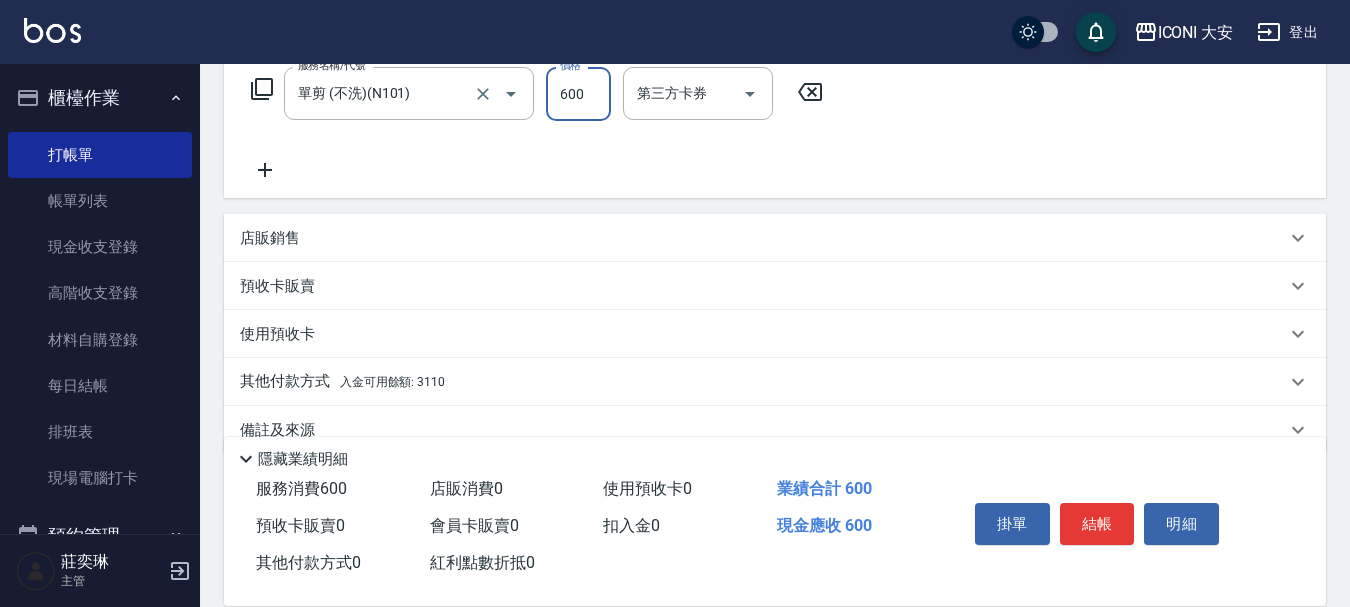 scroll, scrollTop: 372, scrollLeft: 0, axis: vertical 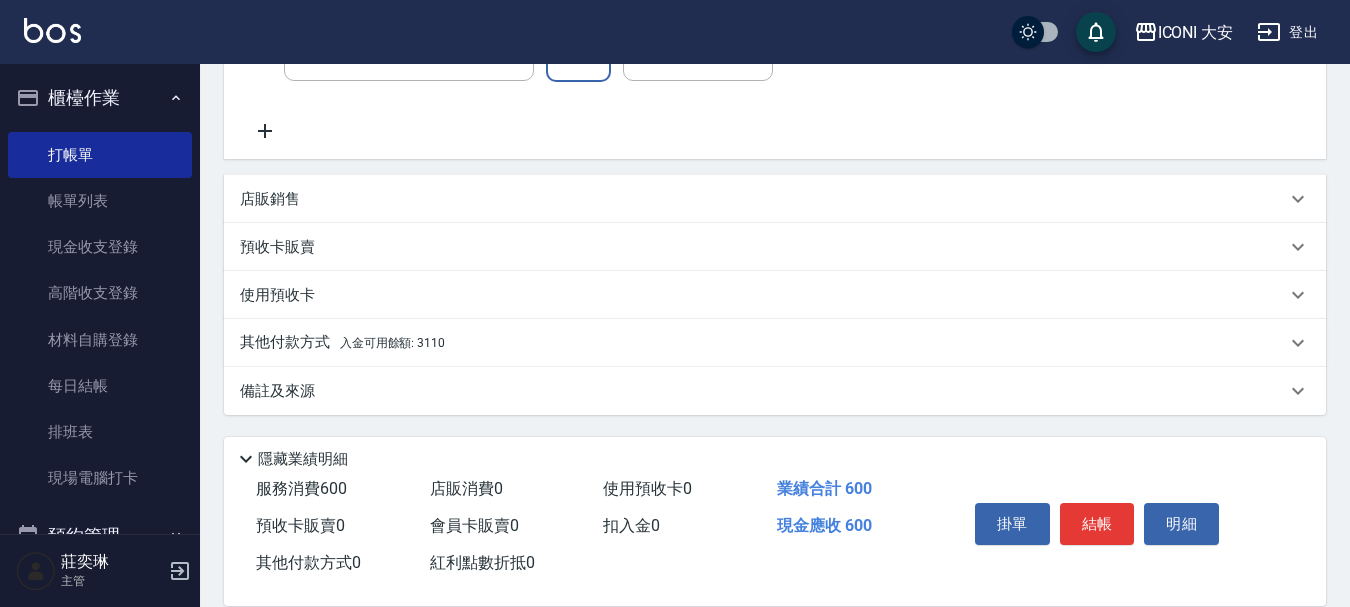 type on "600" 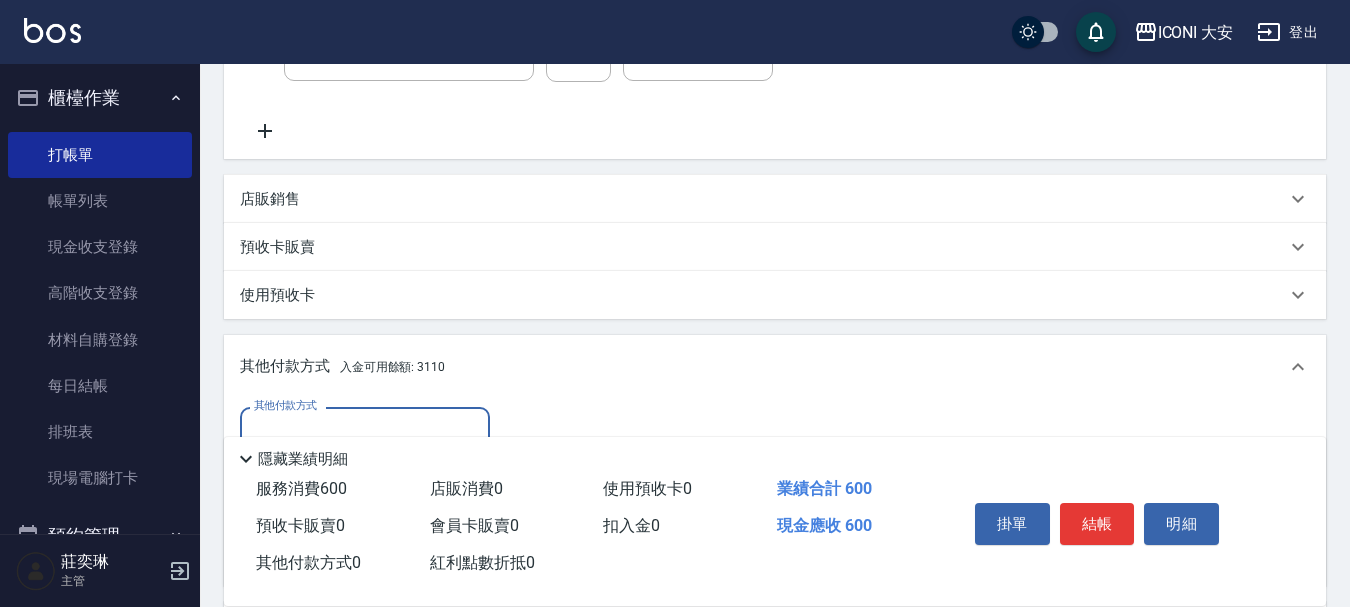 scroll, scrollTop: 0, scrollLeft: 0, axis: both 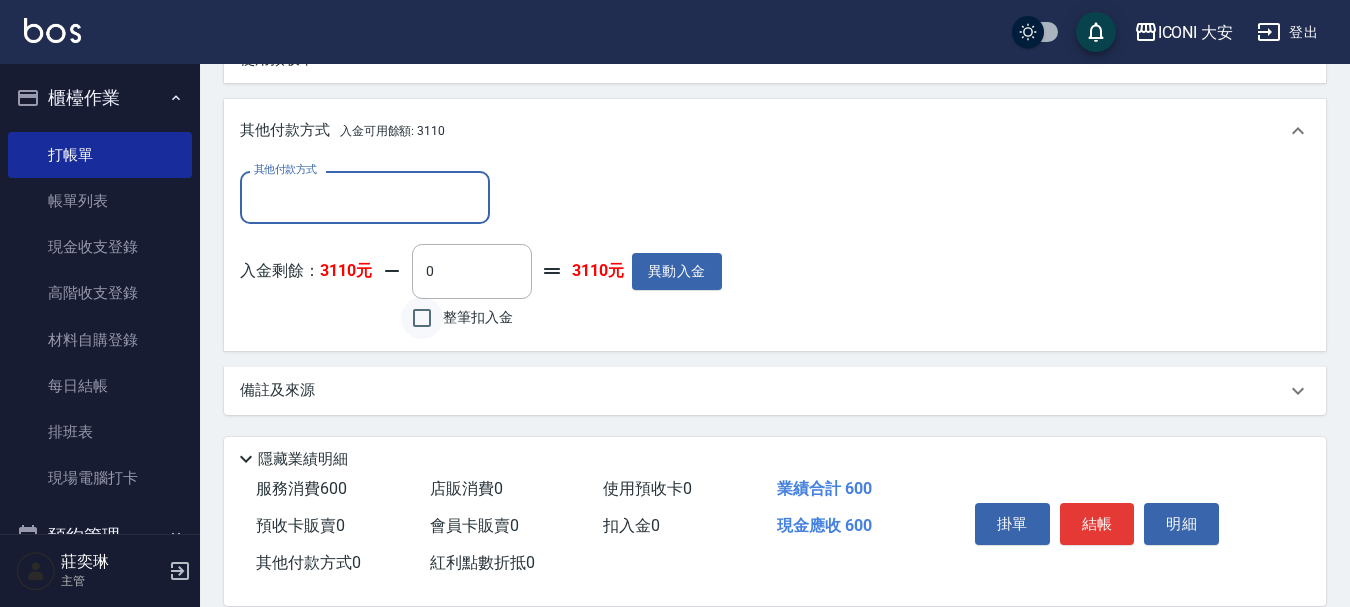 click on "整筆扣入金" at bounding box center (422, 318) 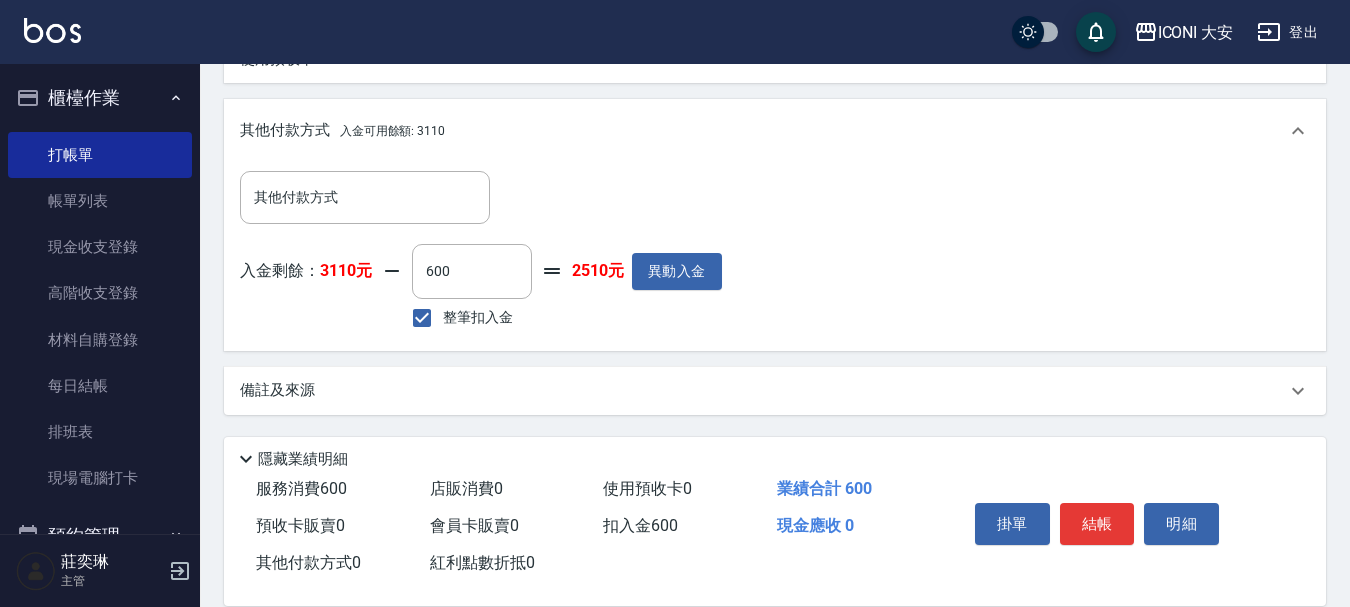 click on "結帳" at bounding box center [1097, 524] 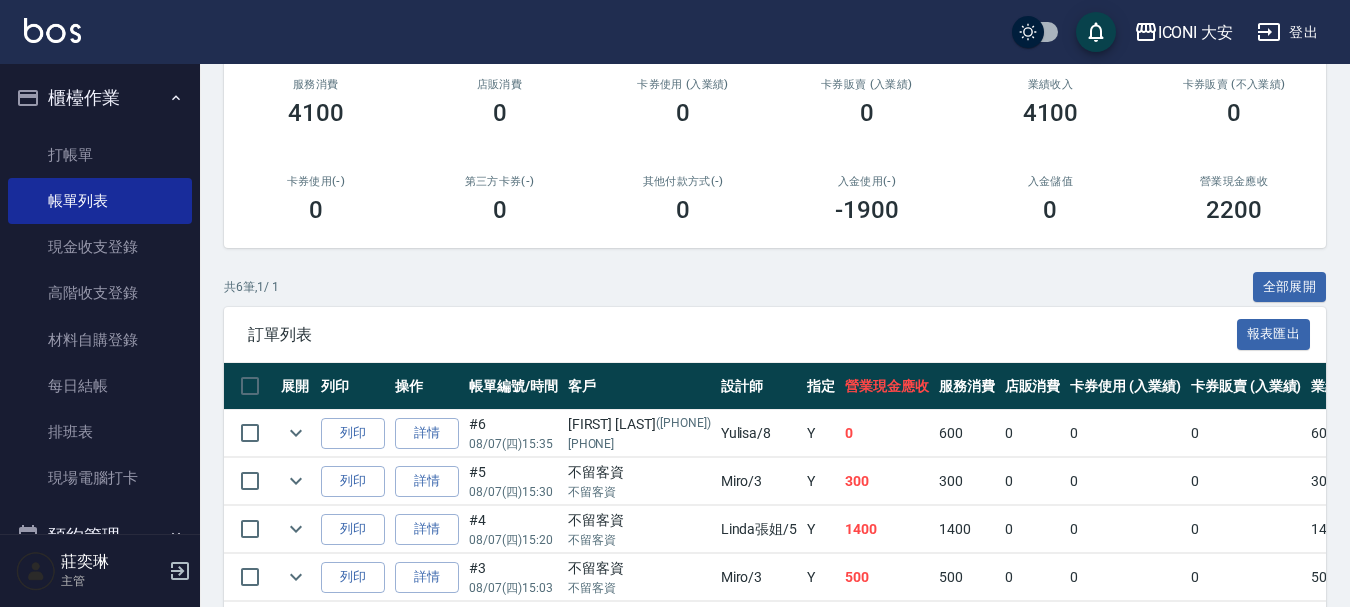 scroll, scrollTop: 400, scrollLeft: 0, axis: vertical 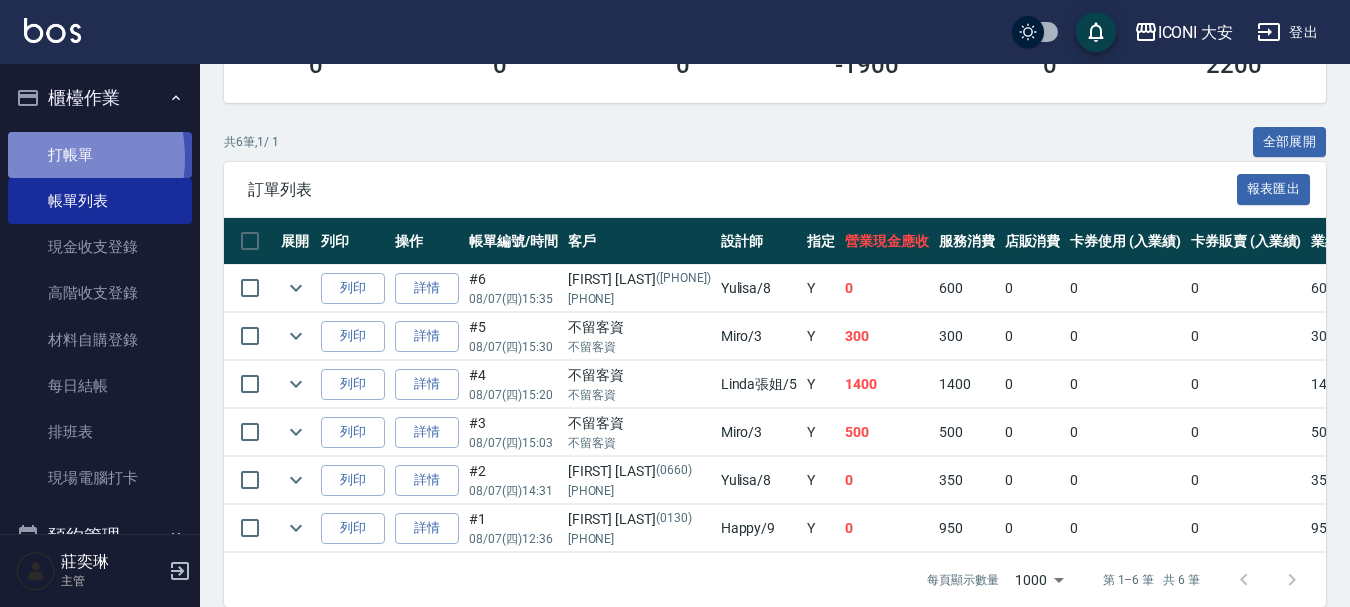 click on "打帳單" at bounding box center [100, 155] 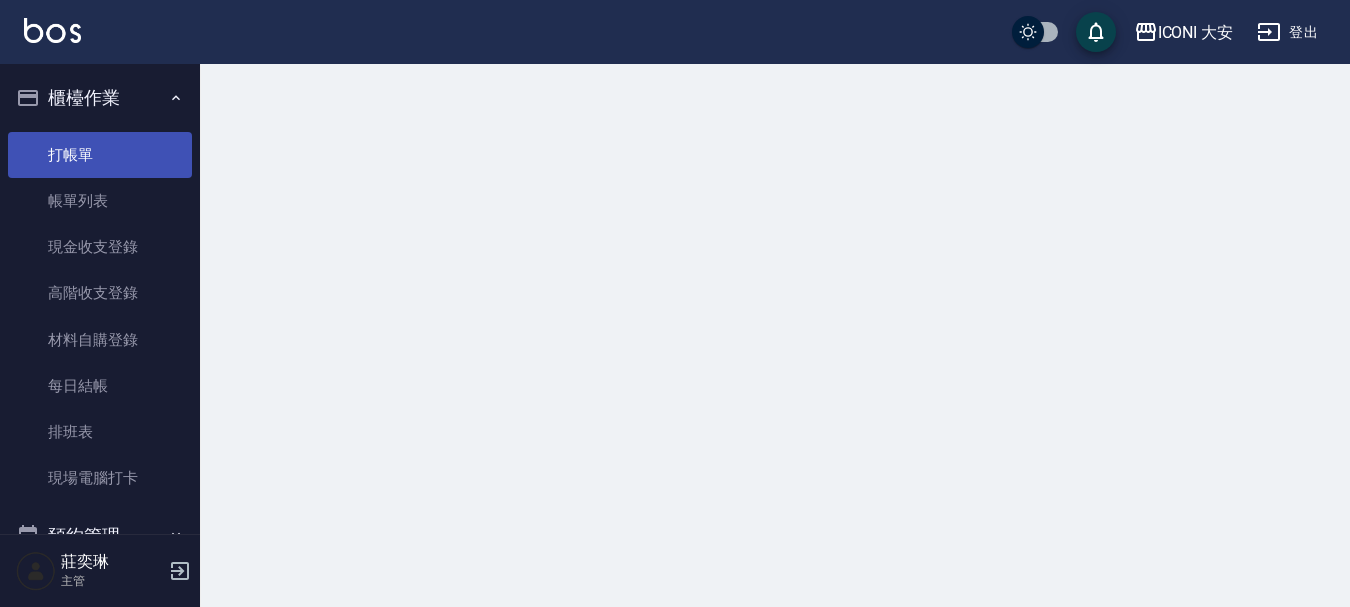 scroll, scrollTop: 0, scrollLeft: 0, axis: both 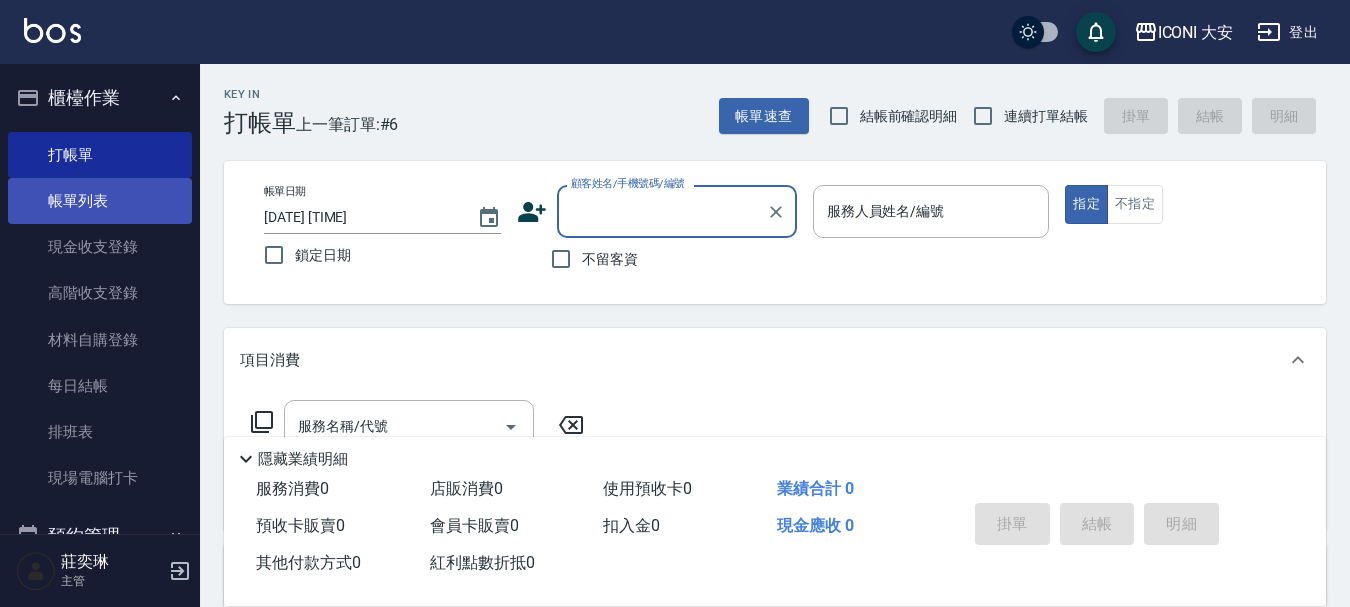 click on "帳單列表" at bounding box center (100, 201) 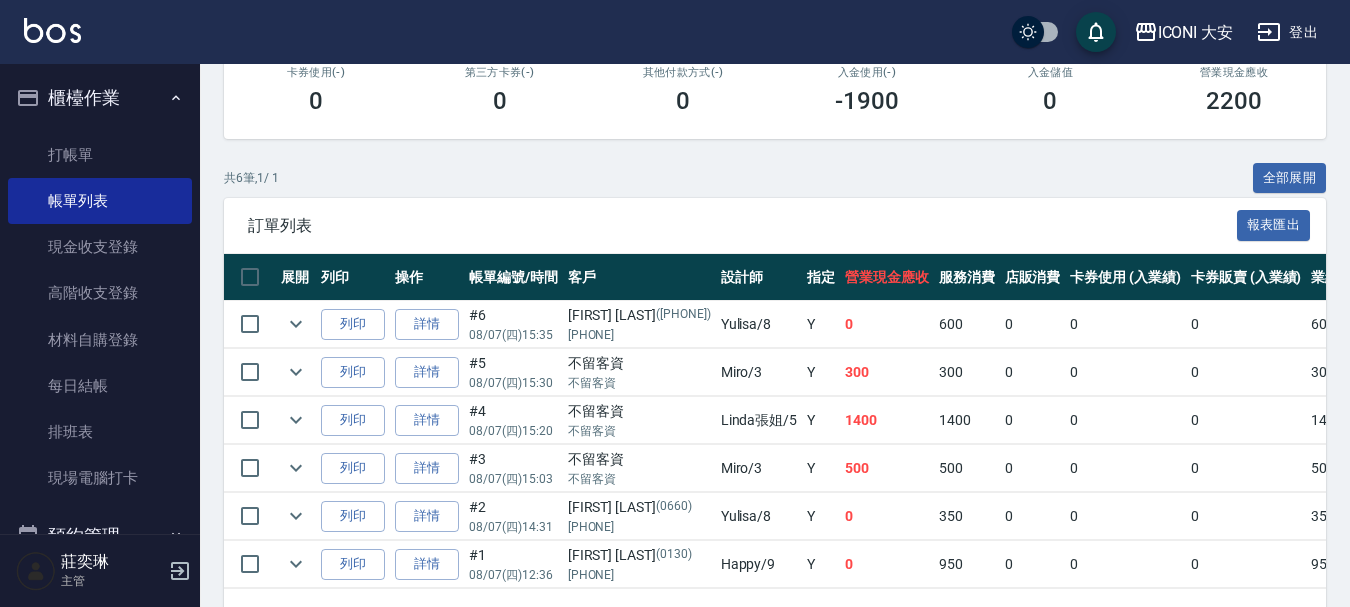 scroll, scrollTop: 439, scrollLeft: 0, axis: vertical 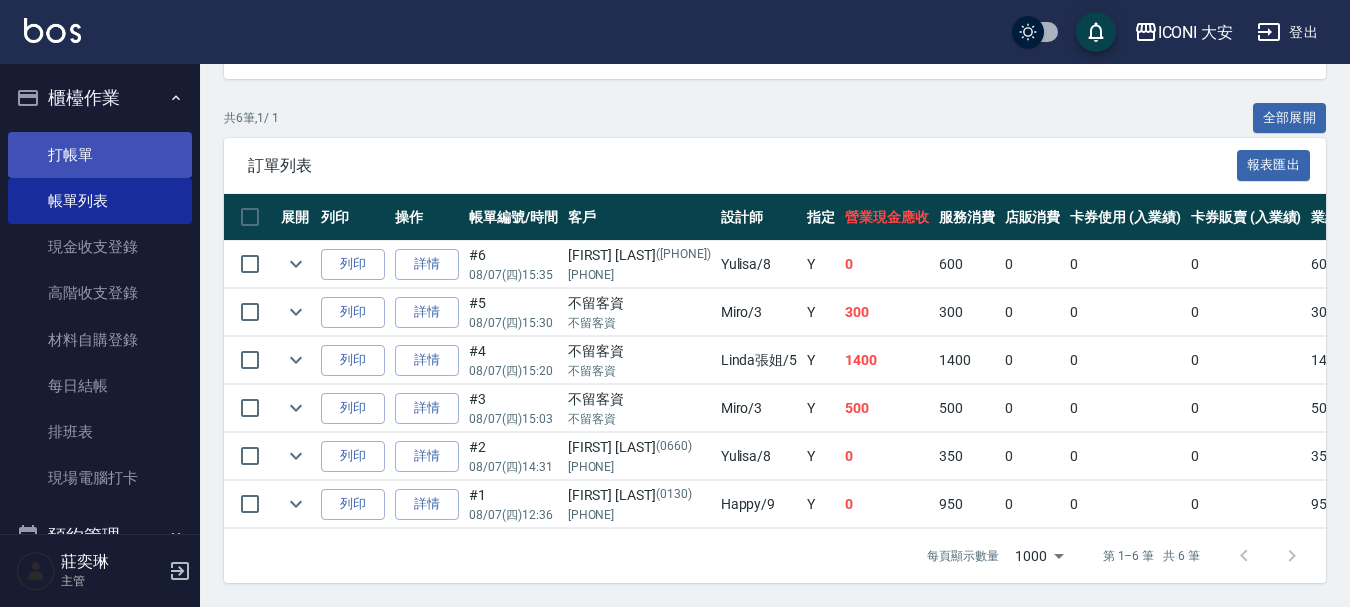 click on "打帳單" at bounding box center (100, 155) 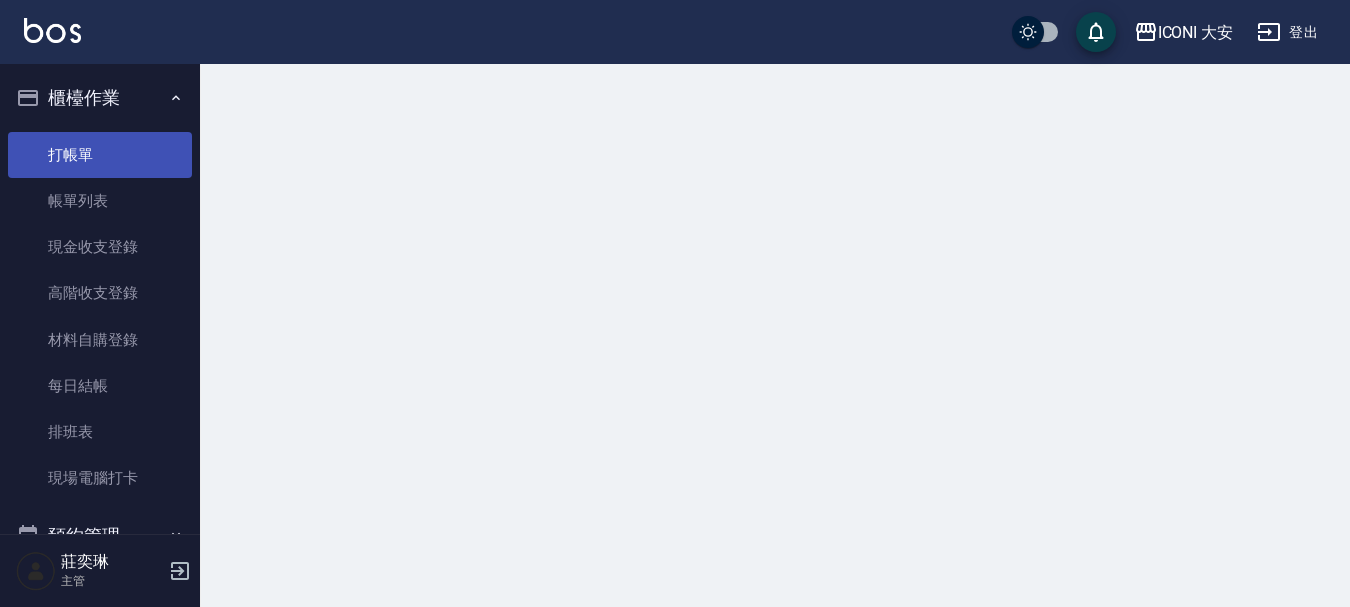 scroll, scrollTop: 0, scrollLeft: 0, axis: both 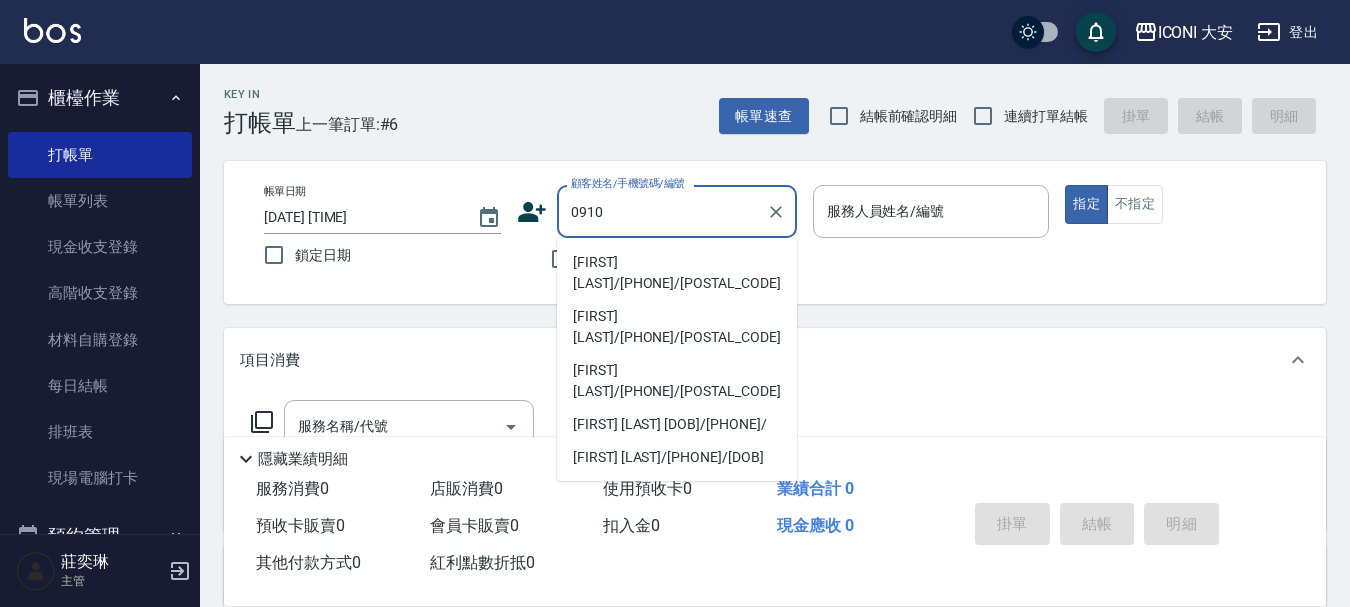 click on "[FIRST] [LAST]/[PHONE]/[POSTAL_CODE]" at bounding box center [677, 273] 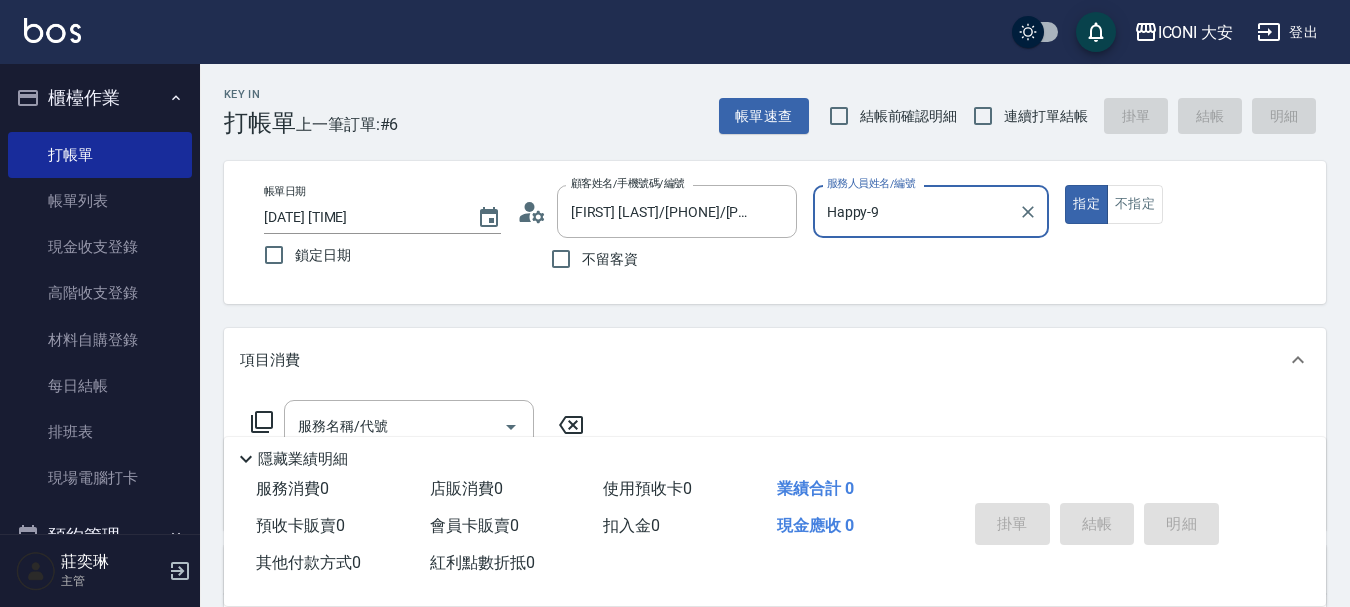 type on "Happy-9" 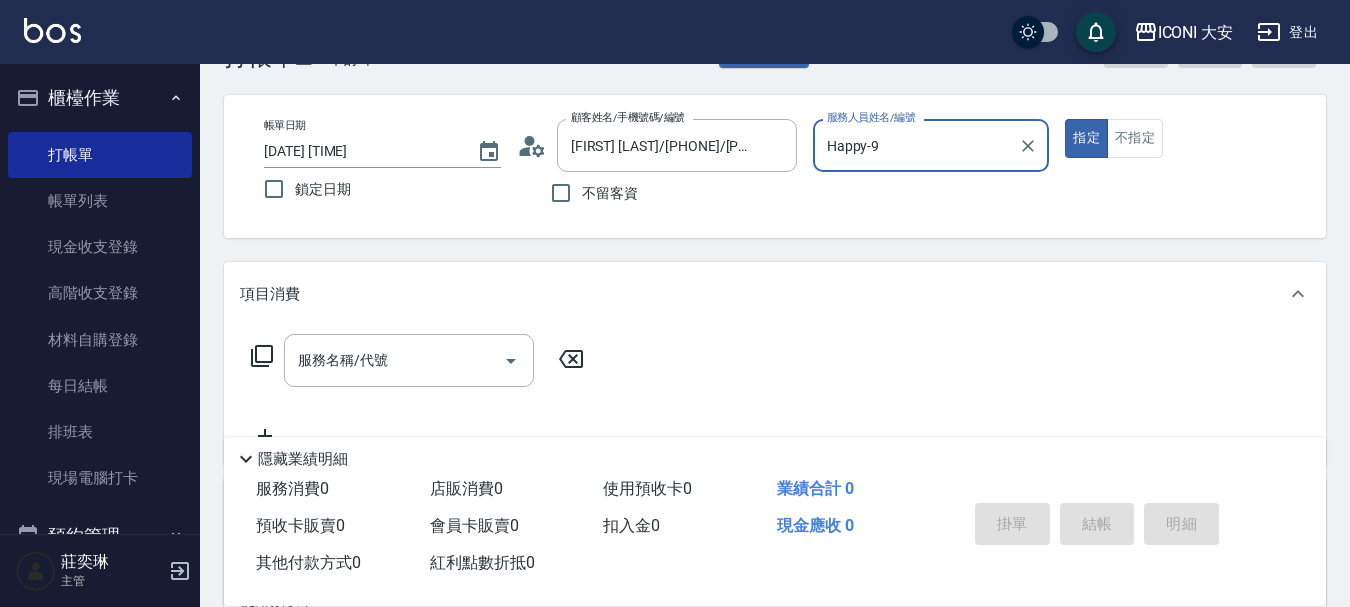 scroll, scrollTop: 100, scrollLeft: 0, axis: vertical 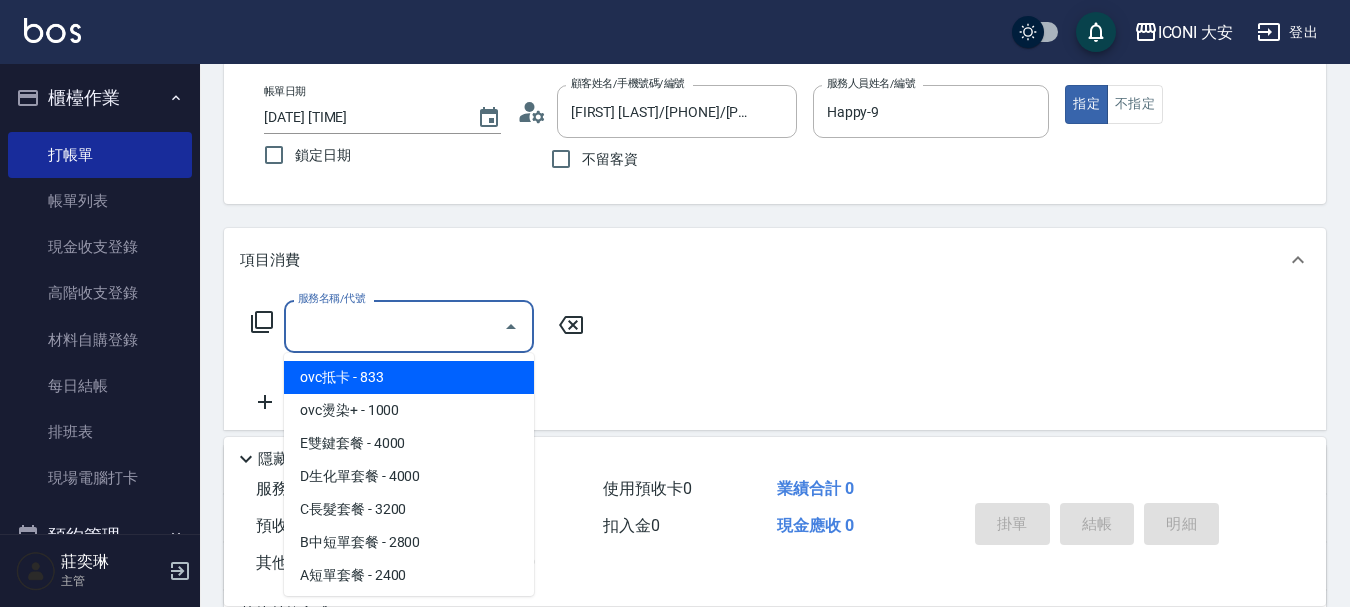 click on "服務名稱/代號" at bounding box center [394, 326] 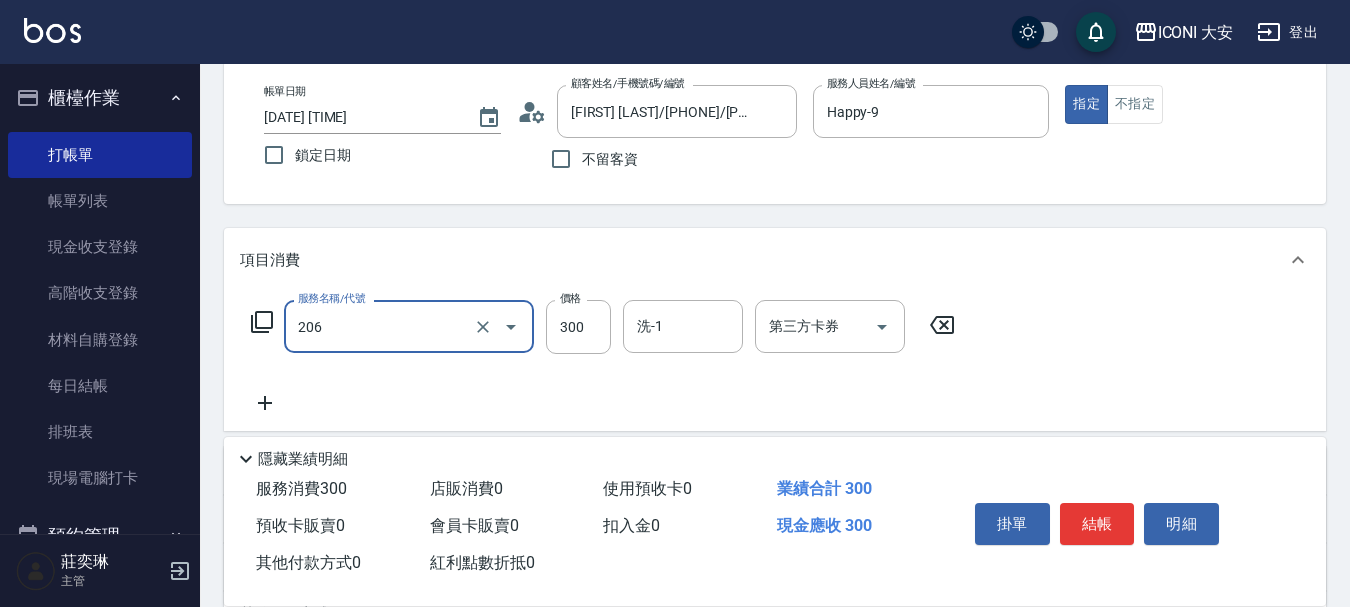 type on "洗髮(206)" 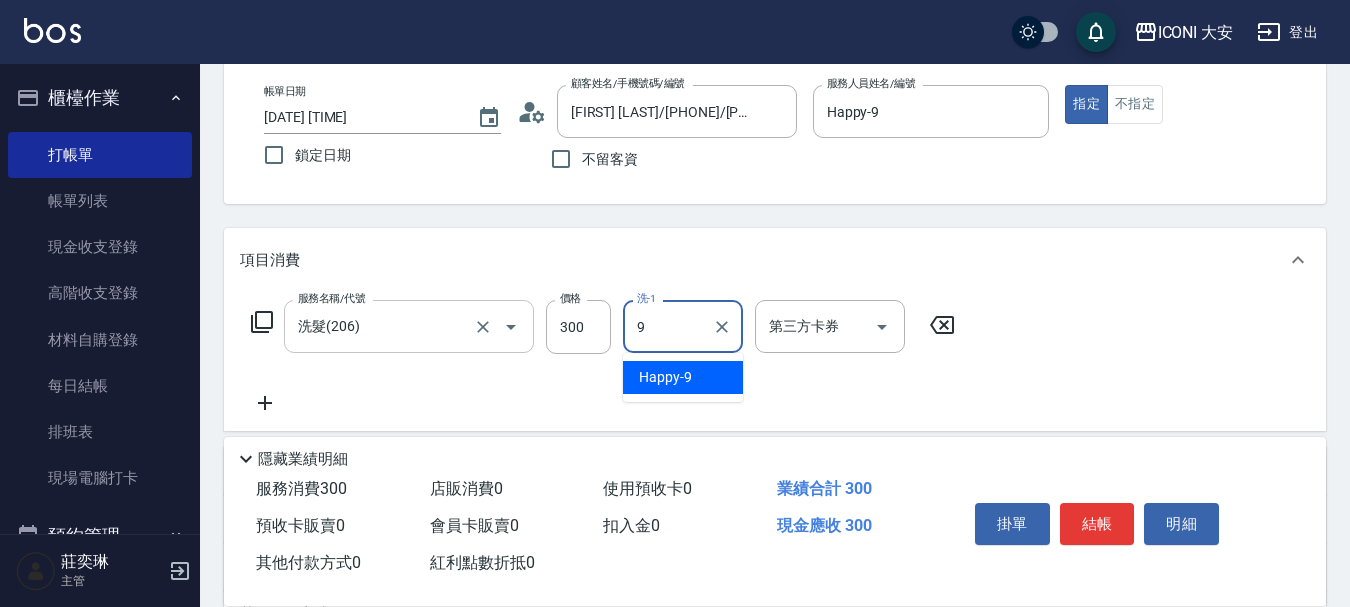type on "Happy-9" 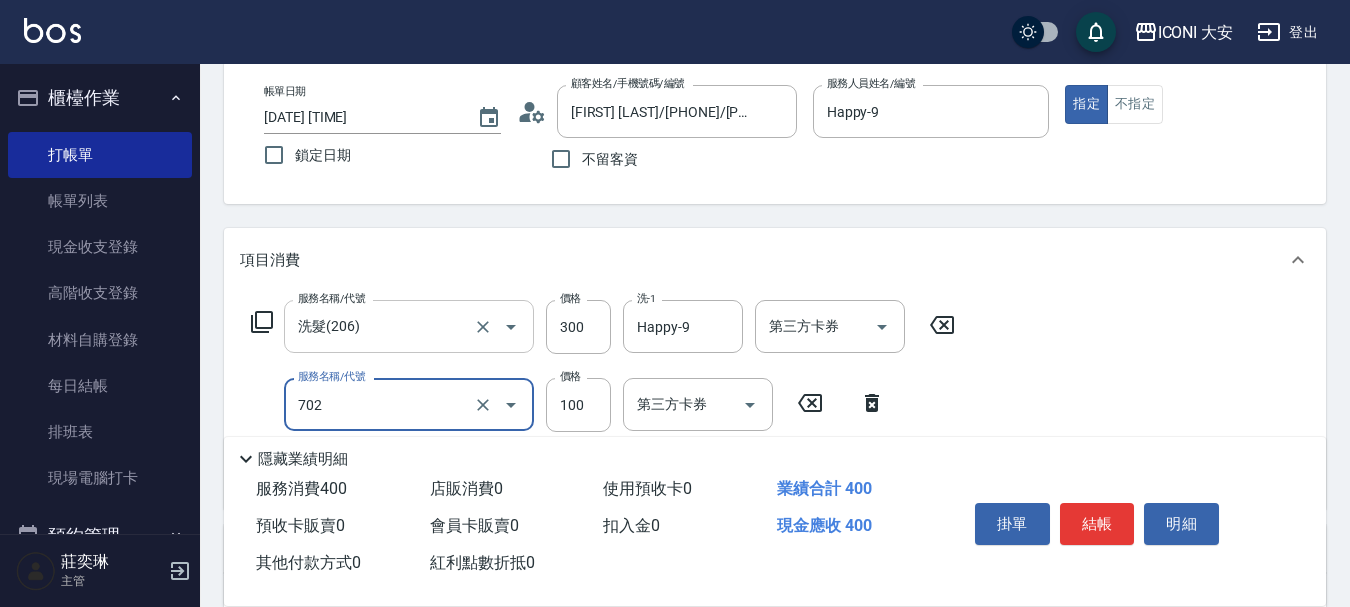 type on "勞水.精油(702)" 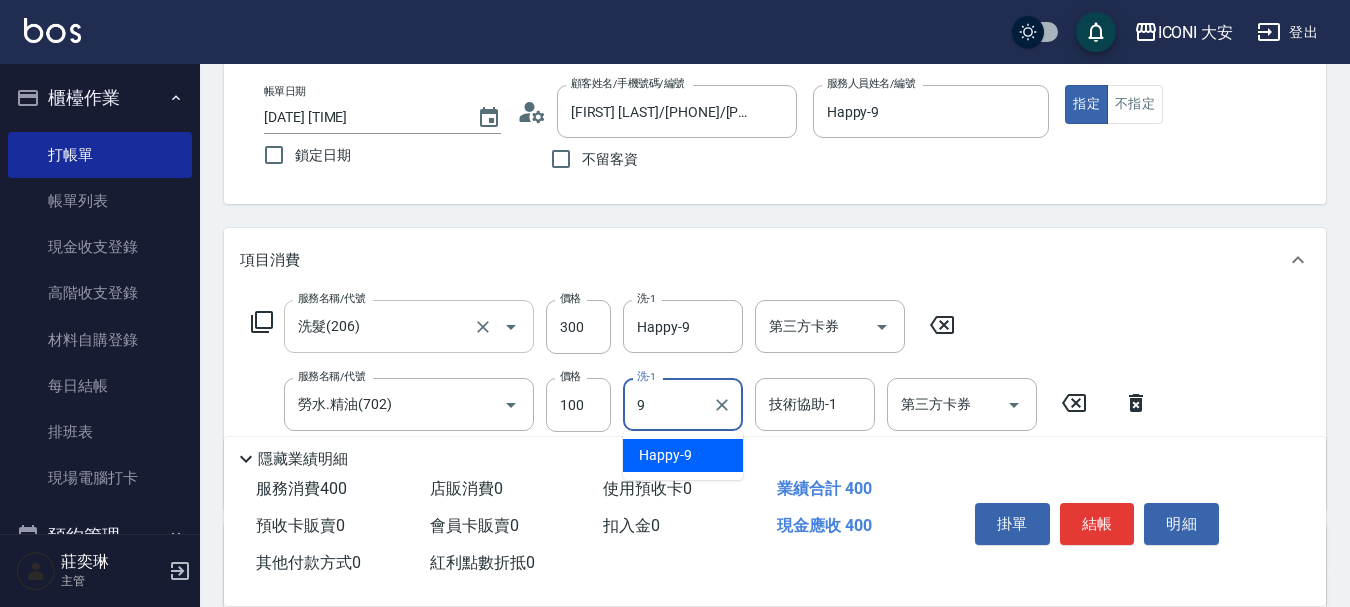 type on "Happy-9" 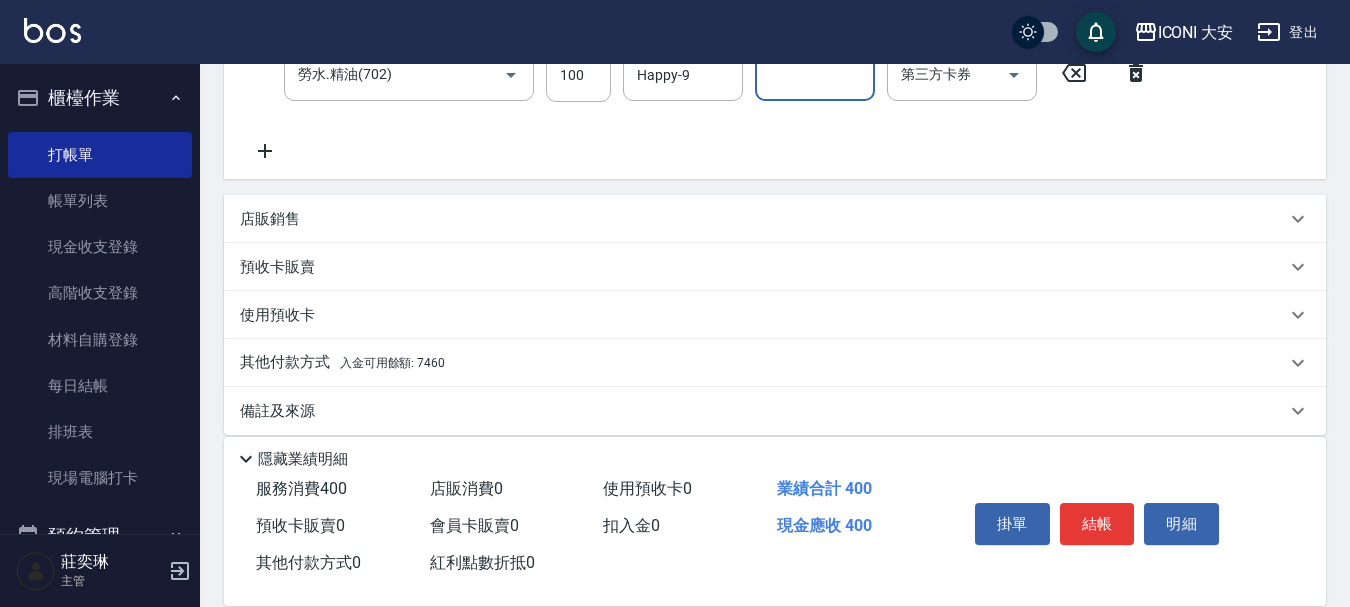 scroll, scrollTop: 450, scrollLeft: 0, axis: vertical 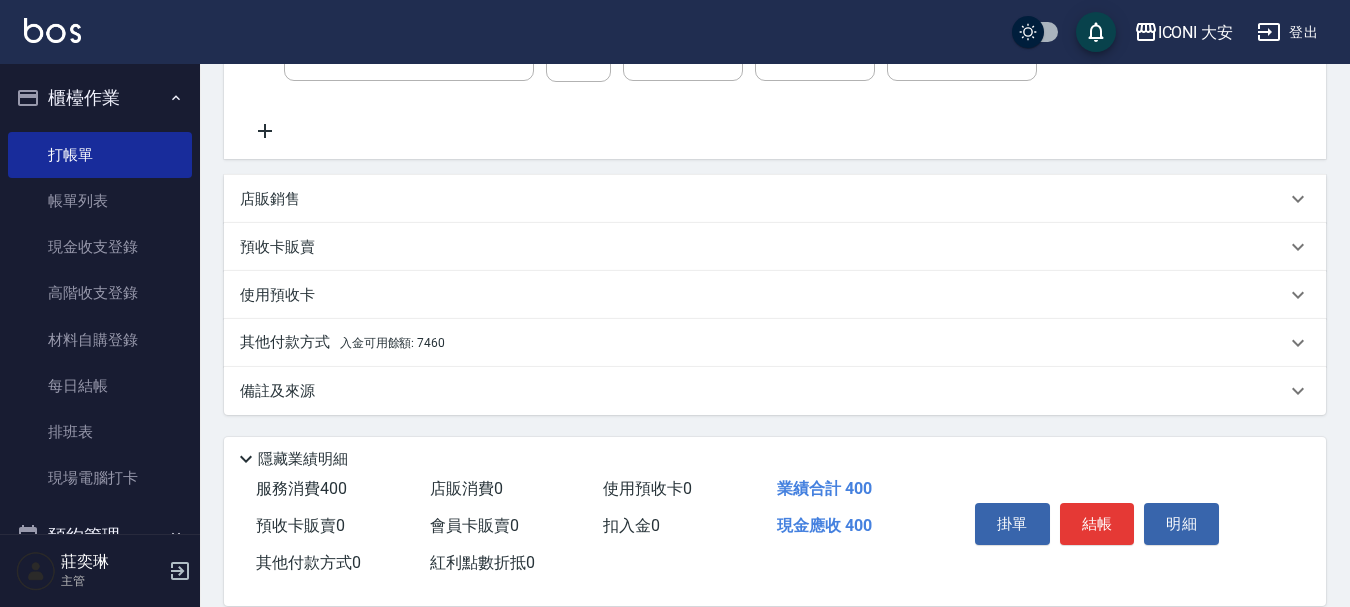 drag, startPoint x: 467, startPoint y: 334, endPoint x: 424, endPoint y: 355, distance: 47.853943 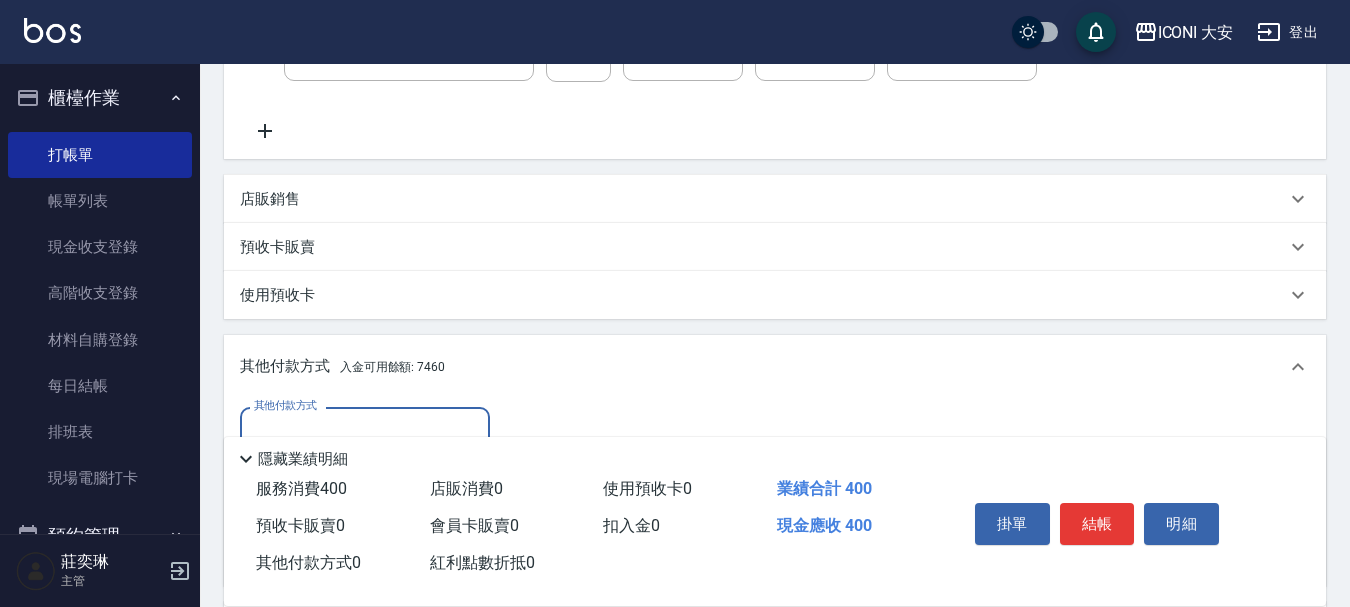 scroll, scrollTop: 0, scrollLeft: 0, axis: both 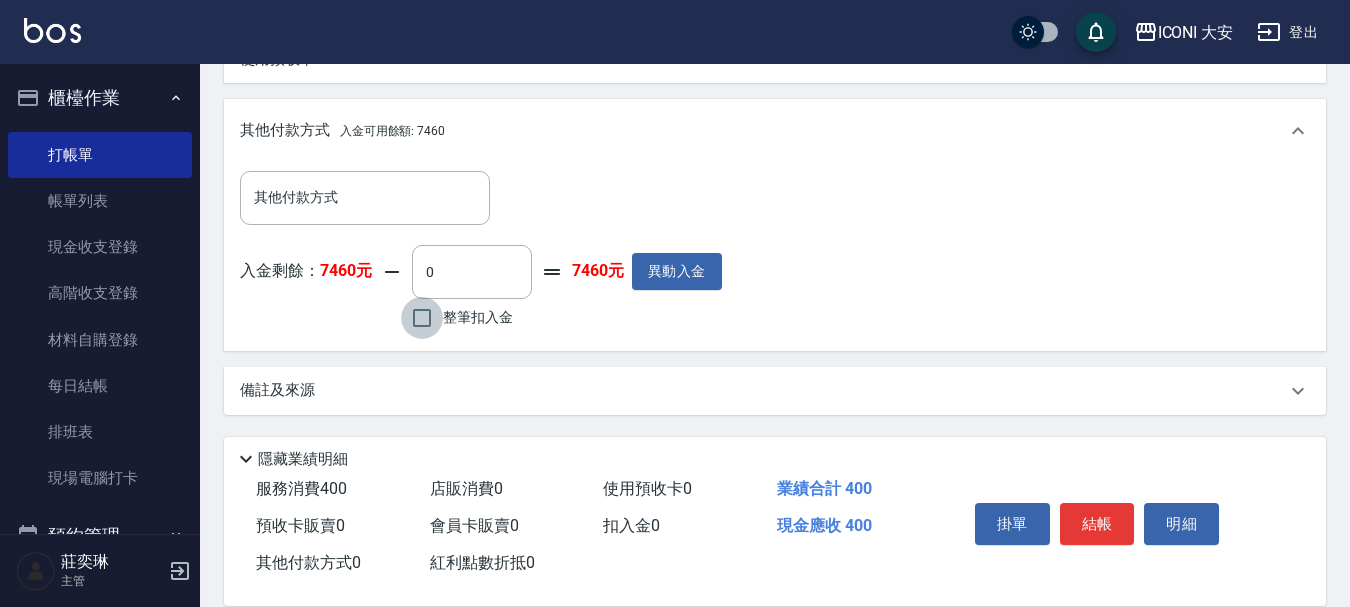 click on "整筆扣入金" at bounding box center (422, 318) 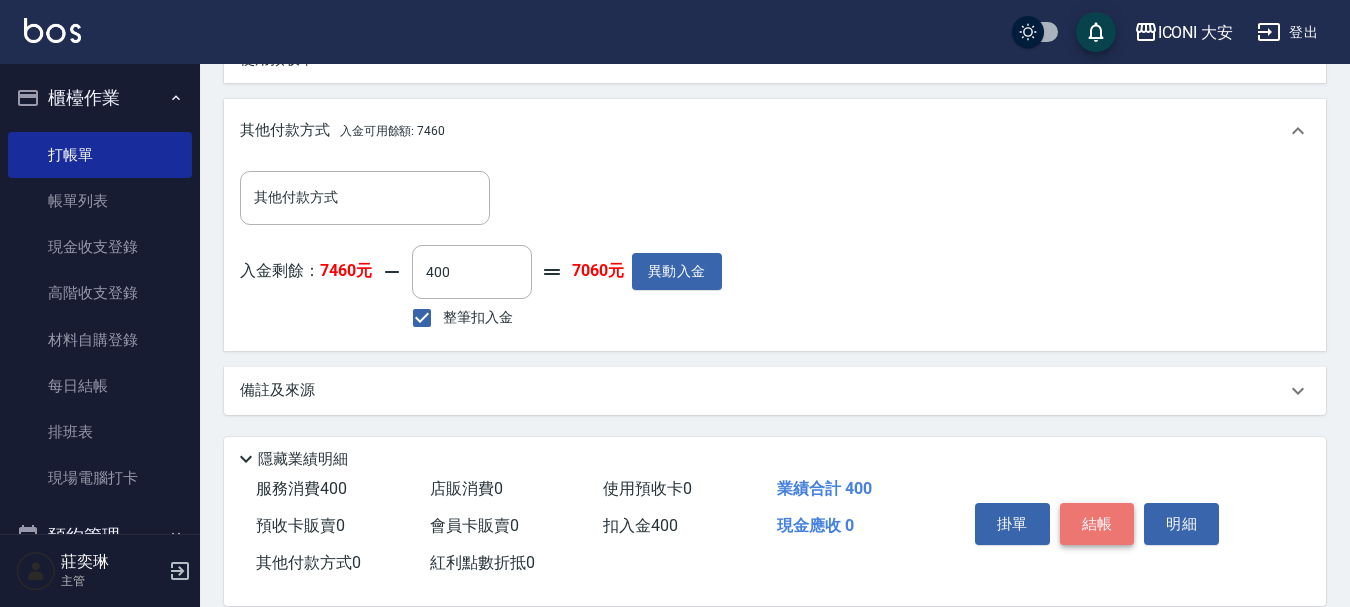 click on "結帳" at bounding box center [1097, 524] 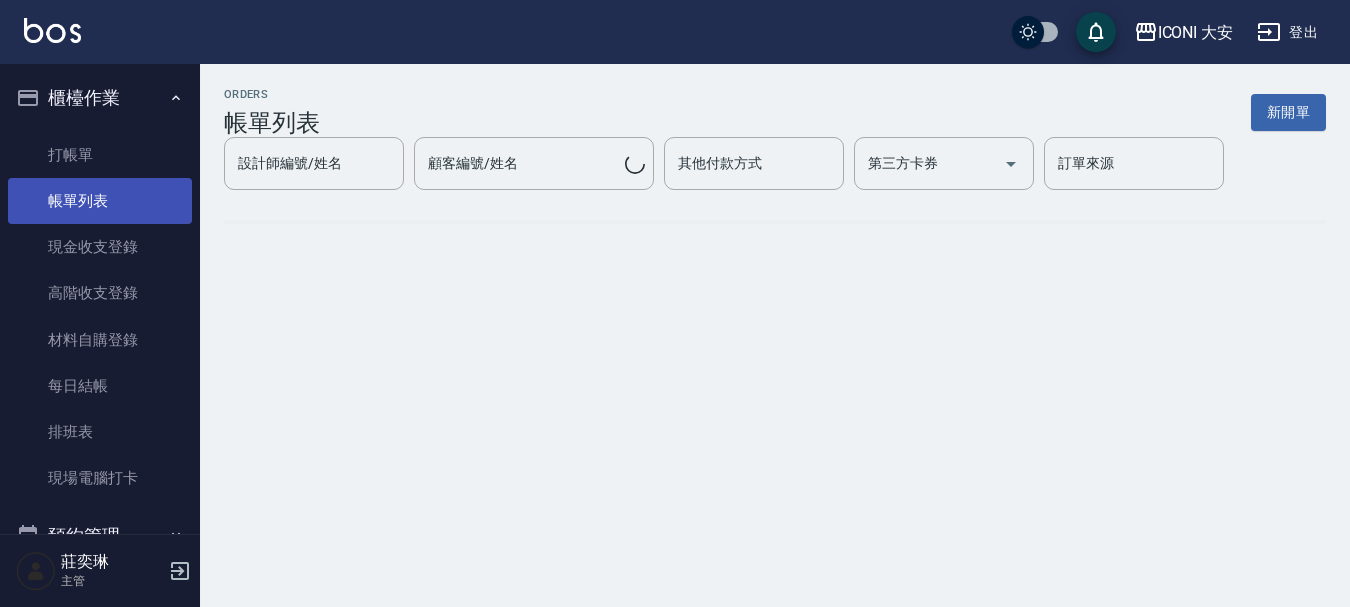 scroll, scrollTop: 0, scrollLeft: 0, axis: both 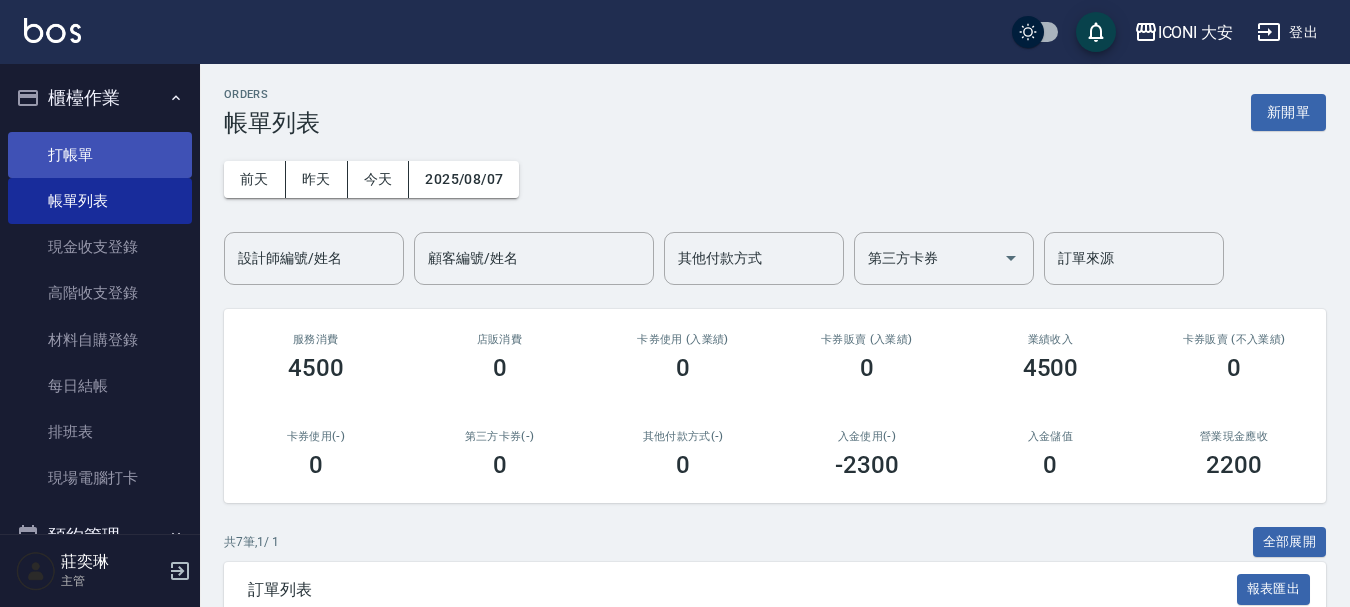 click on "打帳單" at bounding box center [100, 155] 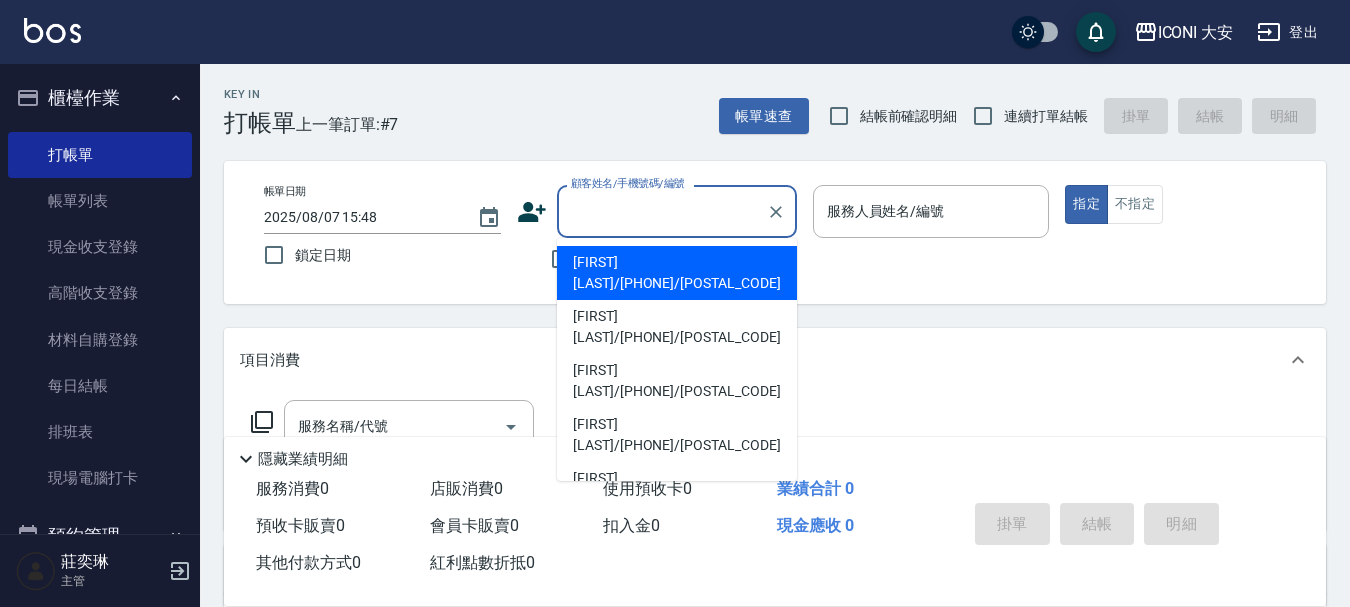 click on "顧客姓名/手機號碼/編號" at bounding box center (662, 211) 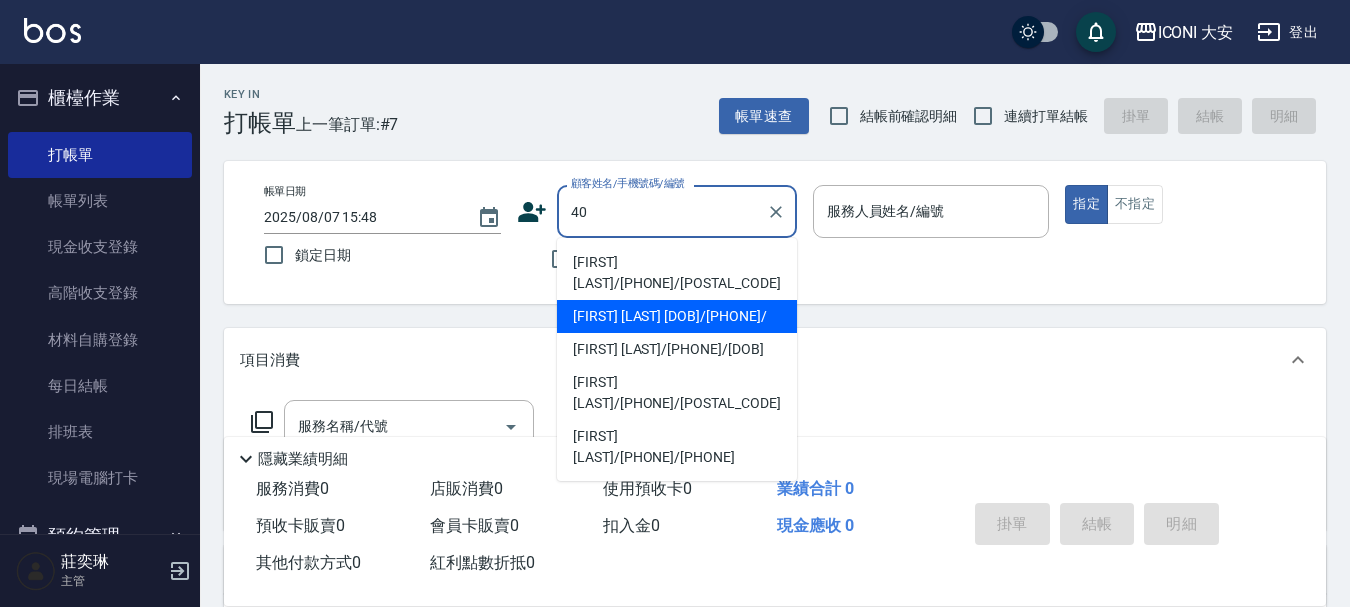 click on "[FIRST] [LAST] [DOB]/[PHONE]/" at bounding box center [677, 316] 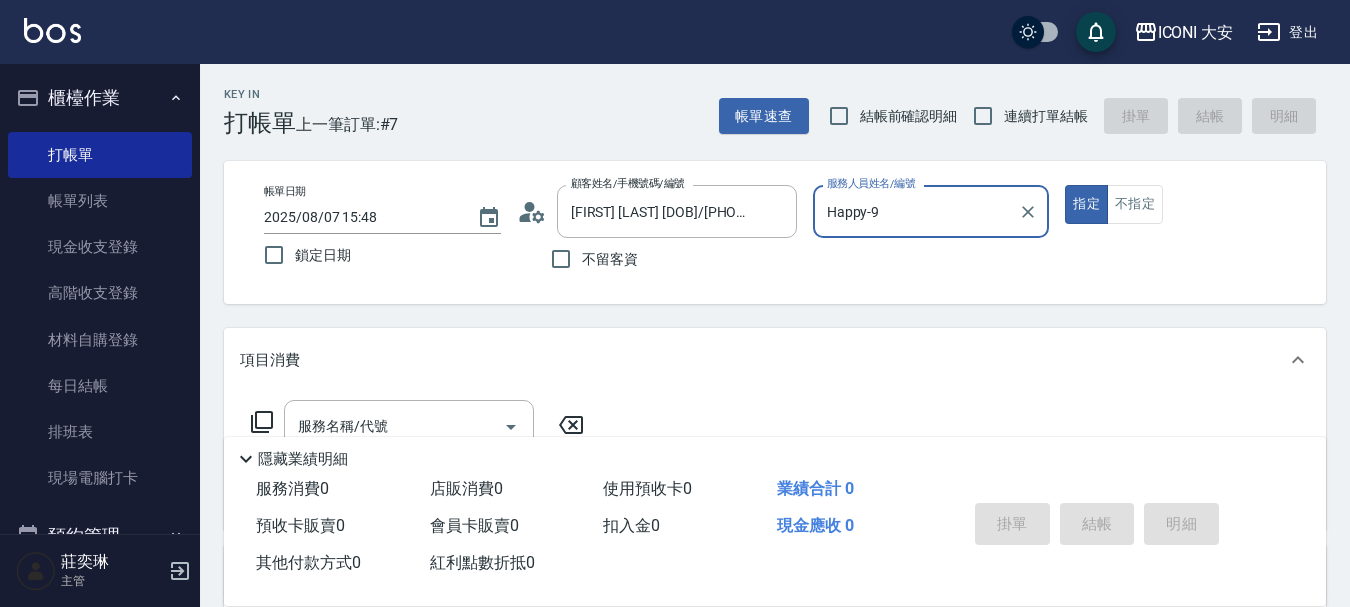 type on "Happy-9" 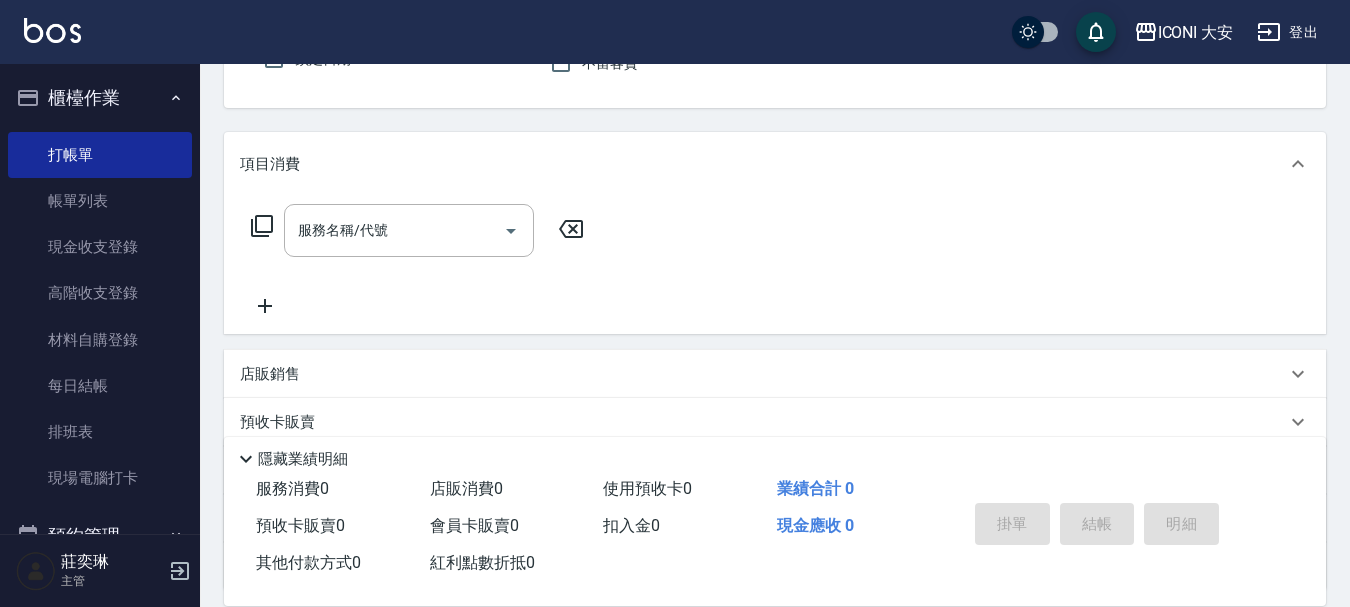 scroll, scrollTop: 200, scrollLeft: 0, axis: vertical 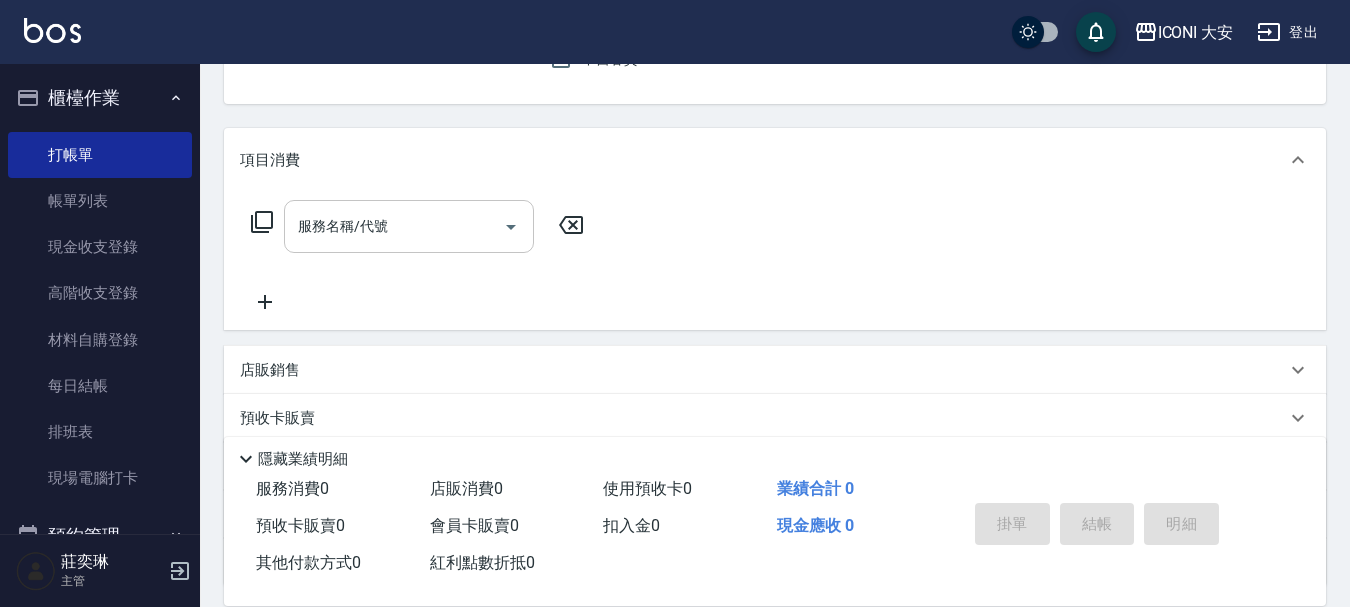click on "服務名稱/代號" at bounding box center (394, 226) 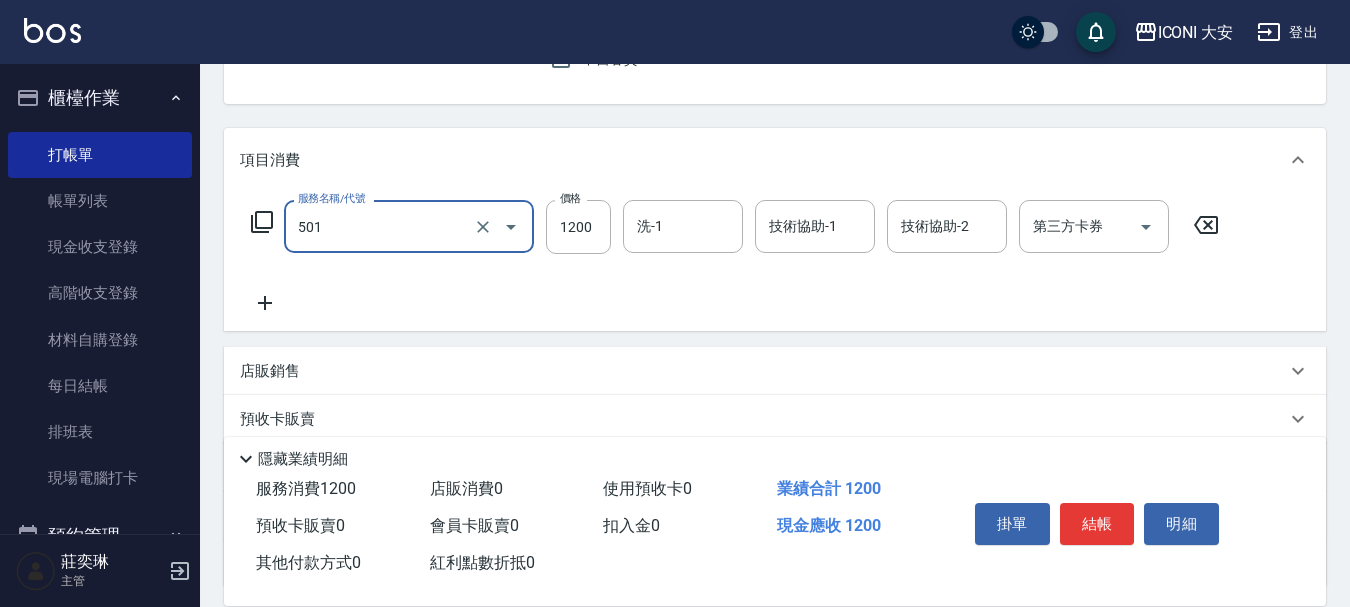 type on "染髮(501)" 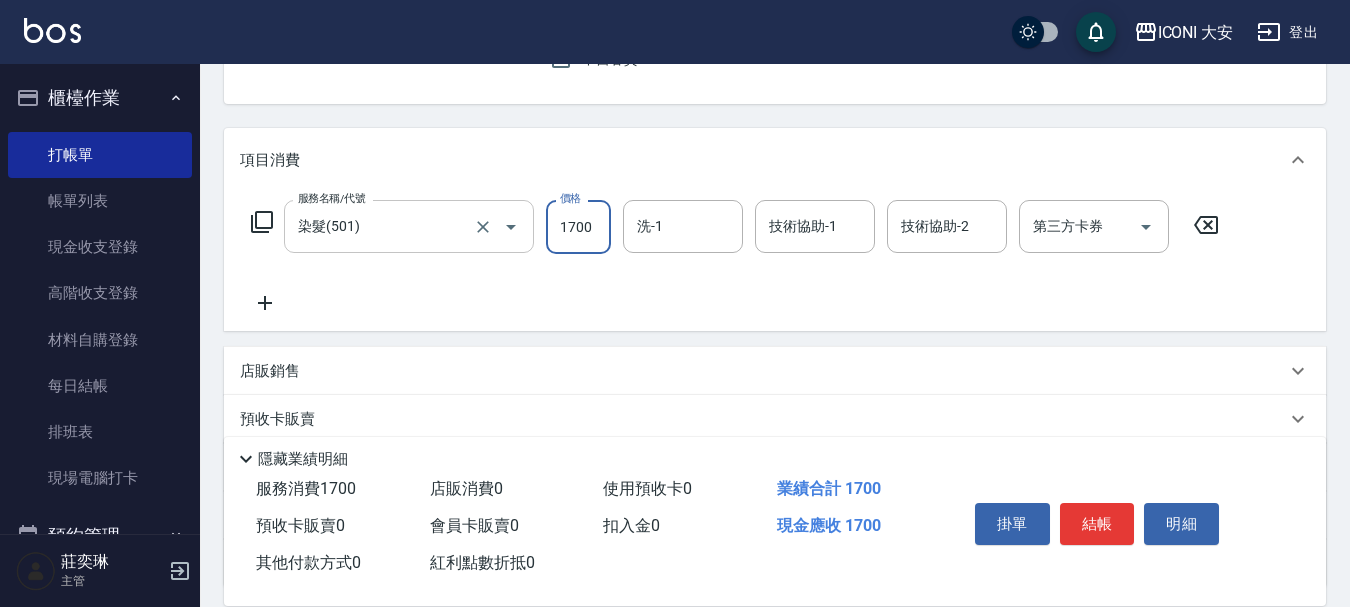 type on "1700" 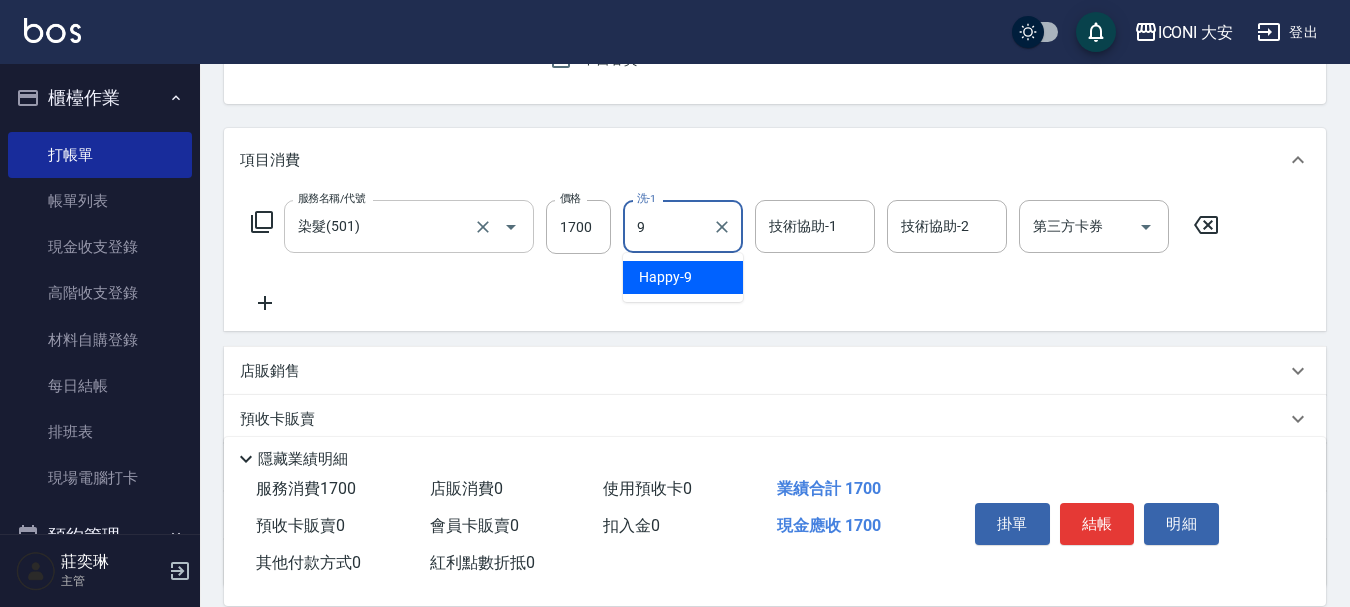 type on "Happy-9" 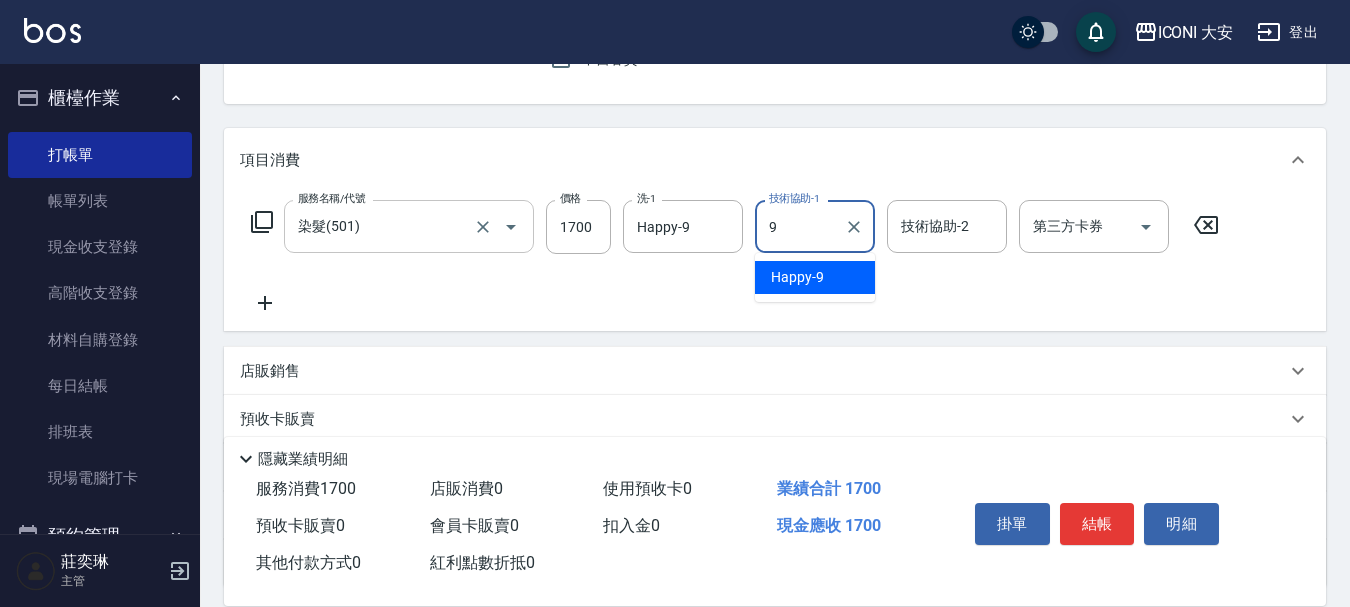 type on "Happy-9" 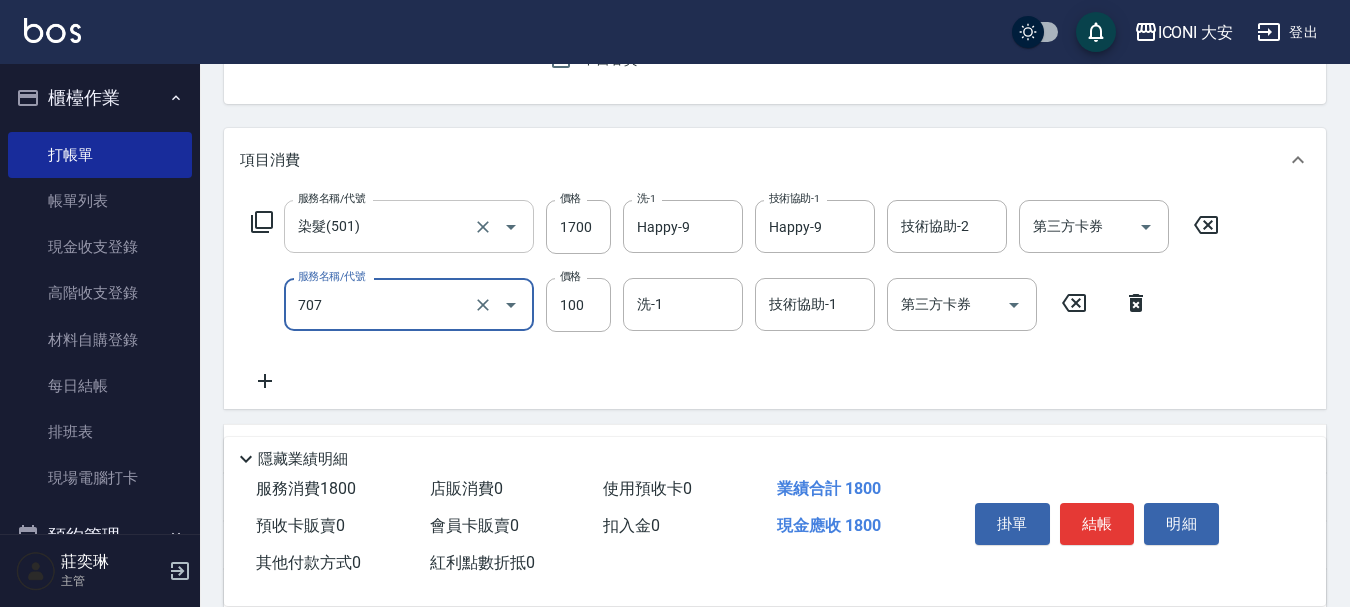 type on "瞬間護髮(707)" 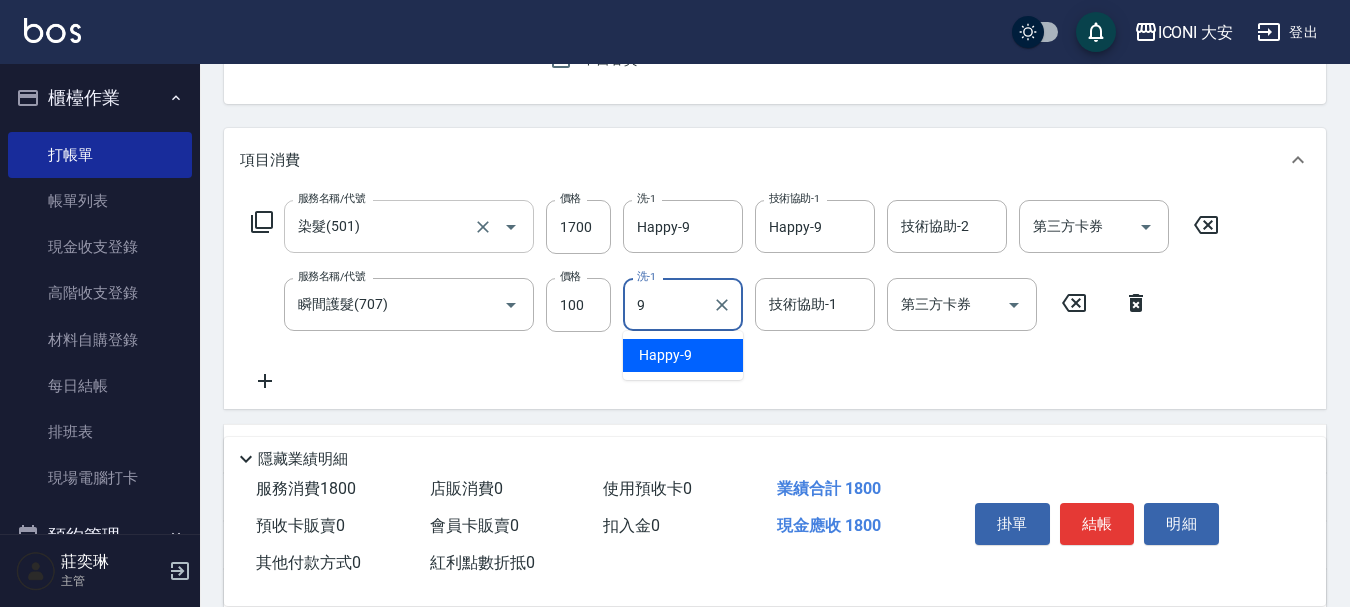 type on "Happy-9" 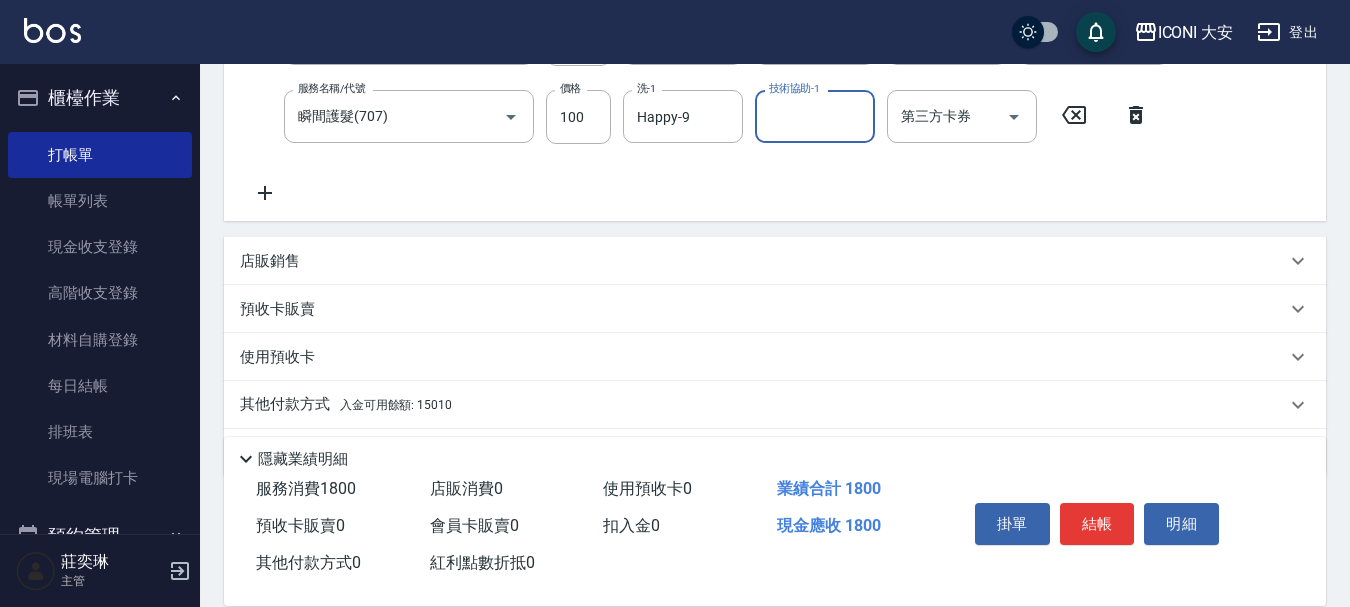 scroll, scrollTop: 450, scrollLeft: 0, axis: vertical 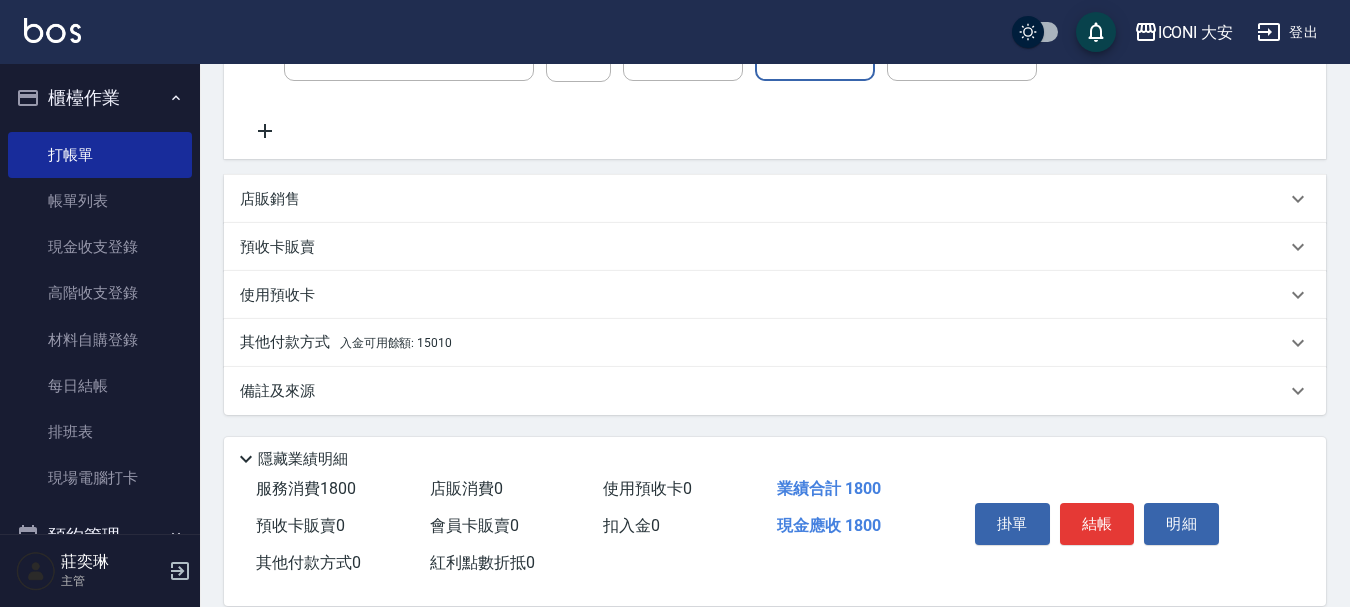 click on "入金可用餘額: 15010" at bounding box center [396, 343] 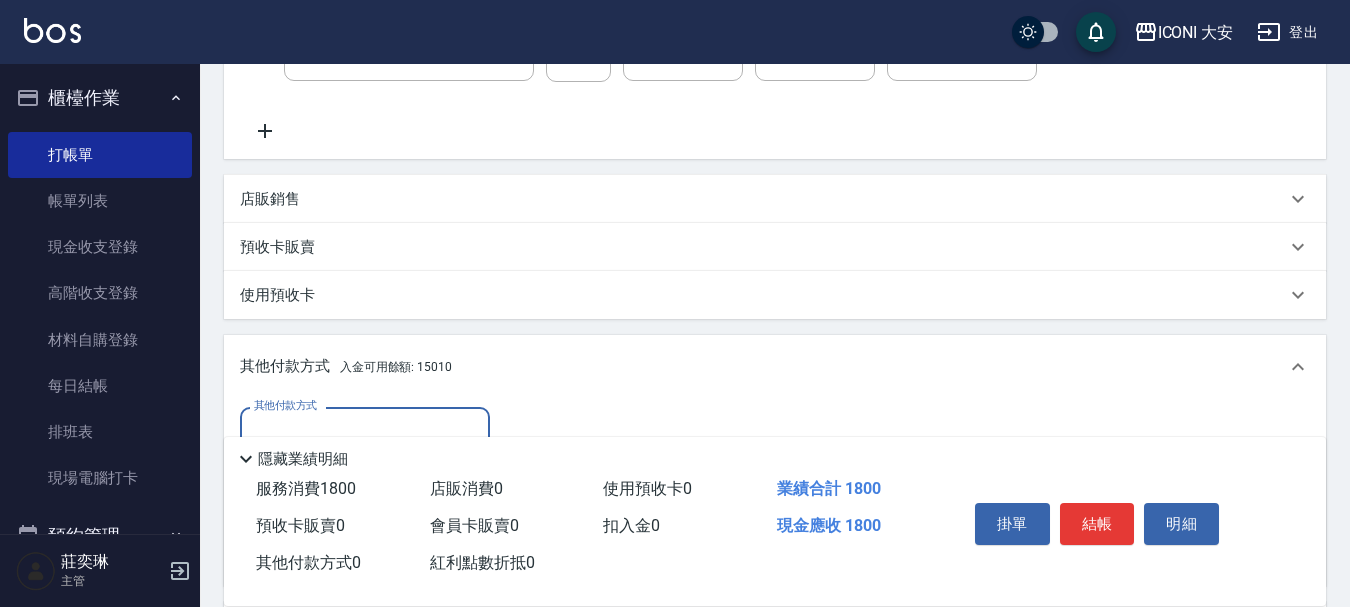 scroll, scrollTop: 0, scrollLeft: 0, axis: both 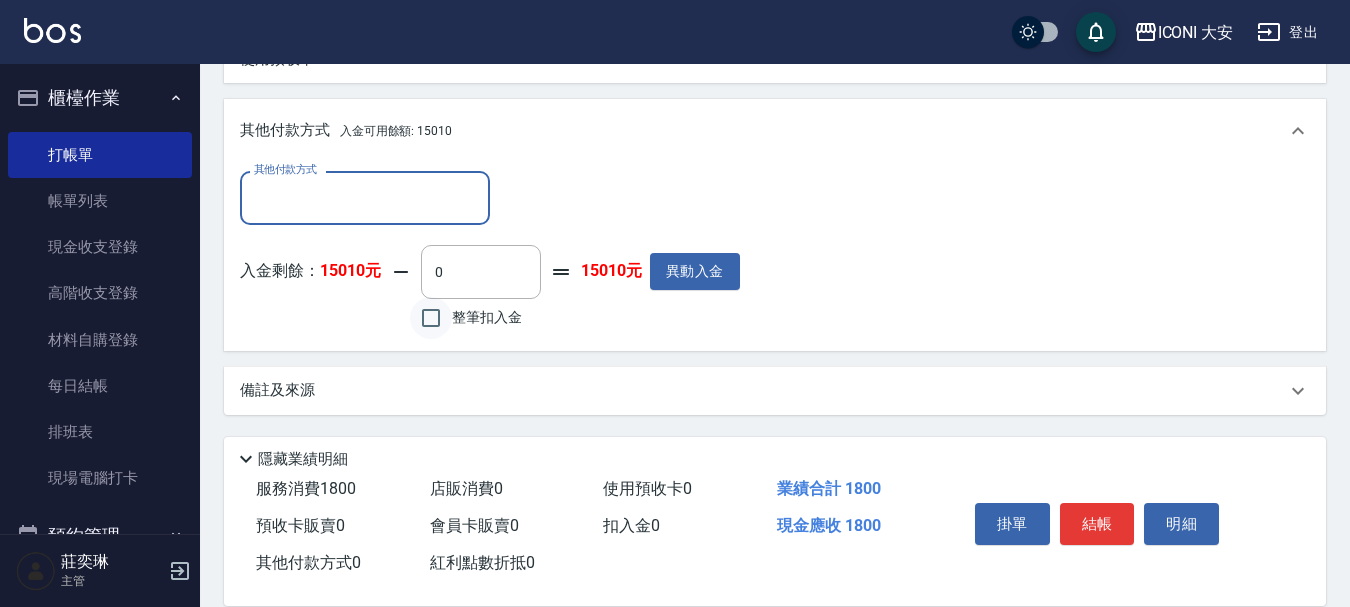 click on "整筆扣入金" at bounding box center [431, 318] 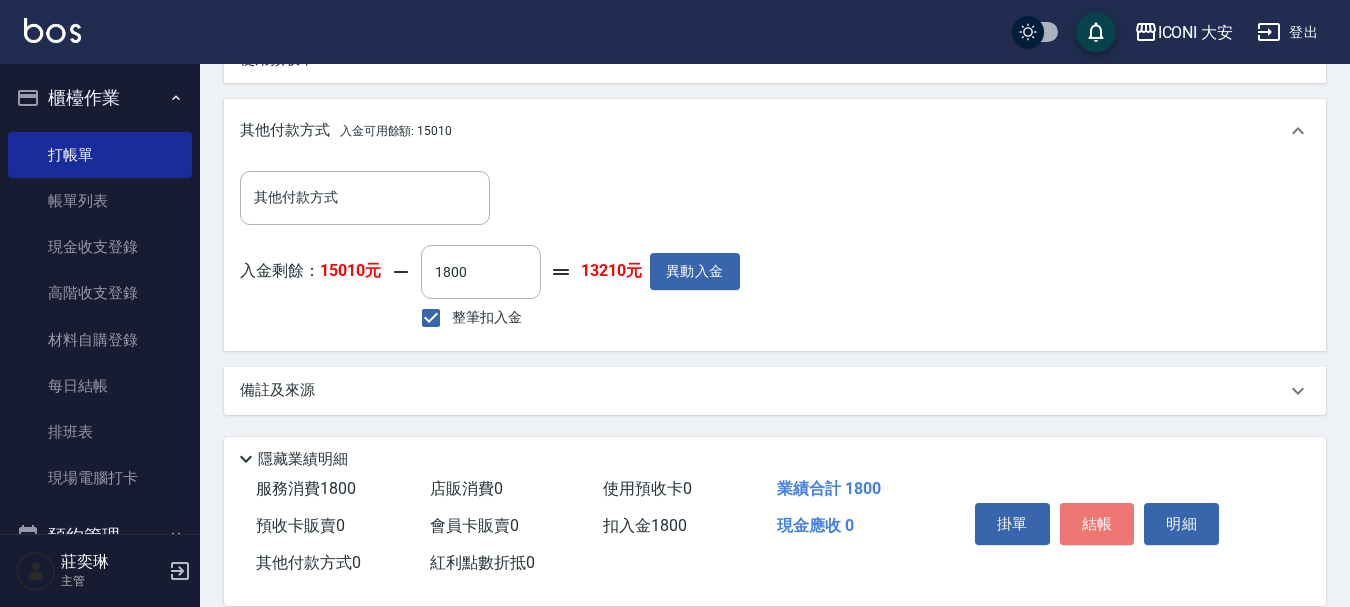drag, startPoint x: 1102, startPoint y: 533, endPoint x: 1110, endPoint y: 526, distance: 10.630146 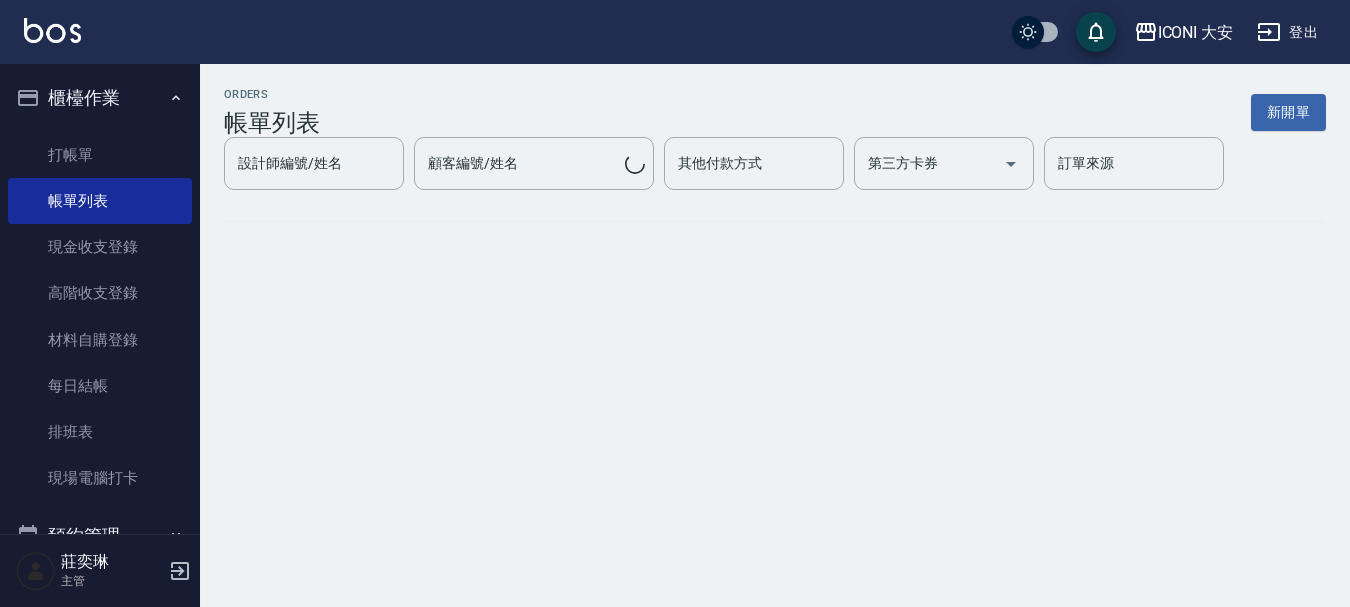 scroll, scrollTop: 0, scrollLeft: 0, axis: both 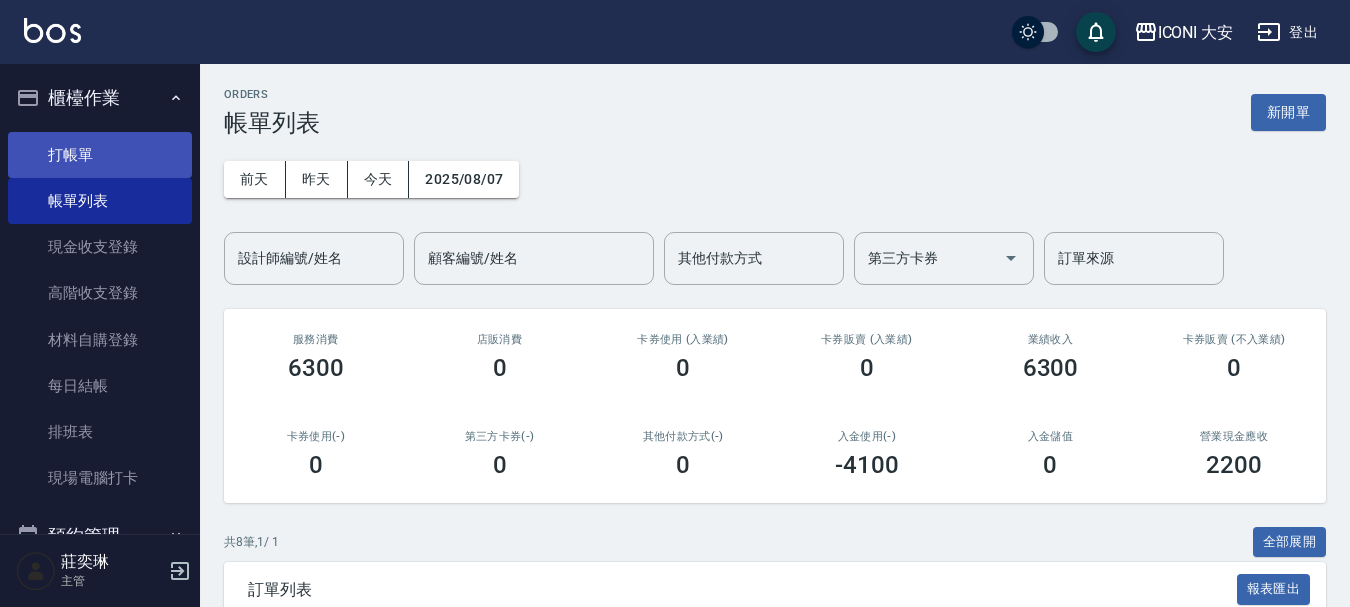 click on "打帳單" at bounding box center [100, 155] 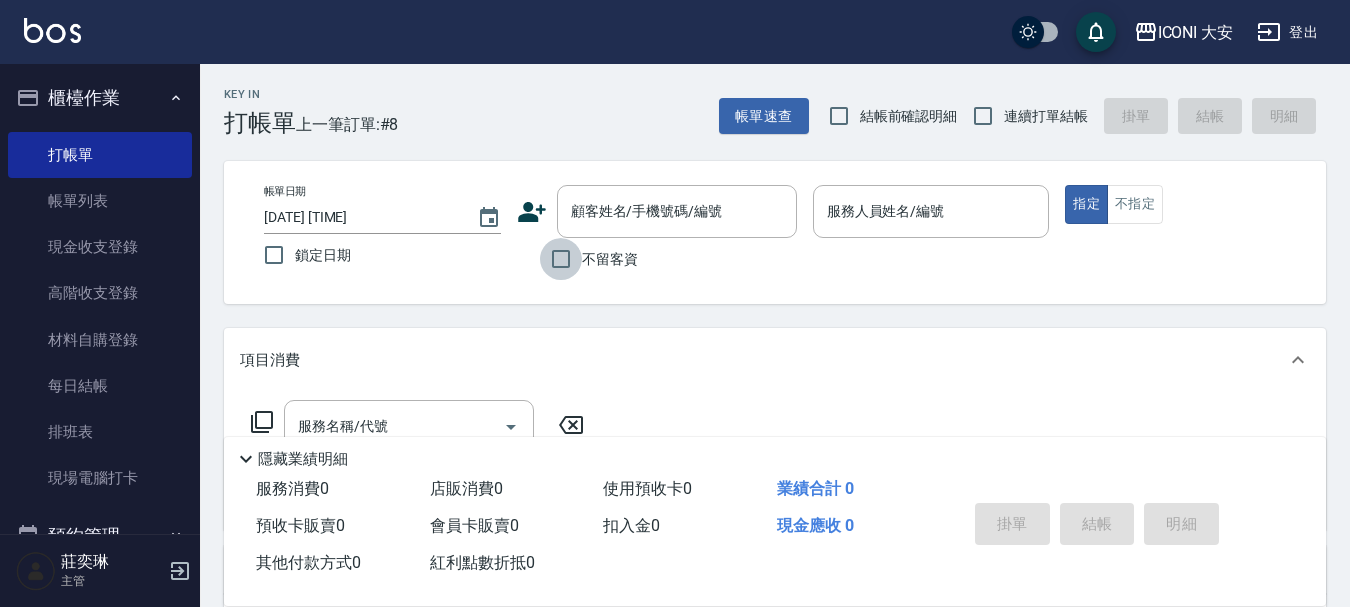 click on "不留客資" at bounding box center [561, 259] 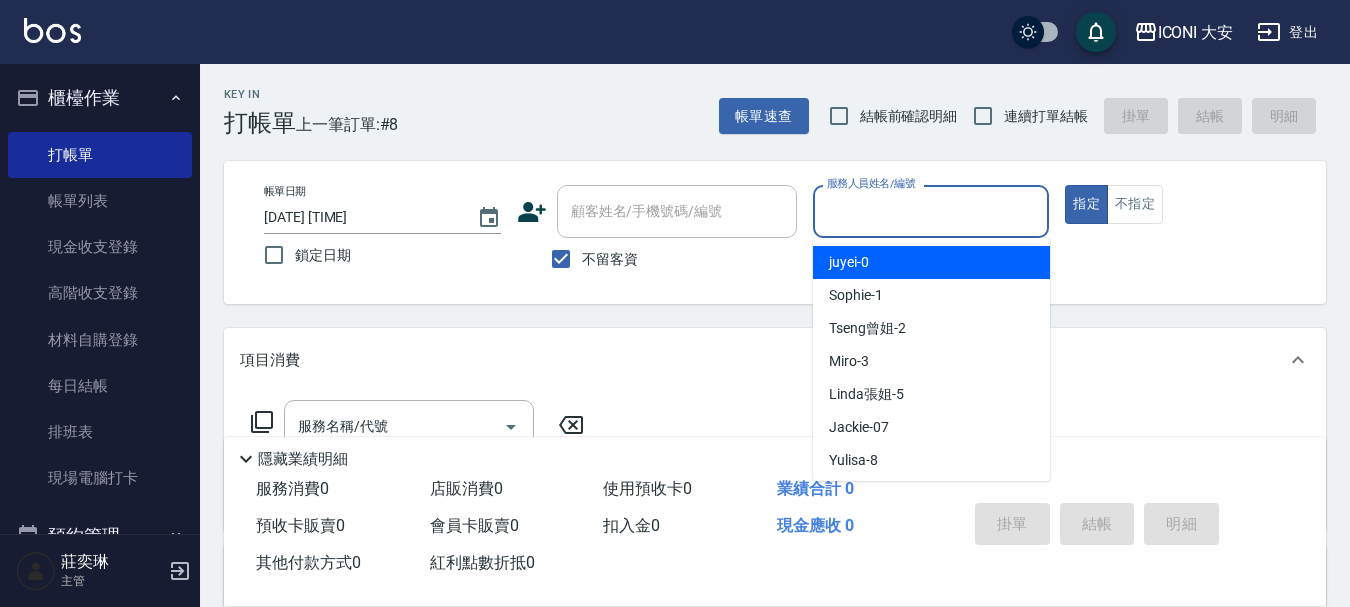 drag, startPoint x: 971, startPoint y: 215, endPoint x: 959, endPoint y: 218, distance: 12.369317 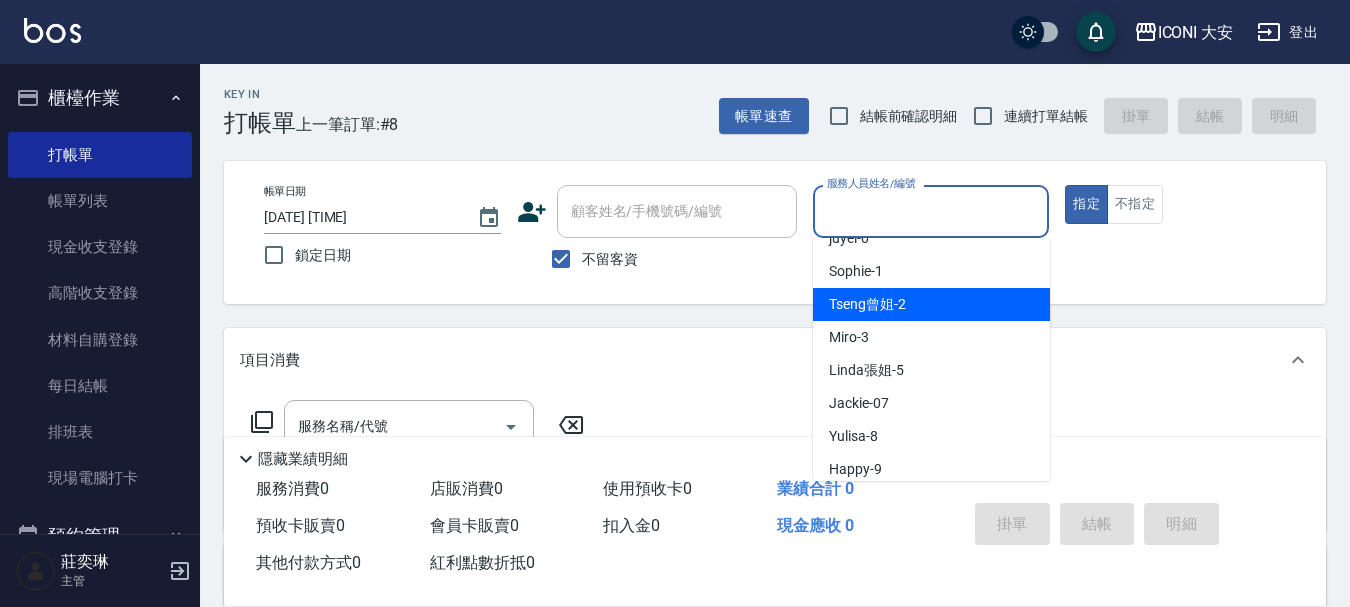 scroll, scrollTop: 37, scrollLeft: 0, axis: vertical 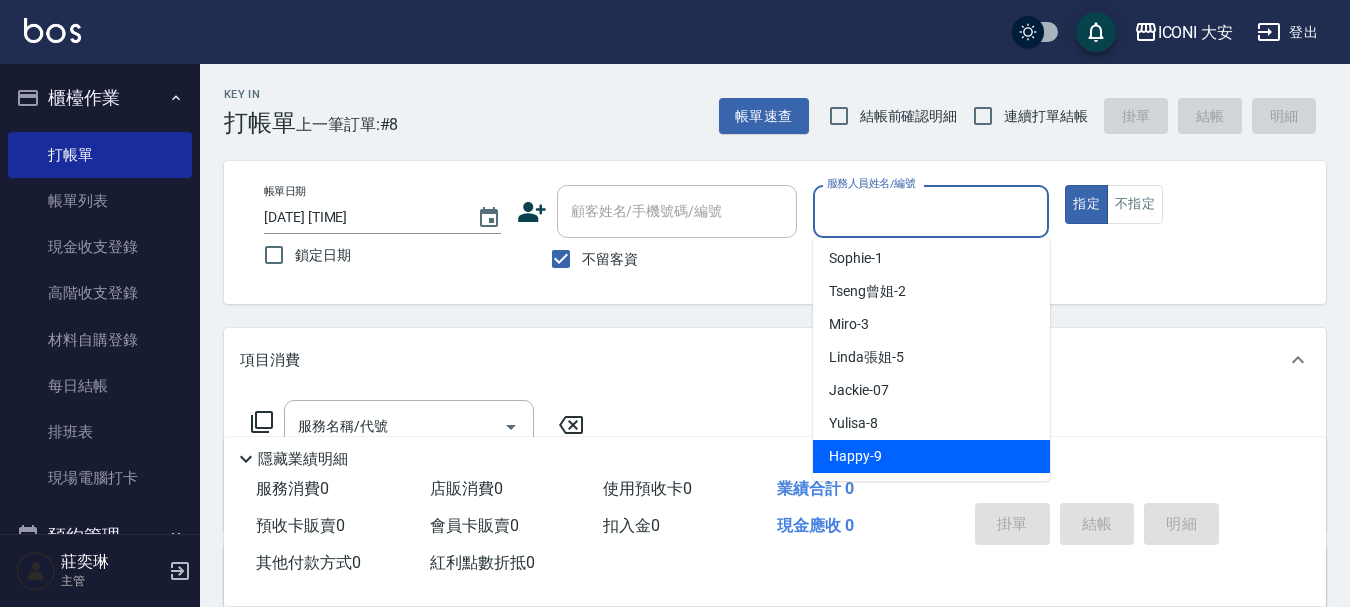 click on "Happy -9" at bounding box center (855, 456) 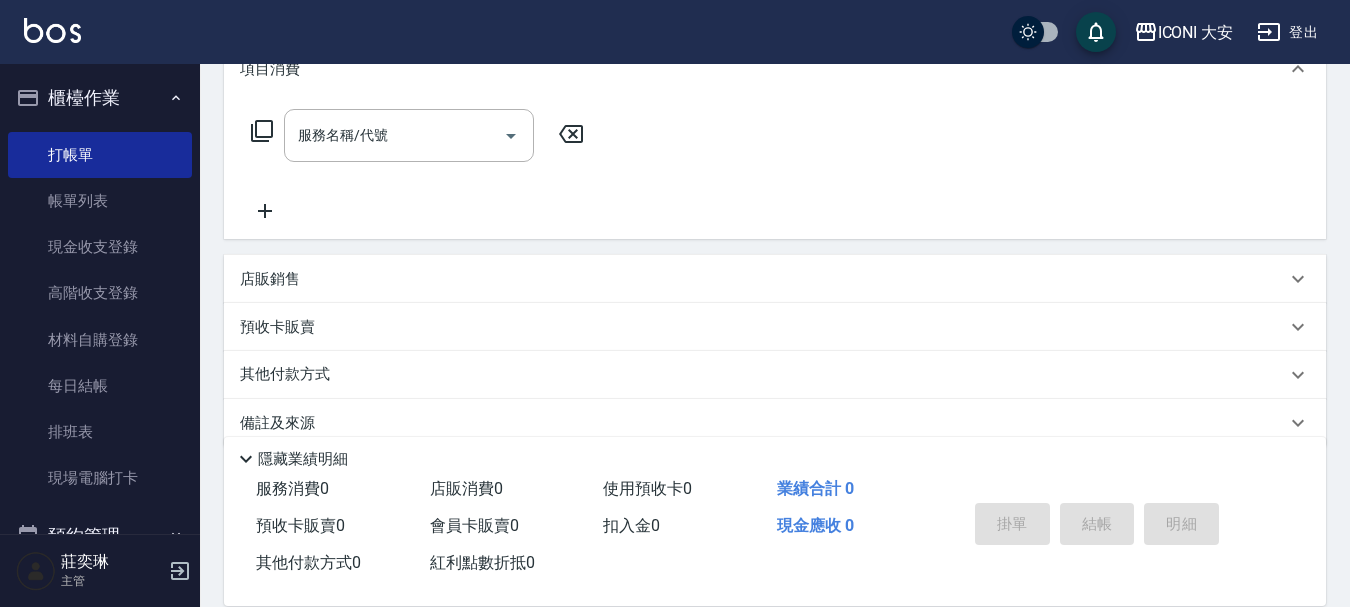 scroll, scrollTop: 300, scrollLeft: 0, axis: vertical 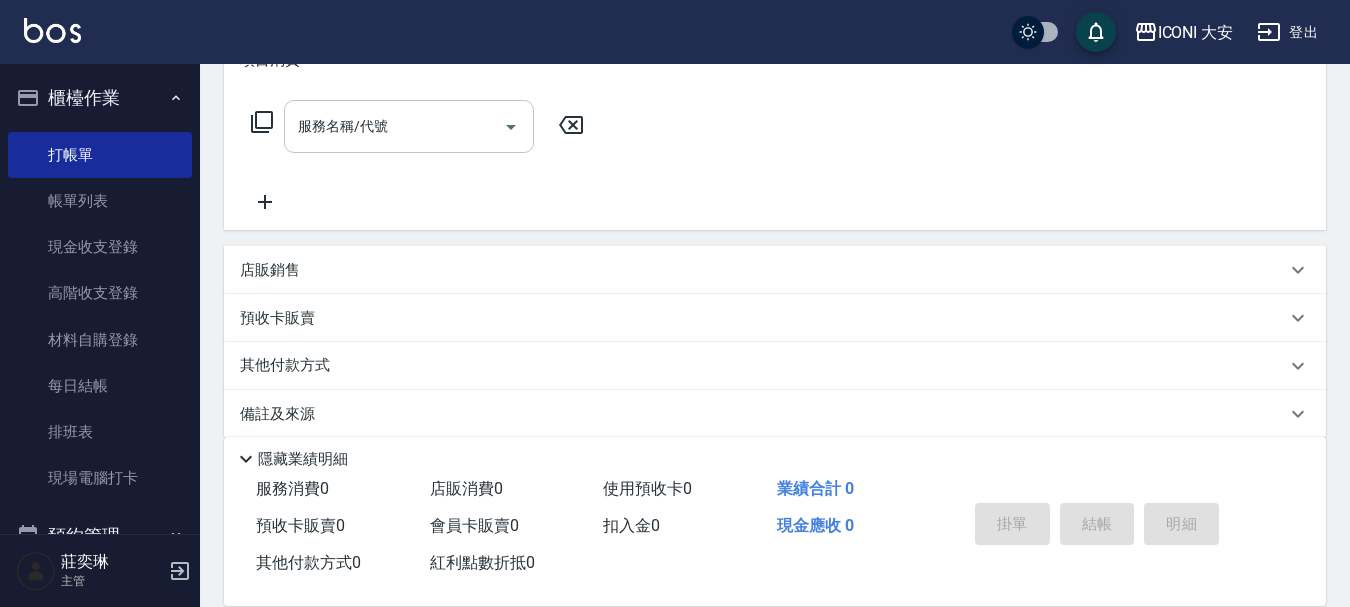 click on "服務名稱/代號" at bounding box center (409, 126) 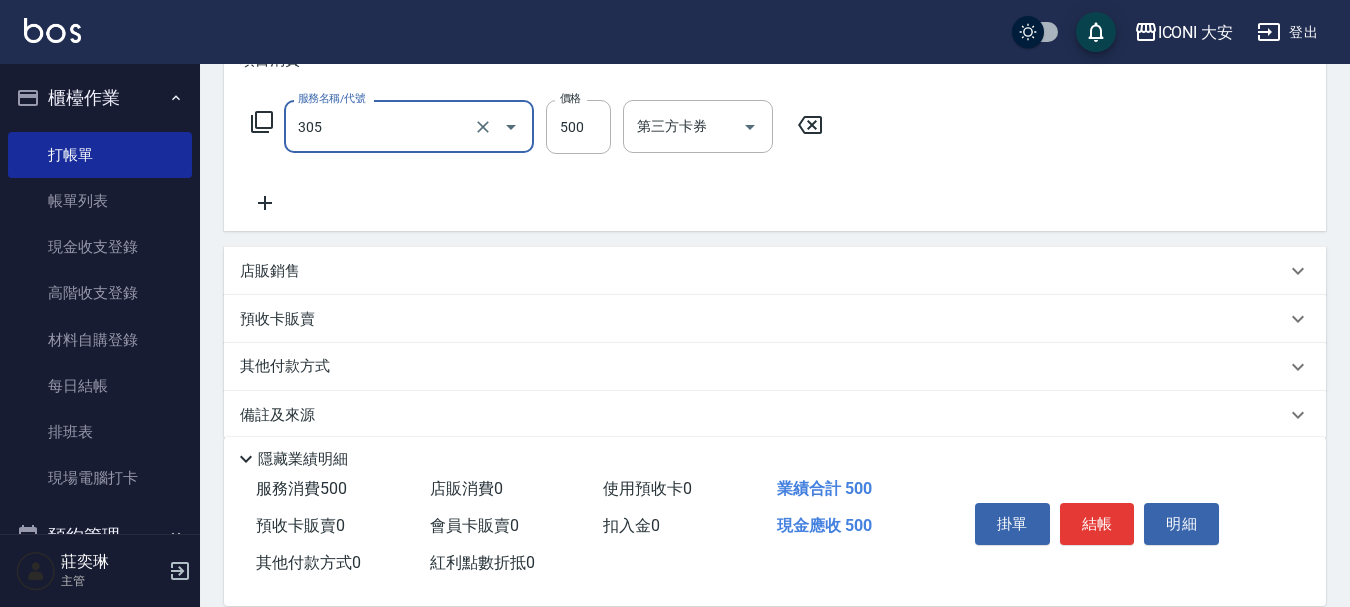 type on "剪髮(305)" 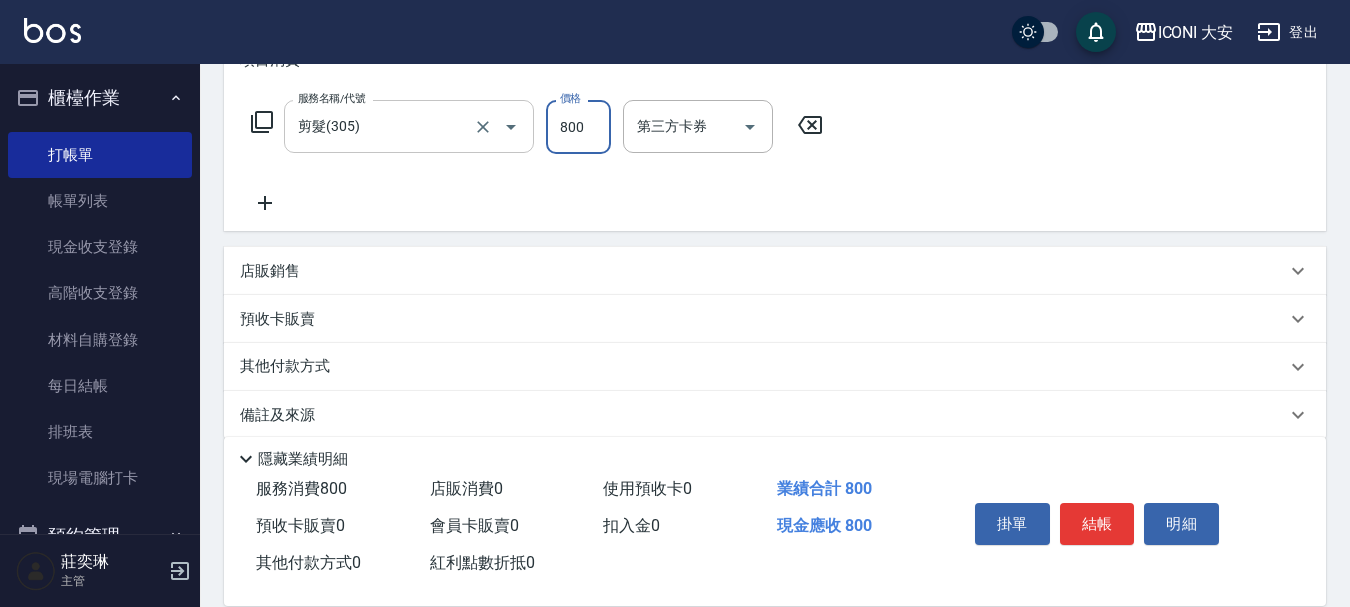 type on "800" 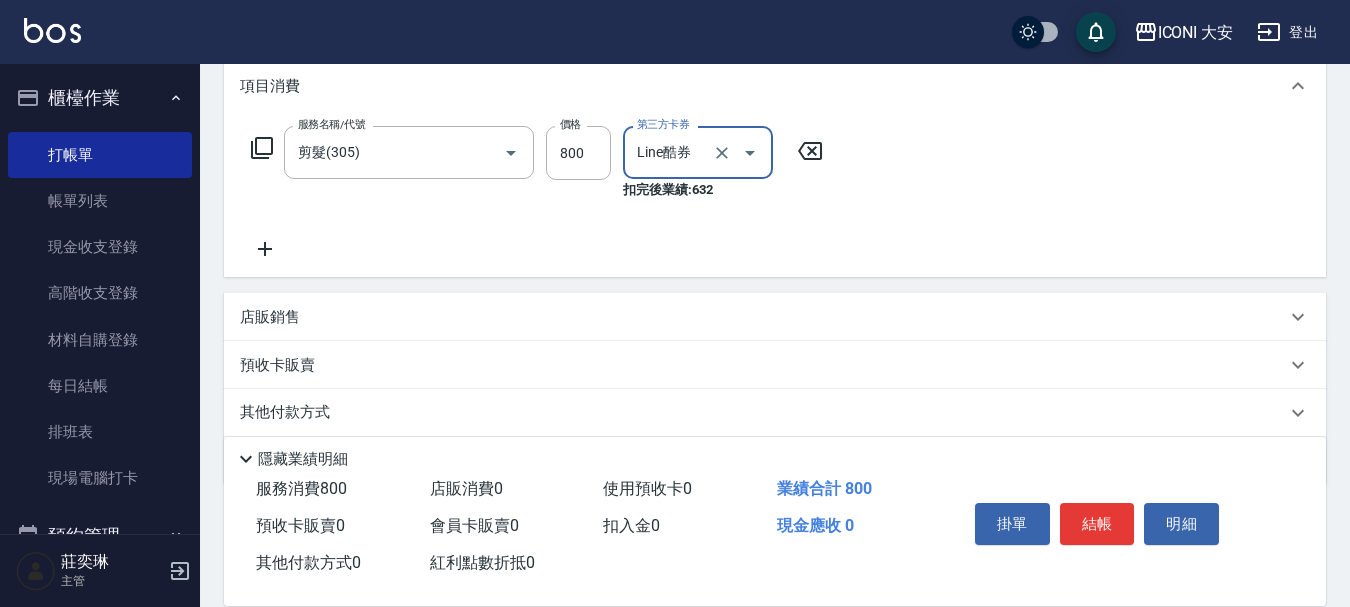 scroll, scrollTop: 100, scrollLeft: 0, axis: vertical 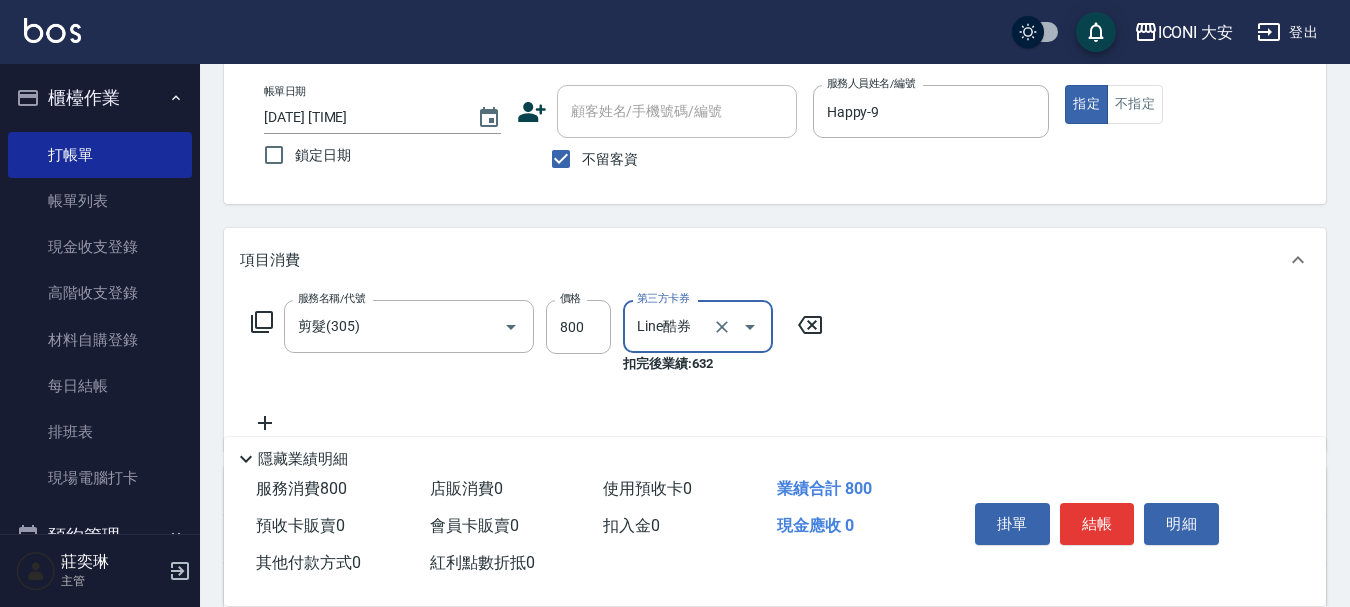 type on "Line酷券" 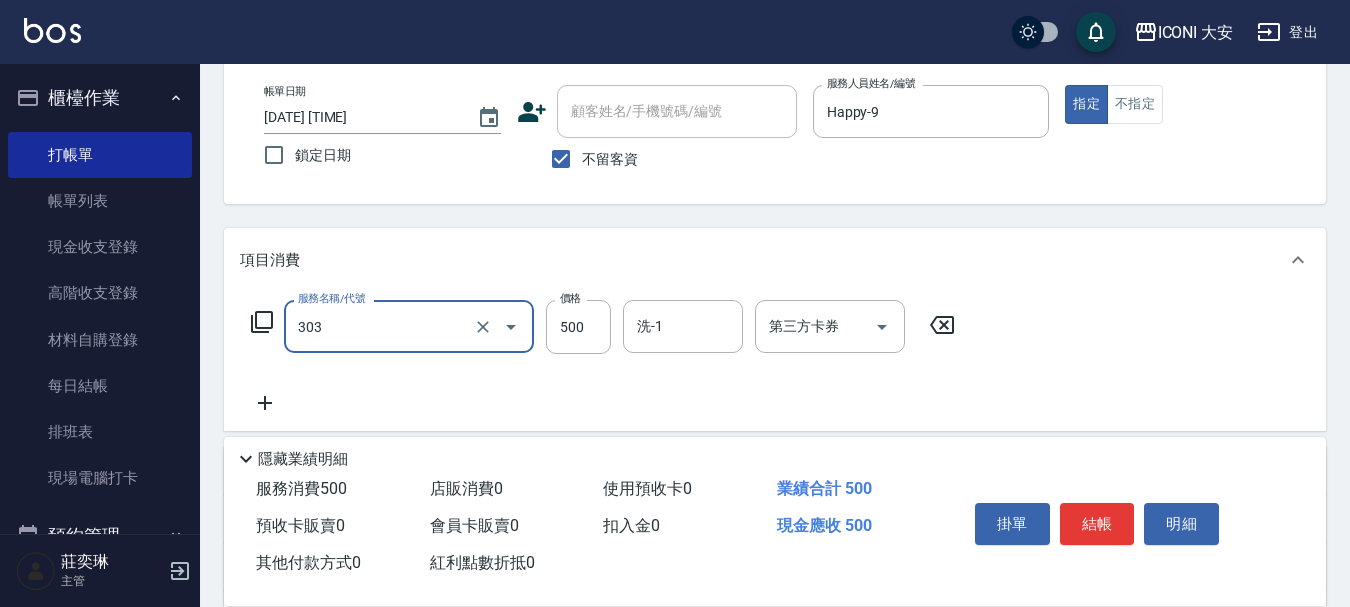 type on "洗+剪優惠(303)" 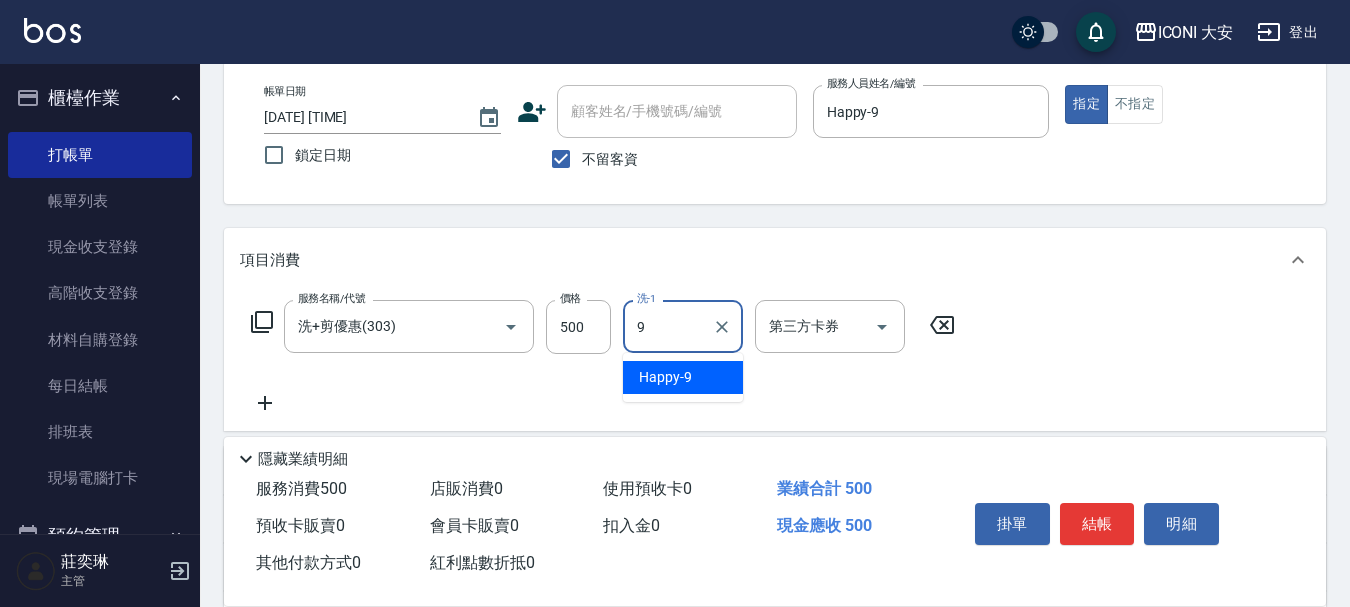 type on "Happy-9" 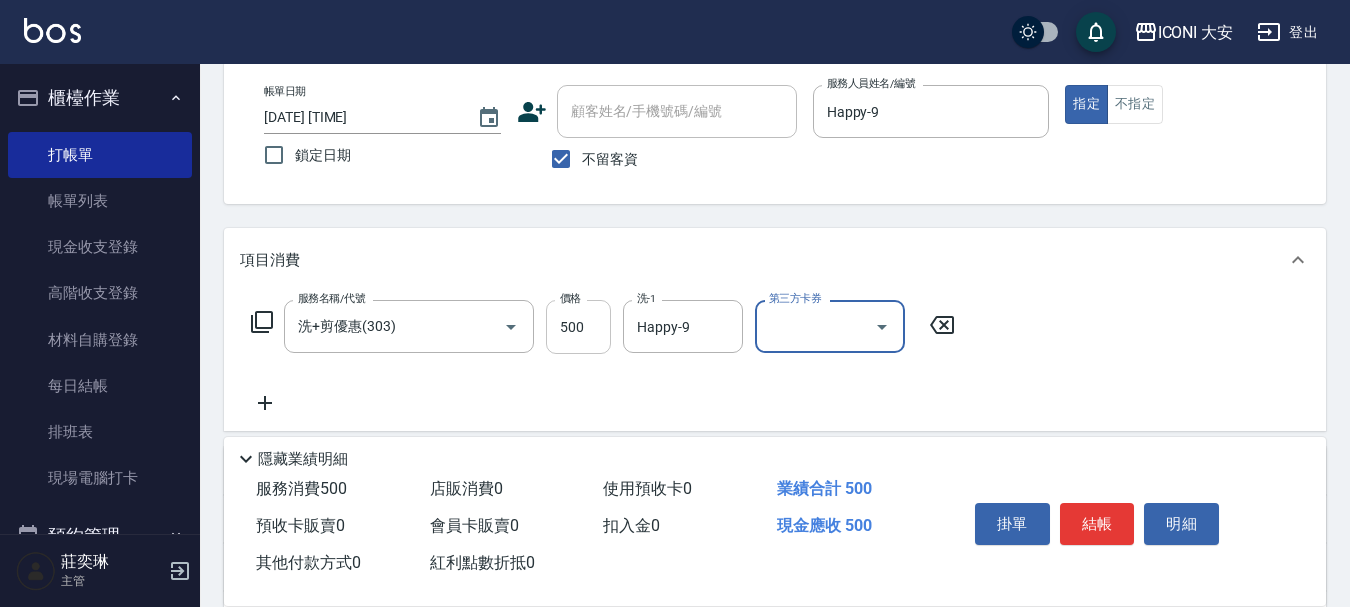 click on "500" at bounding box center [578, 327] 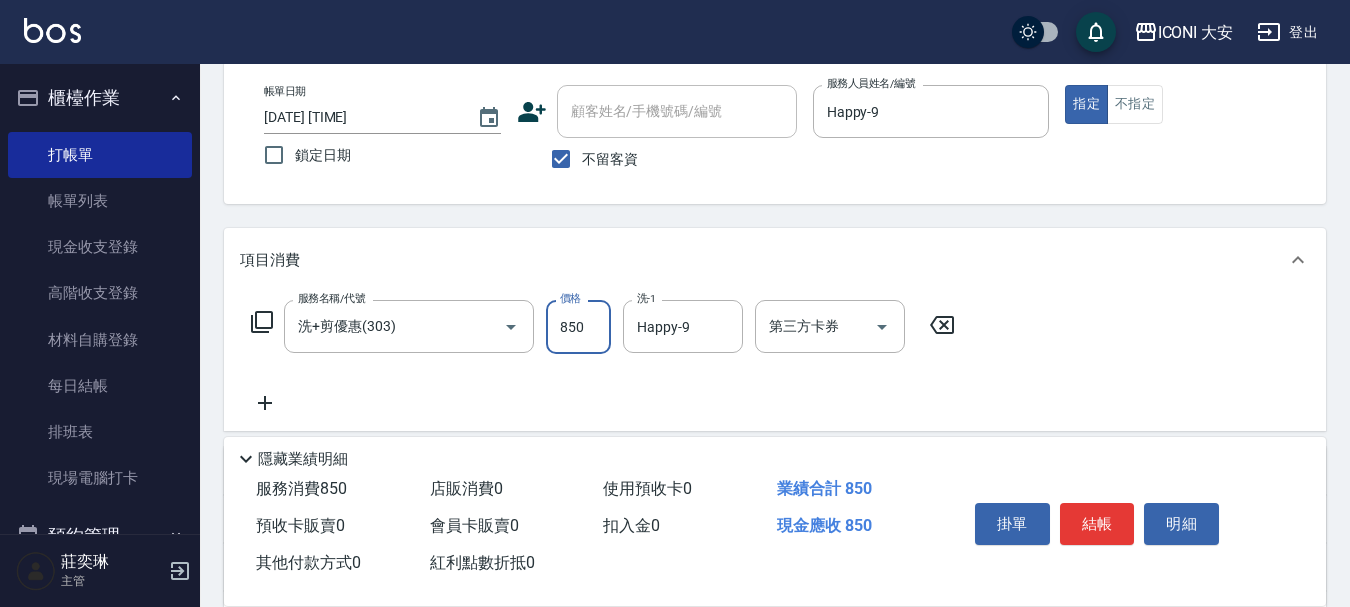 type on "850" 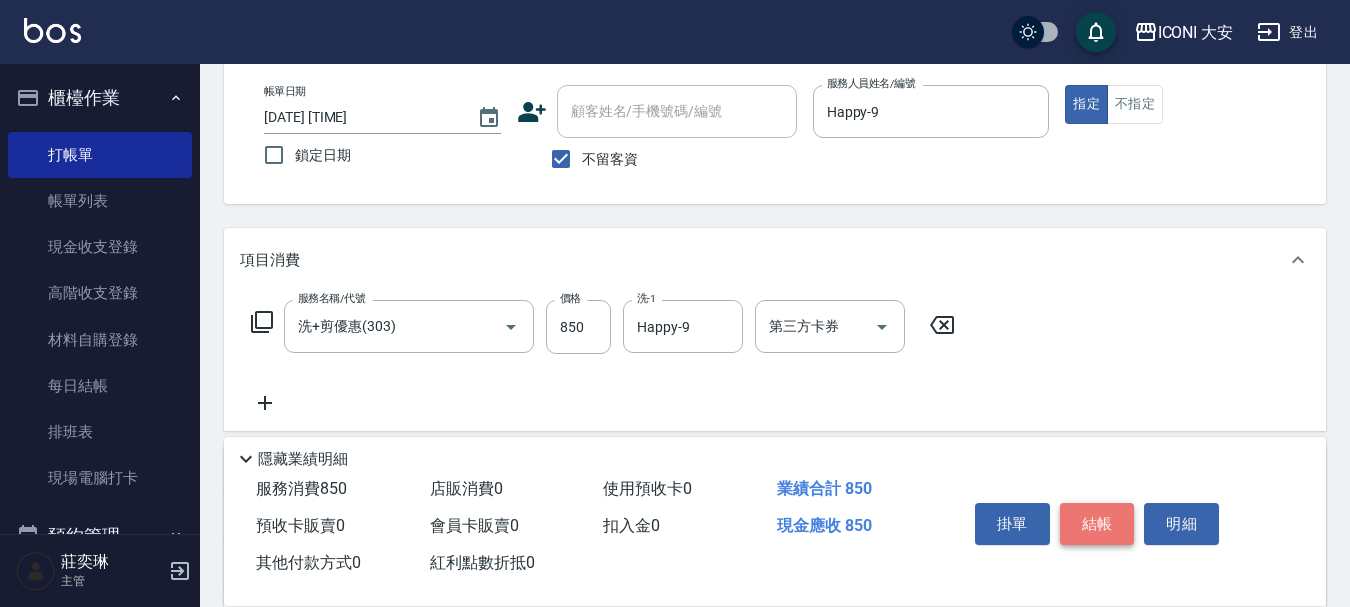 click on "結帳" at bounding box center (1097, 524) 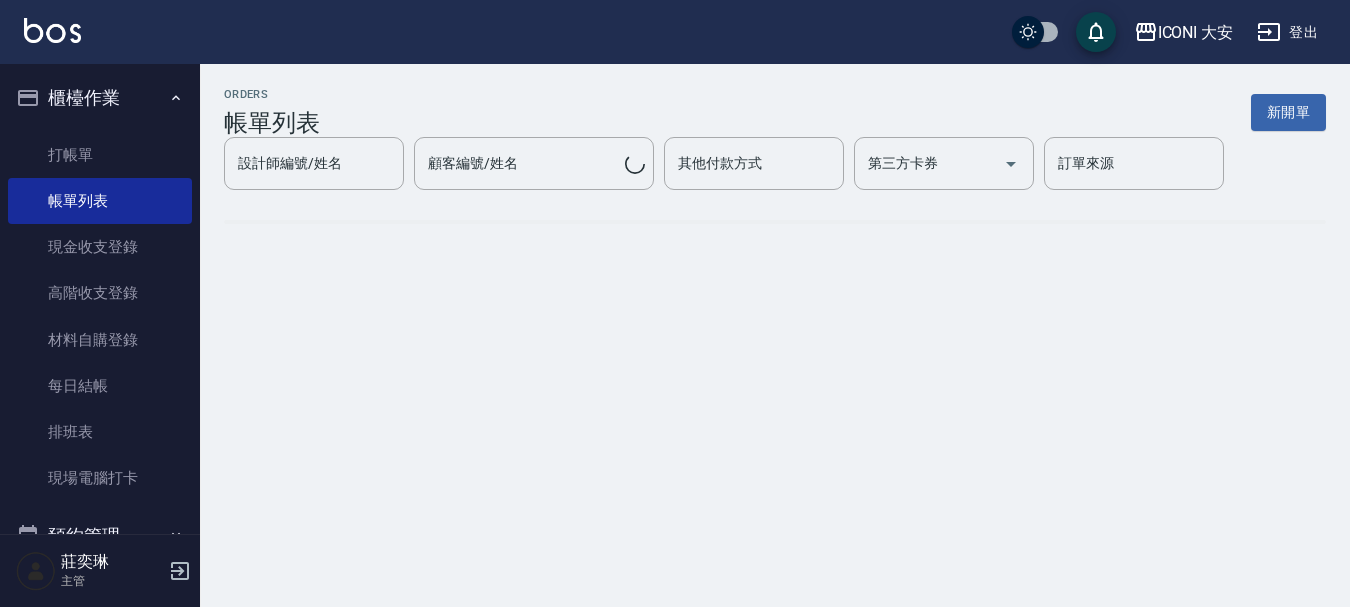 scroll, scrollTop: 0, scrollLeft: 0, axis: both 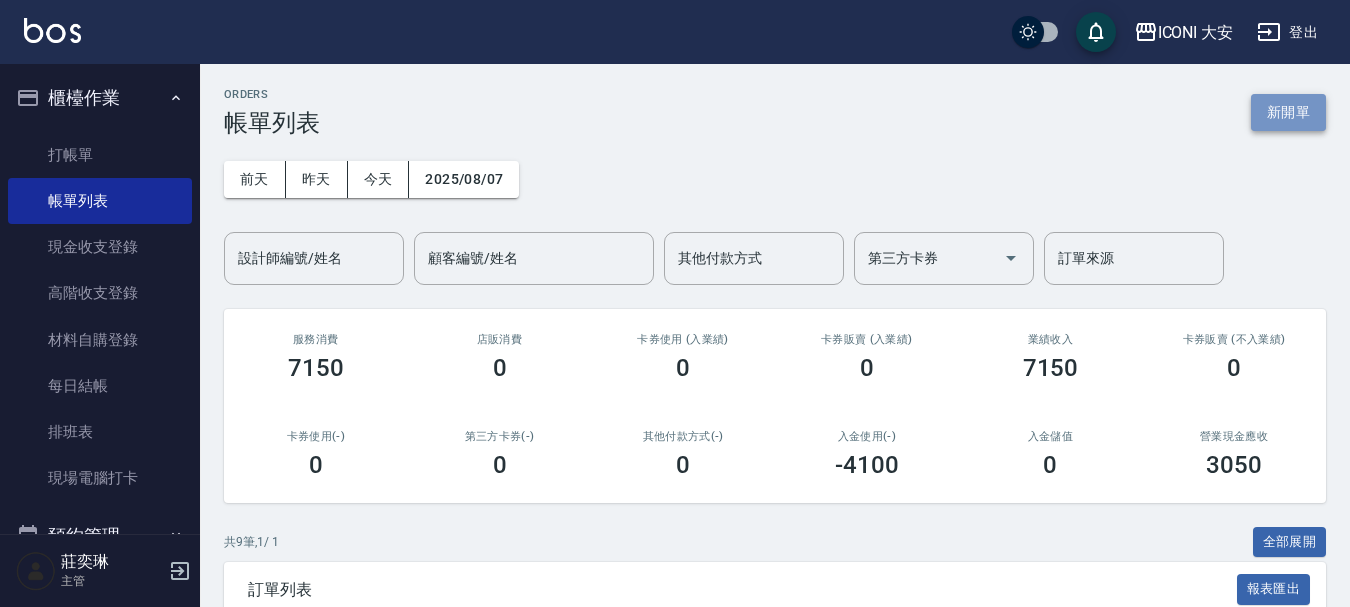click on "新開單" at bounding box center [1288, 112] 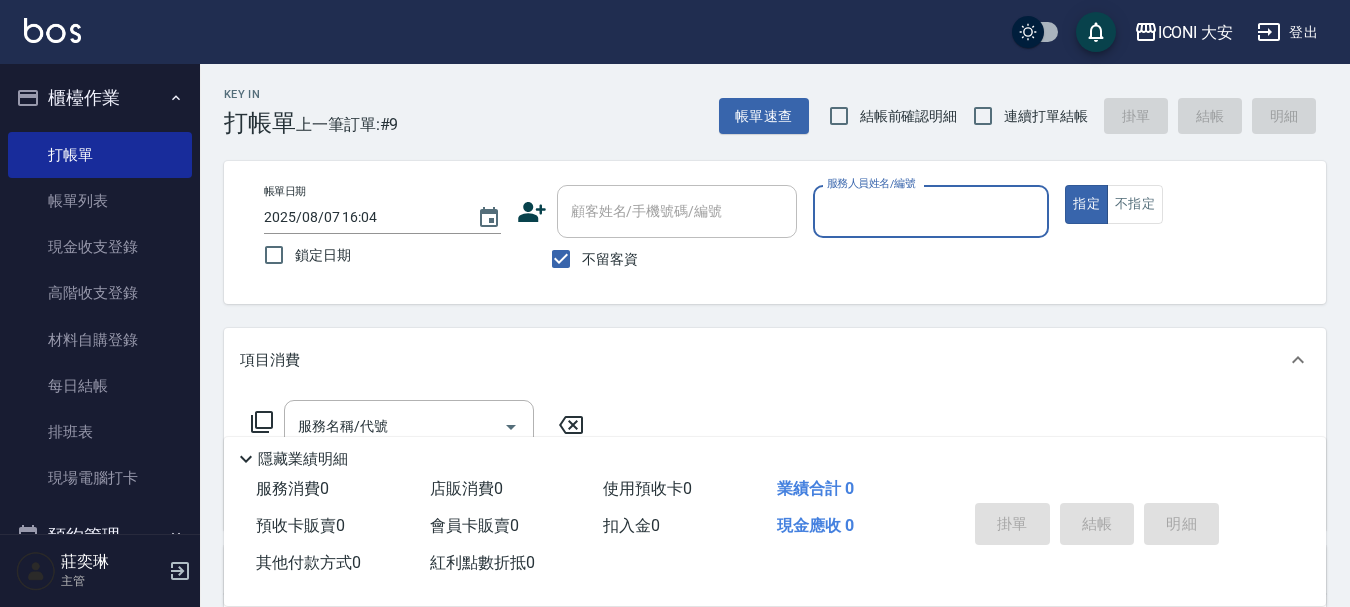 click on "服務人員姓名/編號" at bounding box center [931, 211] 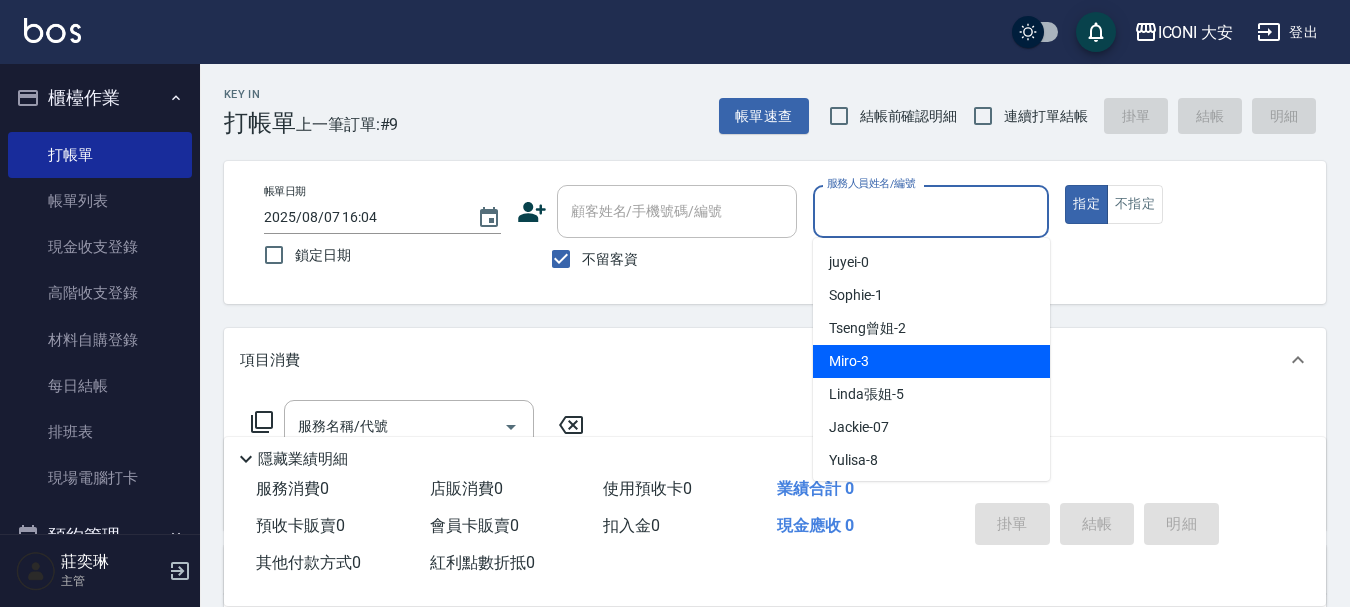 click on "Miro -3" at bounding box center [931, 361] 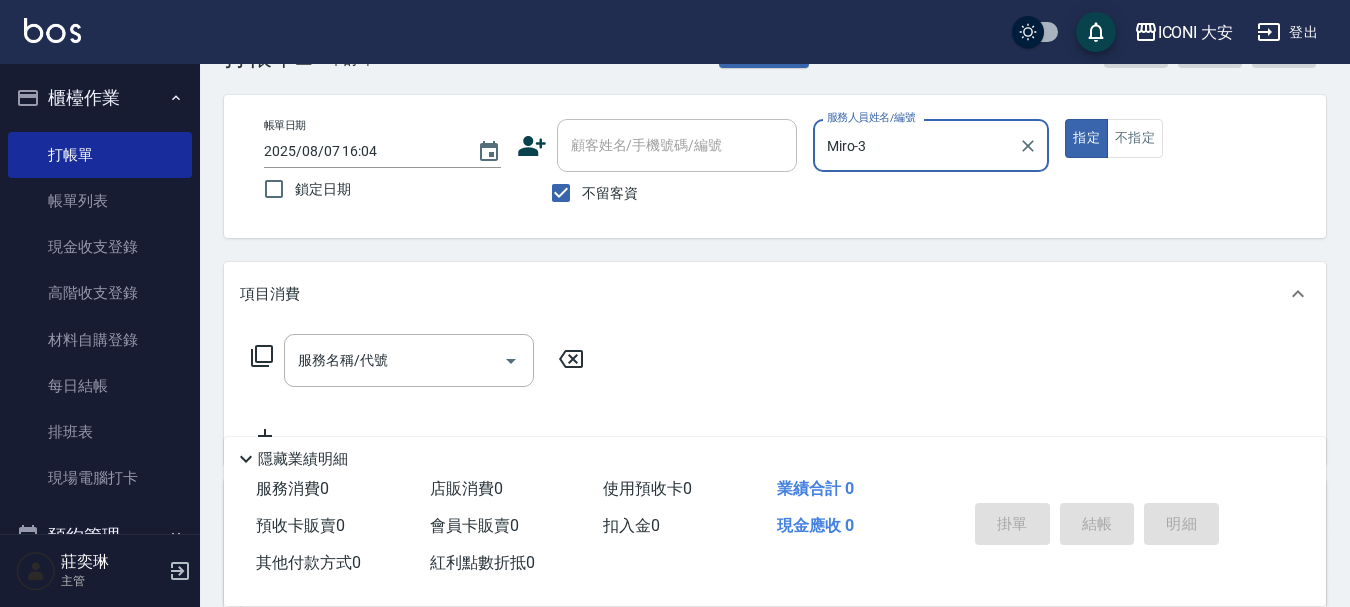 scroll, scrollTop: 100, scrollLeft: 0, axis: vertical 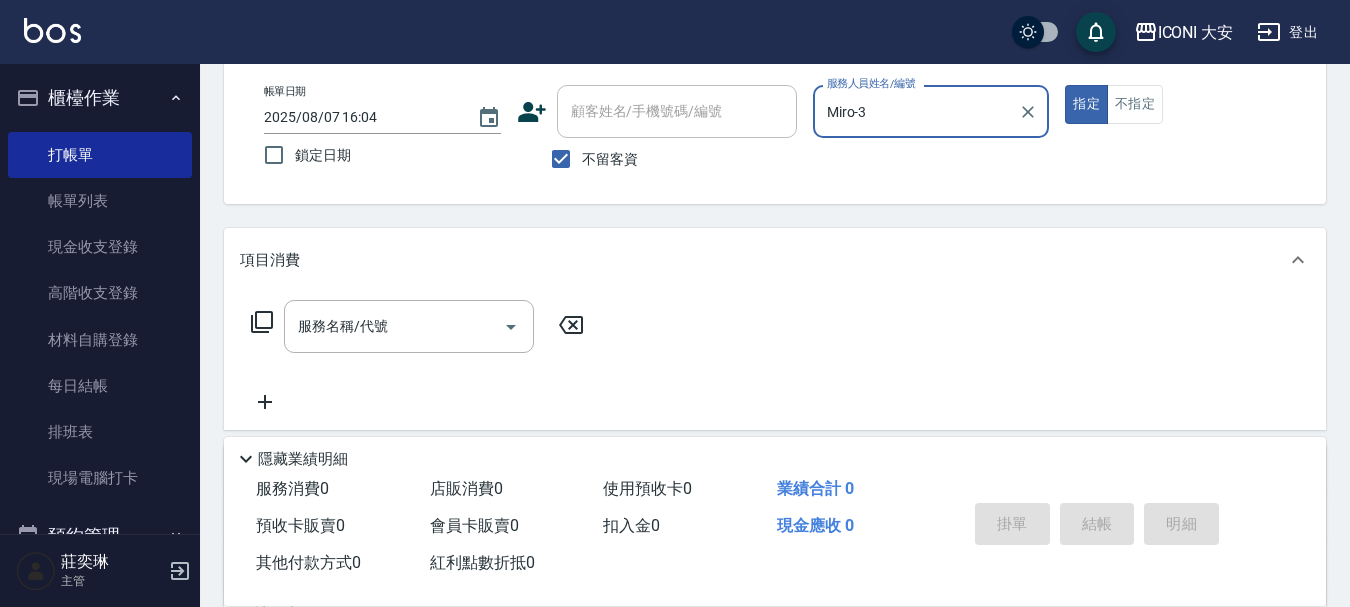 click 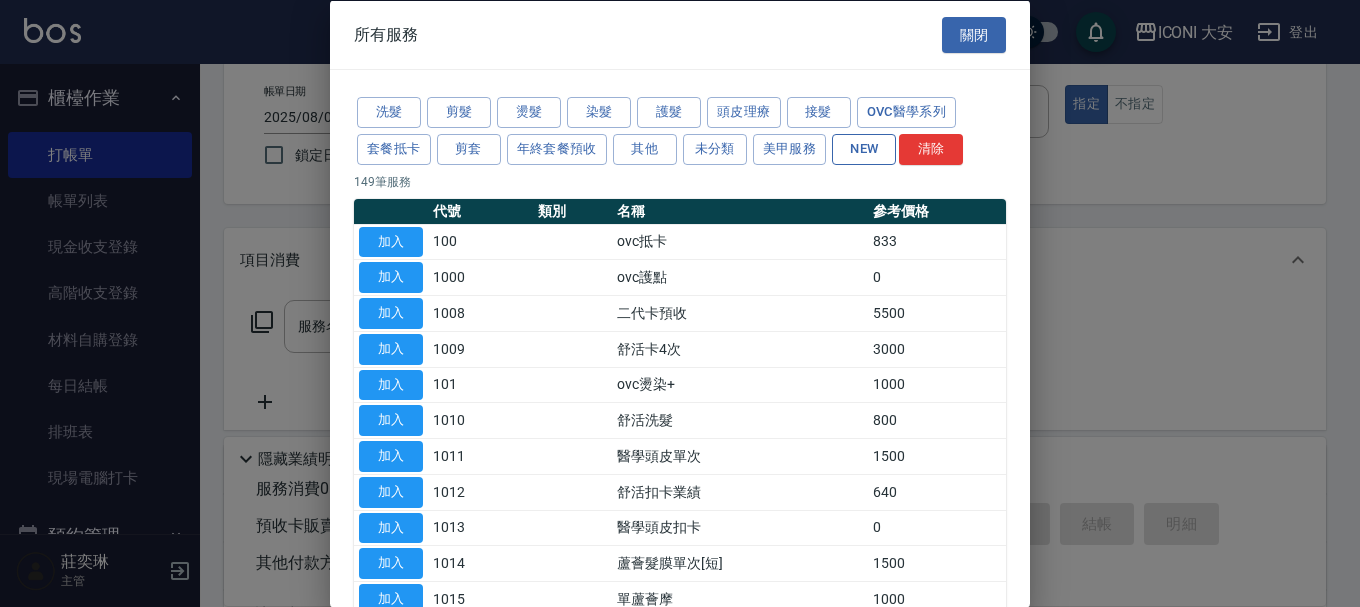 click on "NEW" at bounding box center [864, 148] 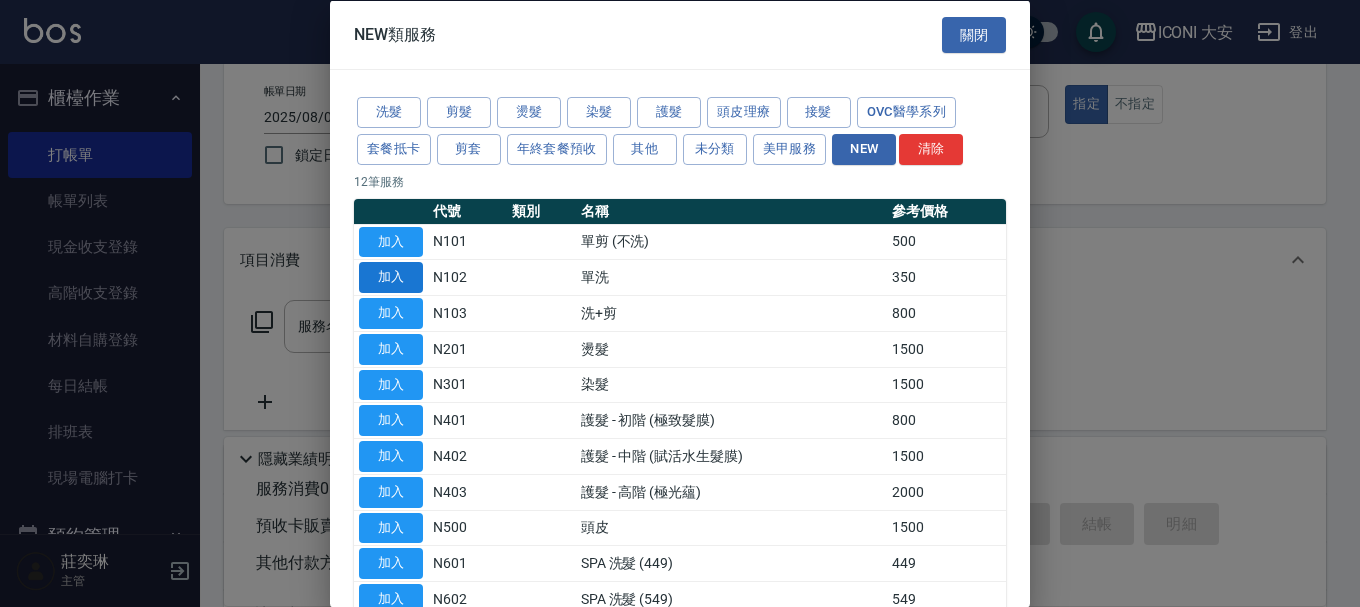 click on "加入" at bounding box center [391, 277] 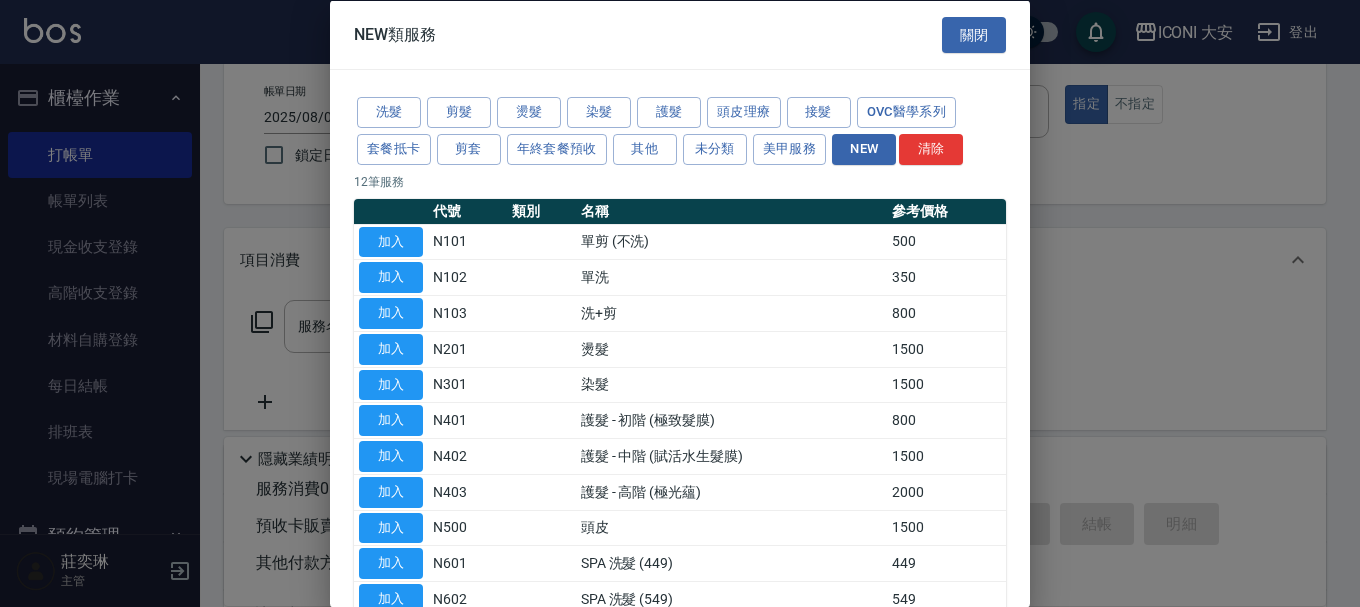 type on "單洗(N102)" 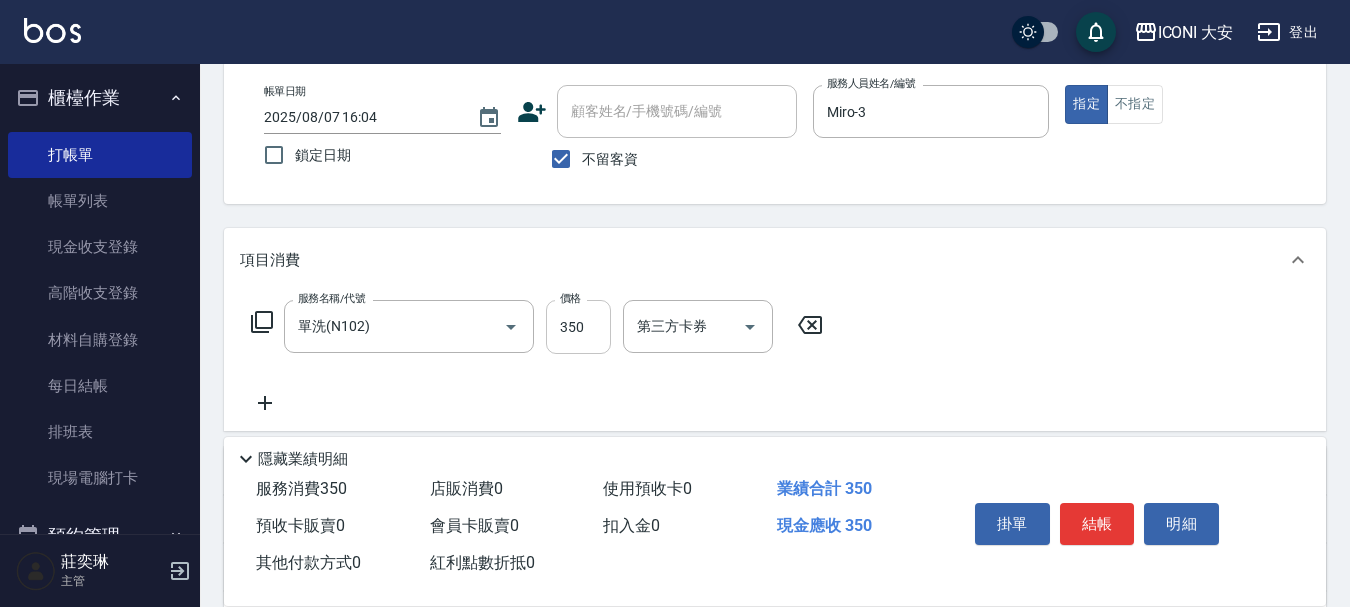 click on "350" at bounding box center (578, 327) 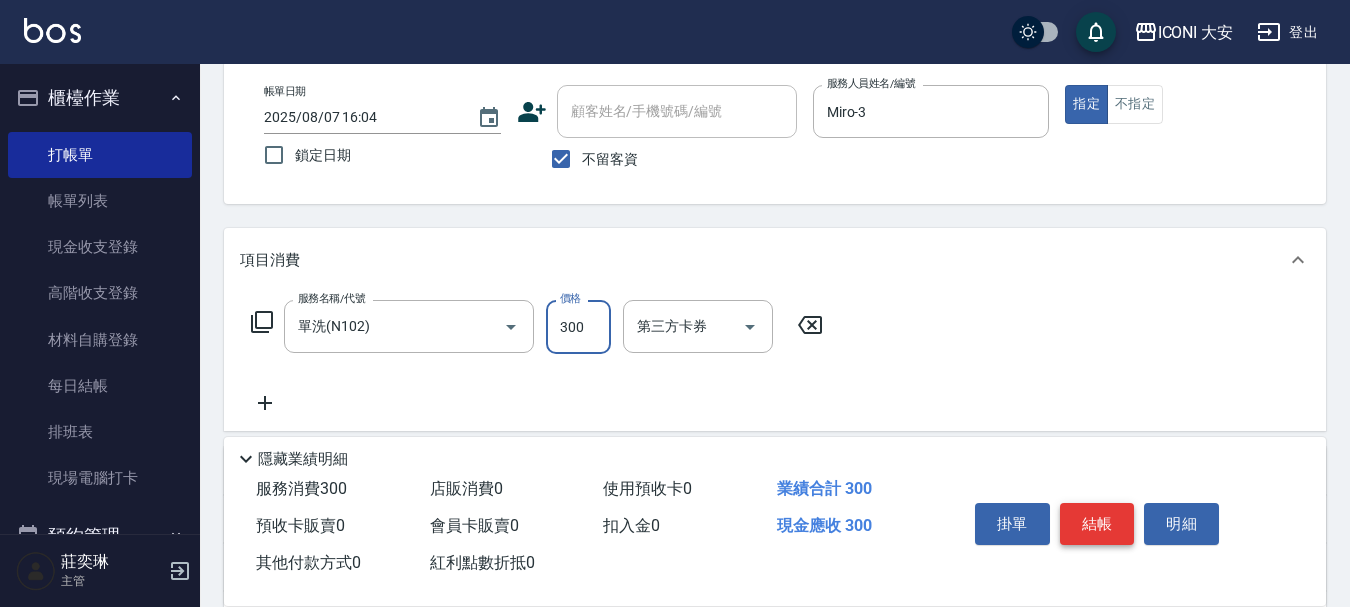 type on "300" 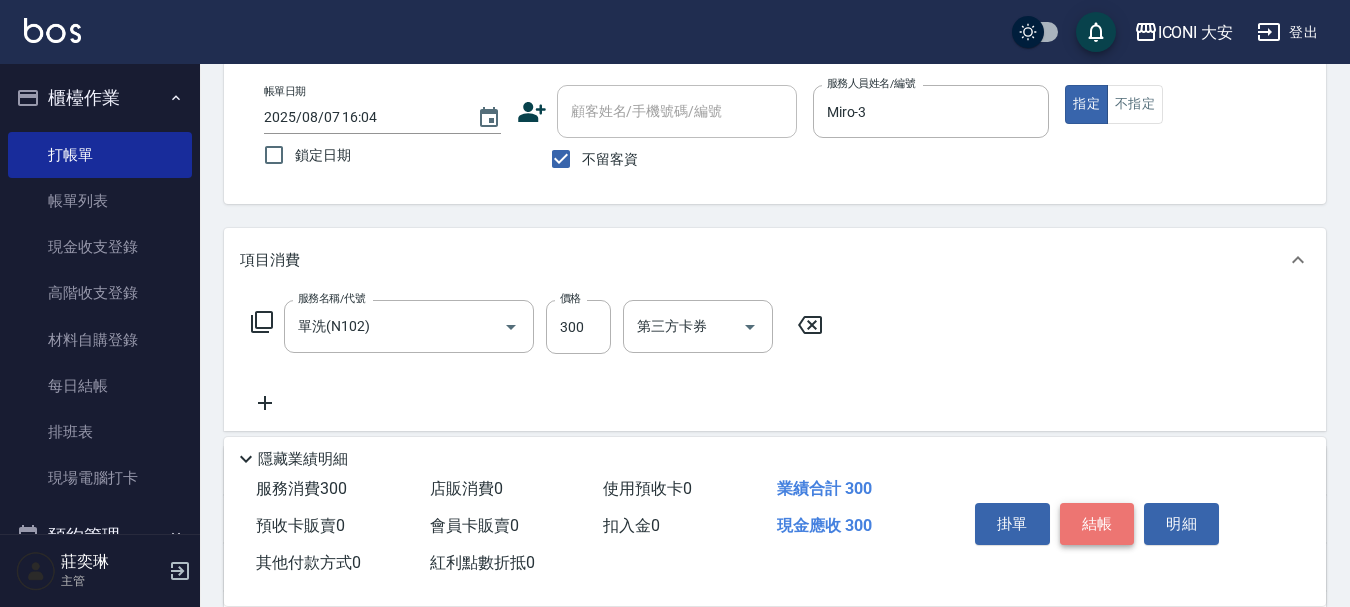 click on "結帳" at bounding box center (1097, 524) 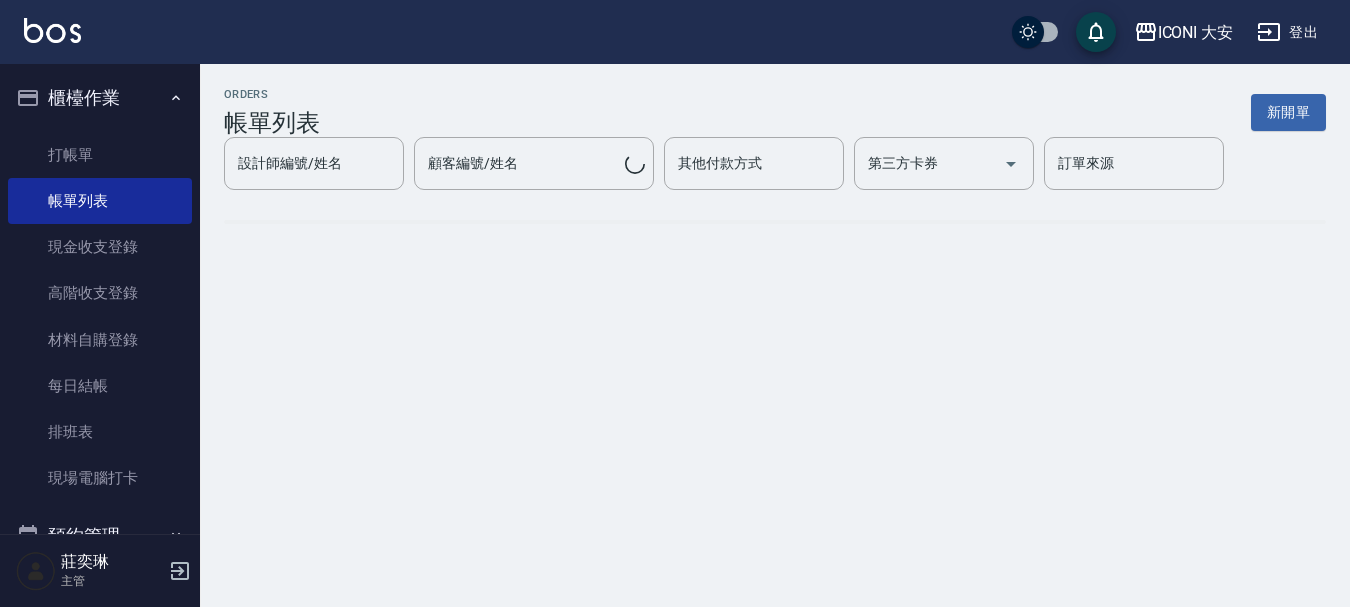 scroll, scrollTop: 0, scrollLeft: 0, axis: both 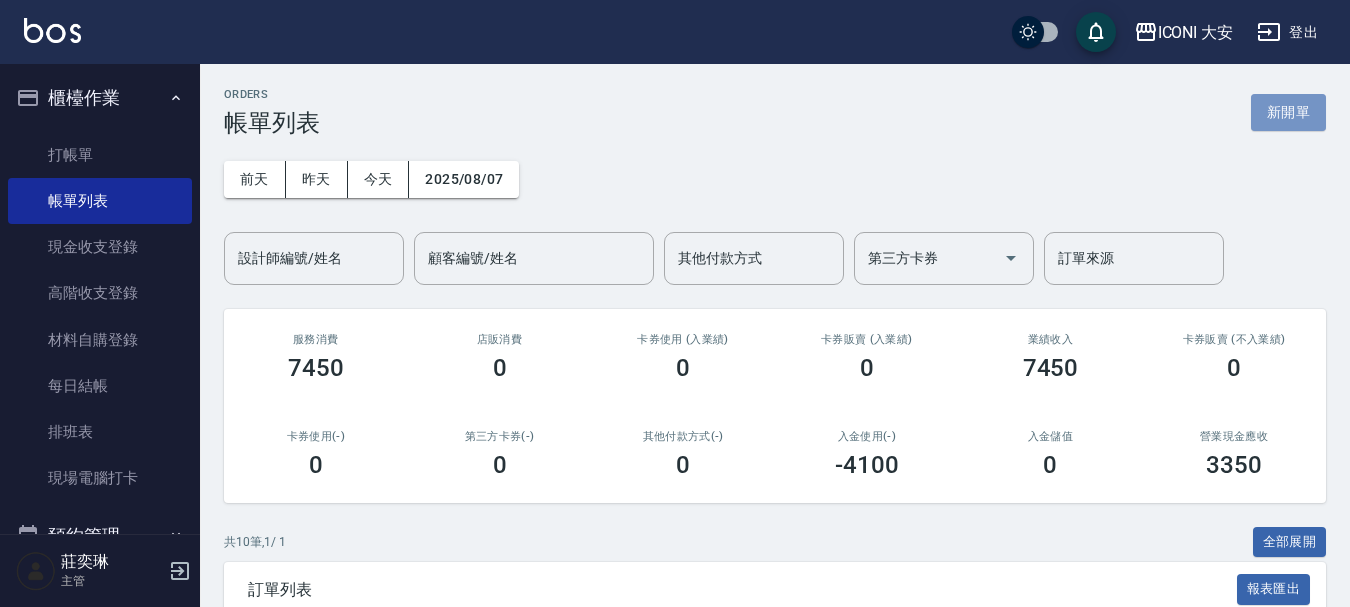 drag, startPoint x: 1270, startPoint y: 109, endPoint x: 1229, endPoint y: 137, distance: 49.648766 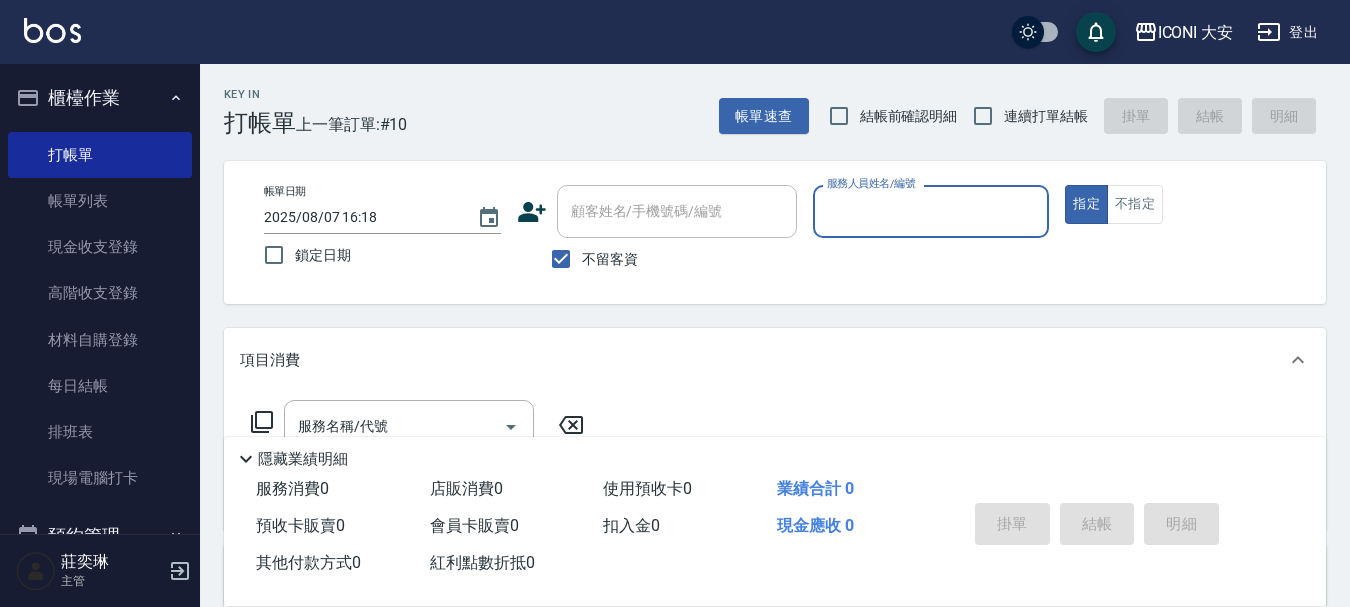 click on "服務人員姓名/編號" at bounding box center (931, 211) 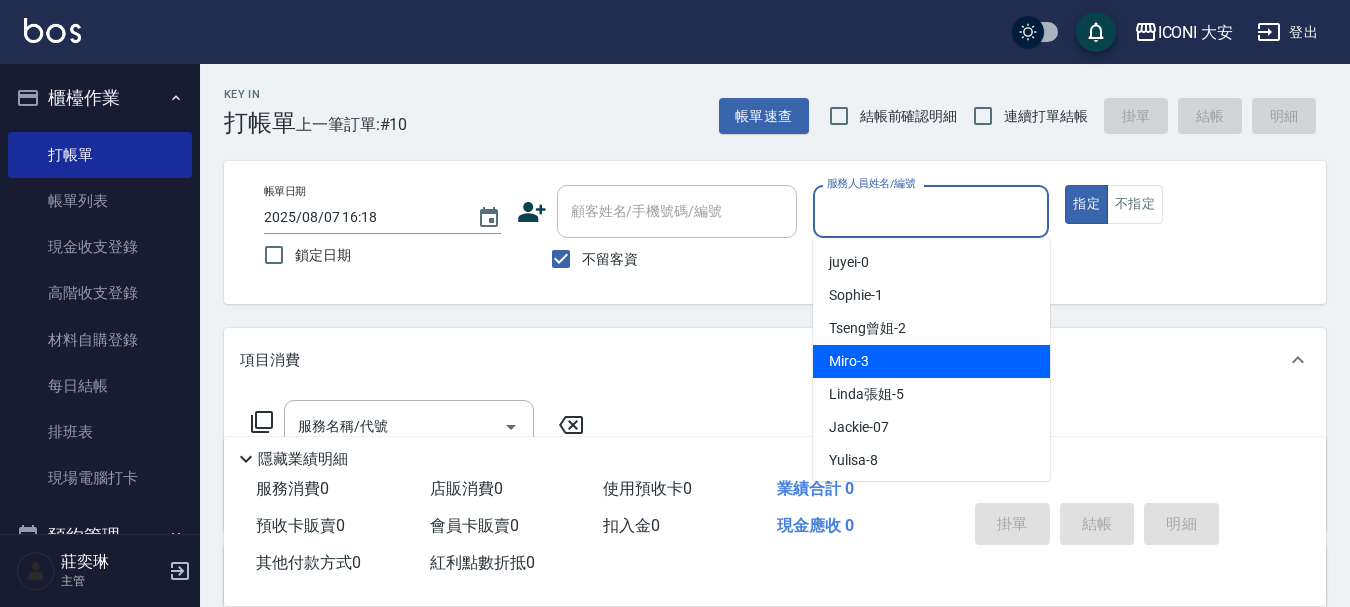 click on "Miro -3" at bounding box center (931, 361) 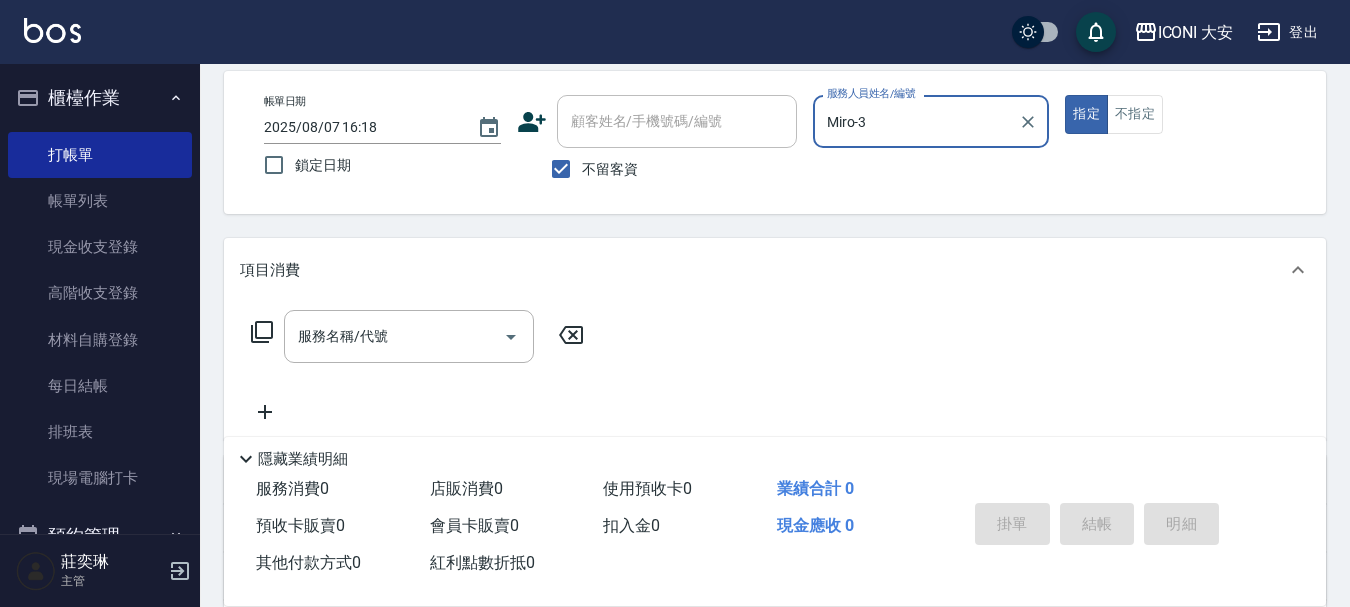scroll, scrollTop: 200, scrollLeft: 0, axis: vertical 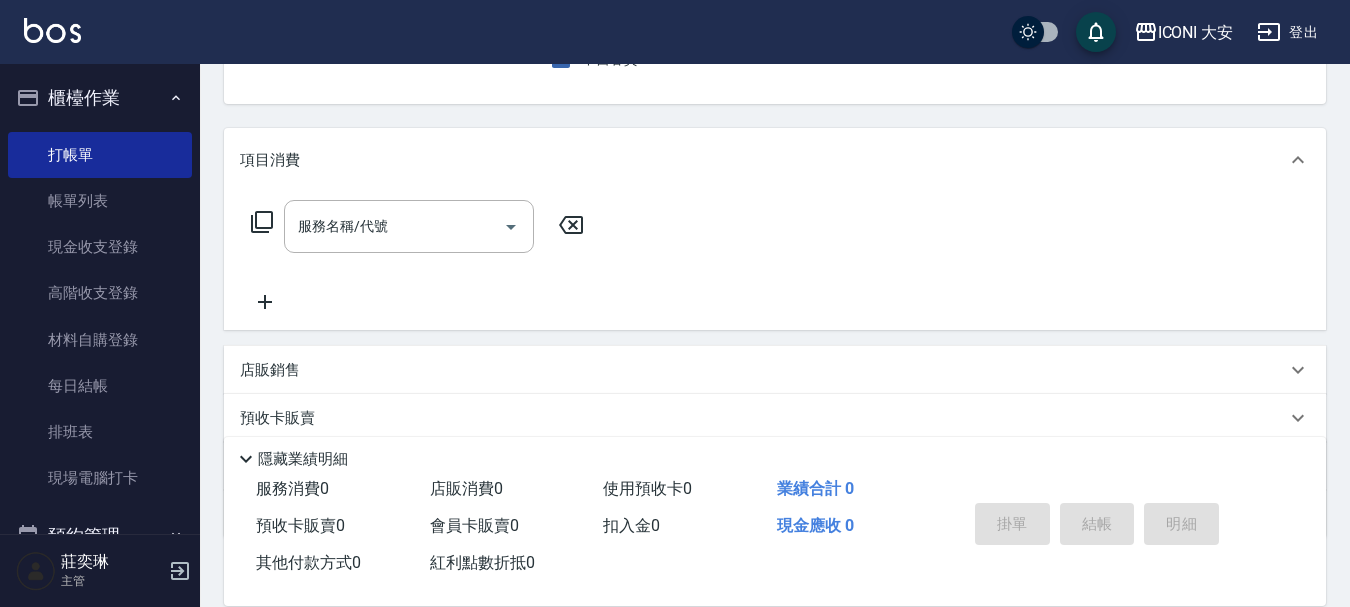 click 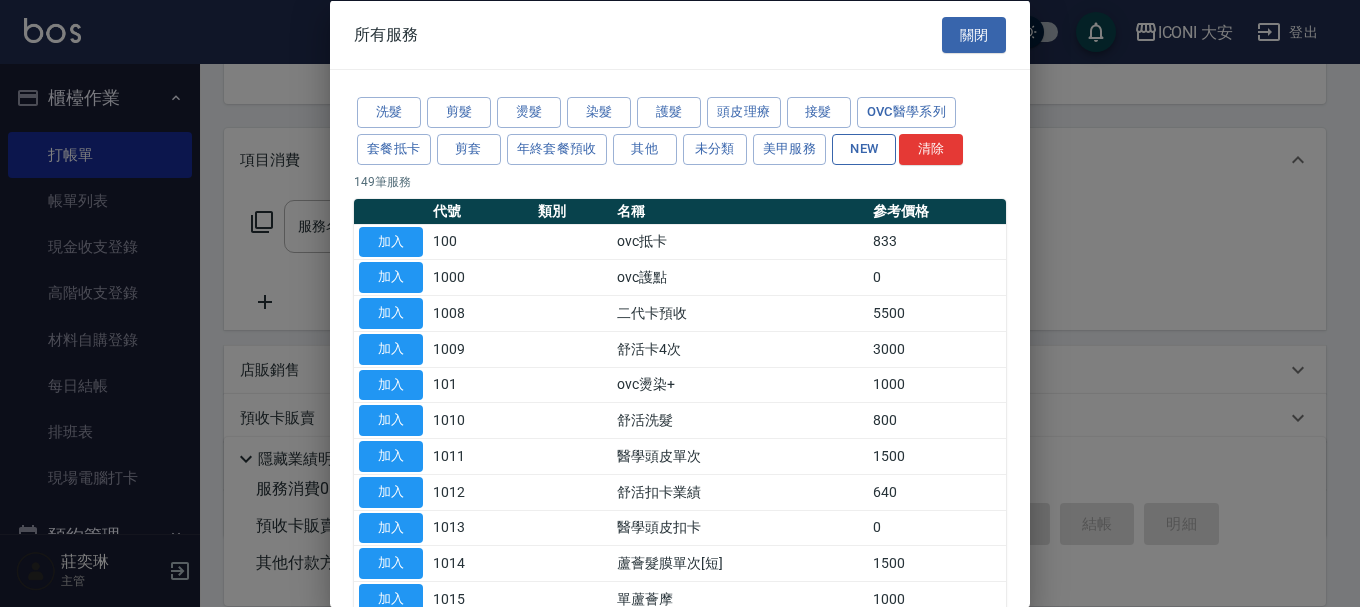 click on "NEW" at bounding box center [864, 148] 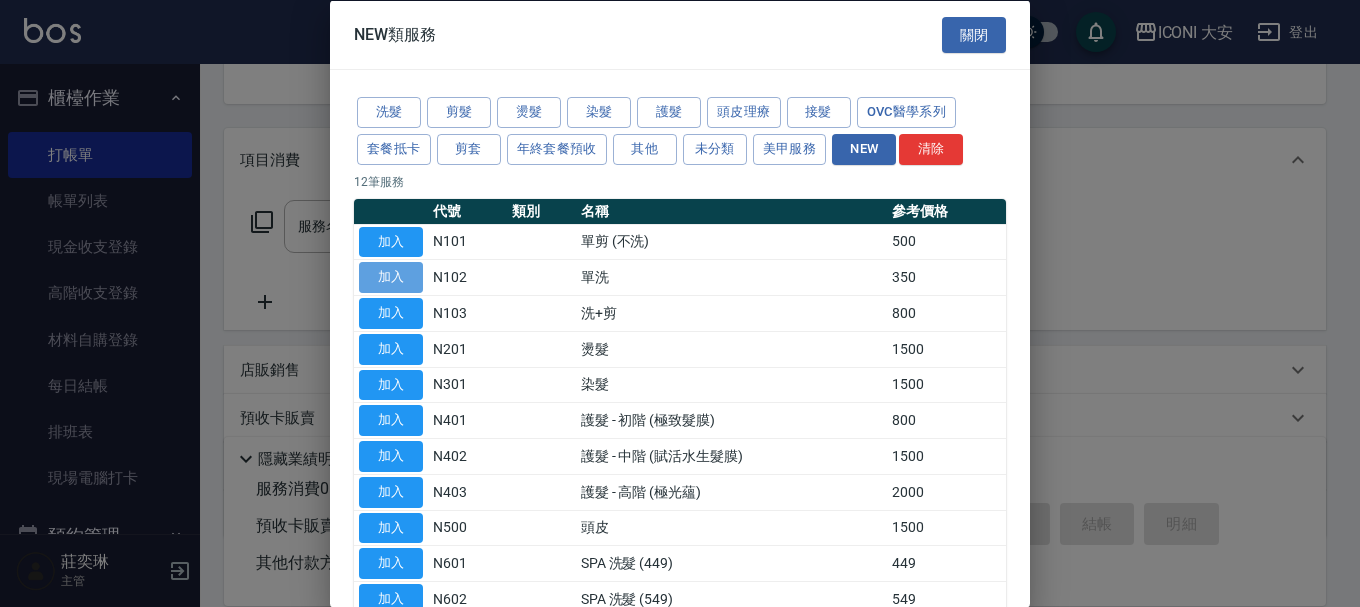 click on "加入" at bounding box center (391, 277) 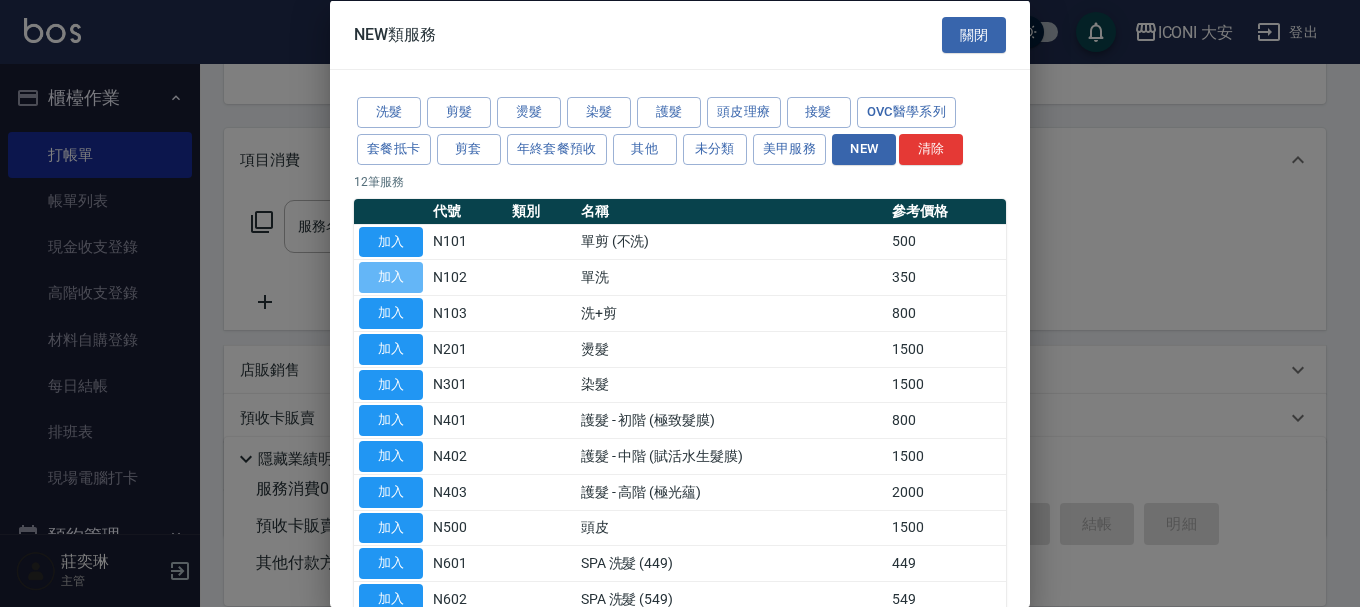 type on "單洗(N102)" 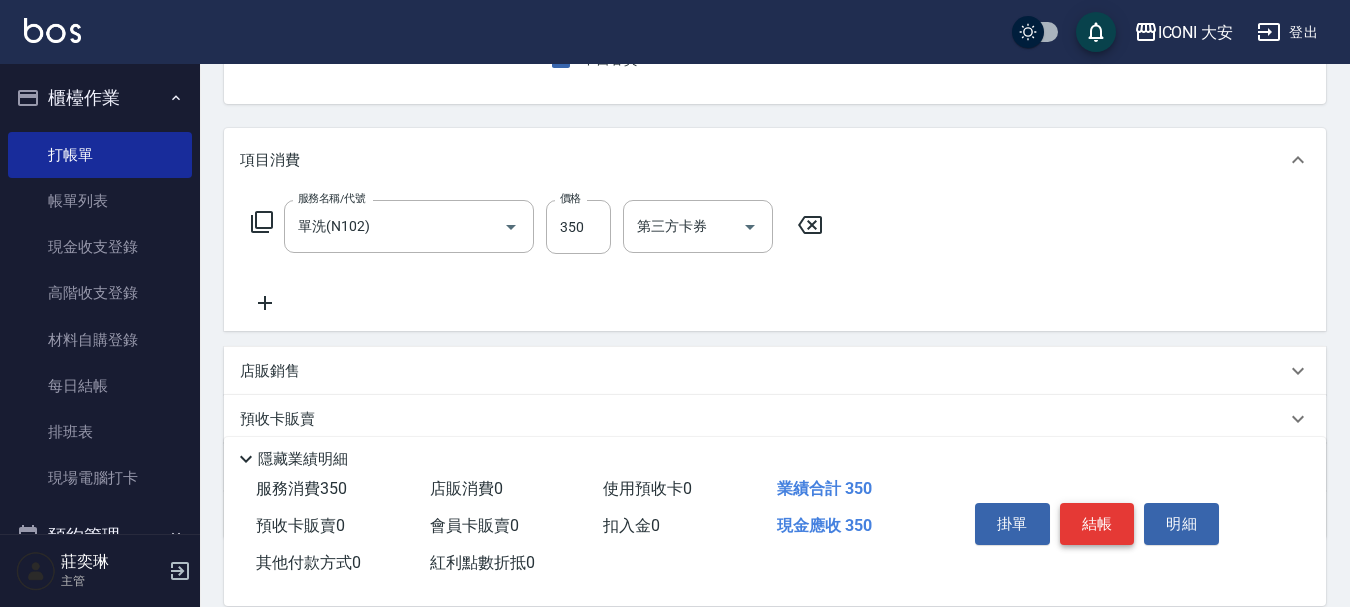 click on "結帳" at bounding box center [1097, 524] 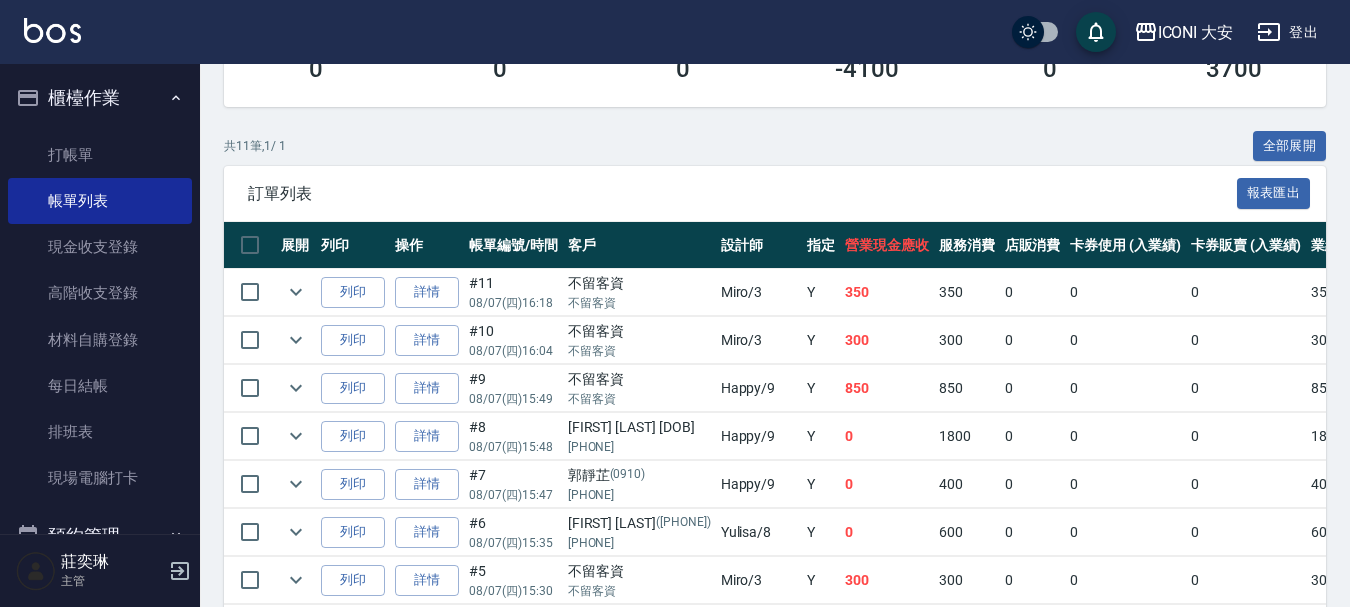 scroll, scrollTop: 0, scrollLeft: 0, axis: both 